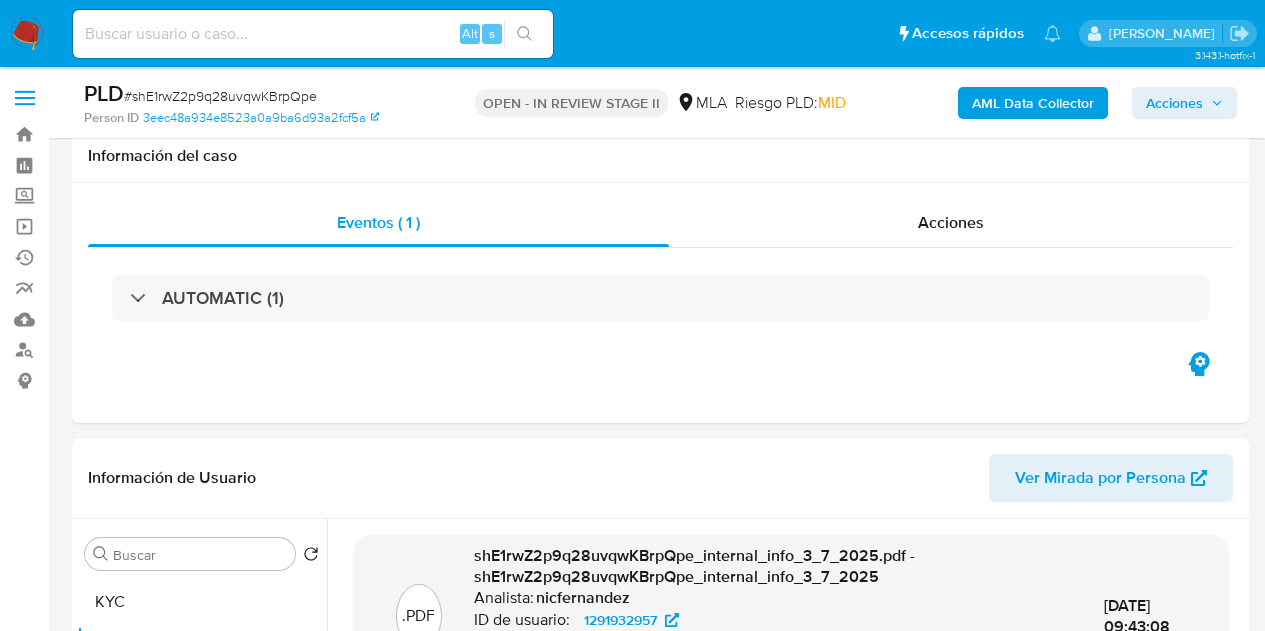 select on "10" 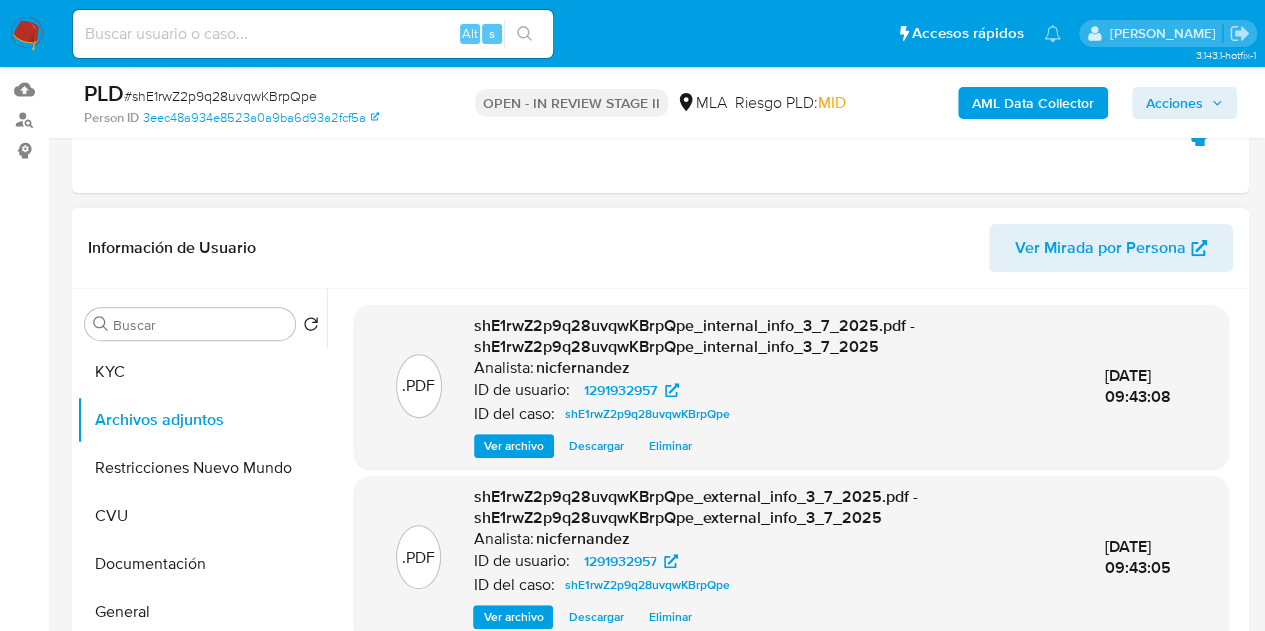 click on "Ver Mirada por Persona" at bounding box center (1100, 248) 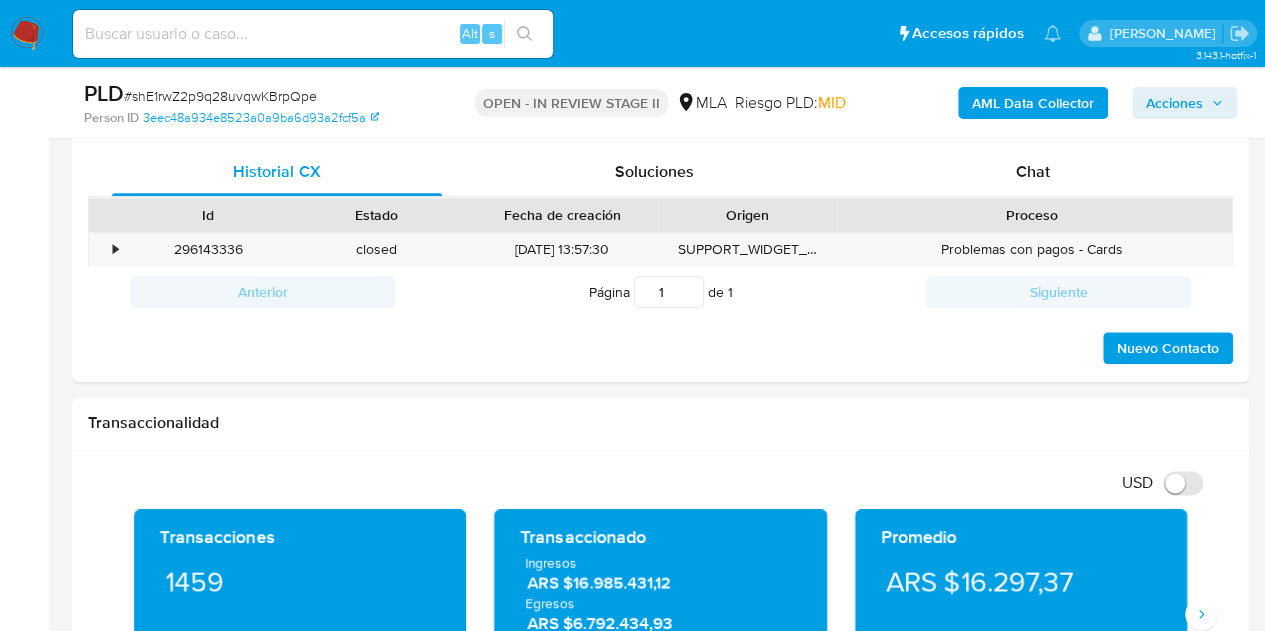 scroll, scrollTop: 962, scrollLeft: 0, axis: vertical 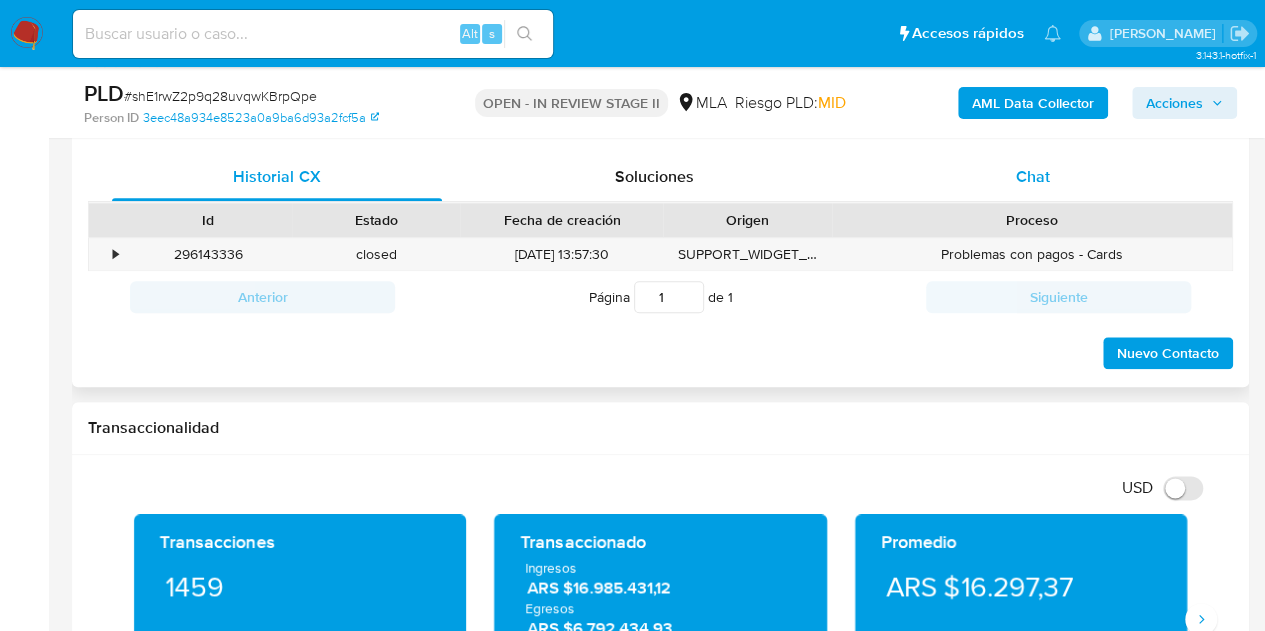 click on "Chat" at bounding box center [1033, 176] 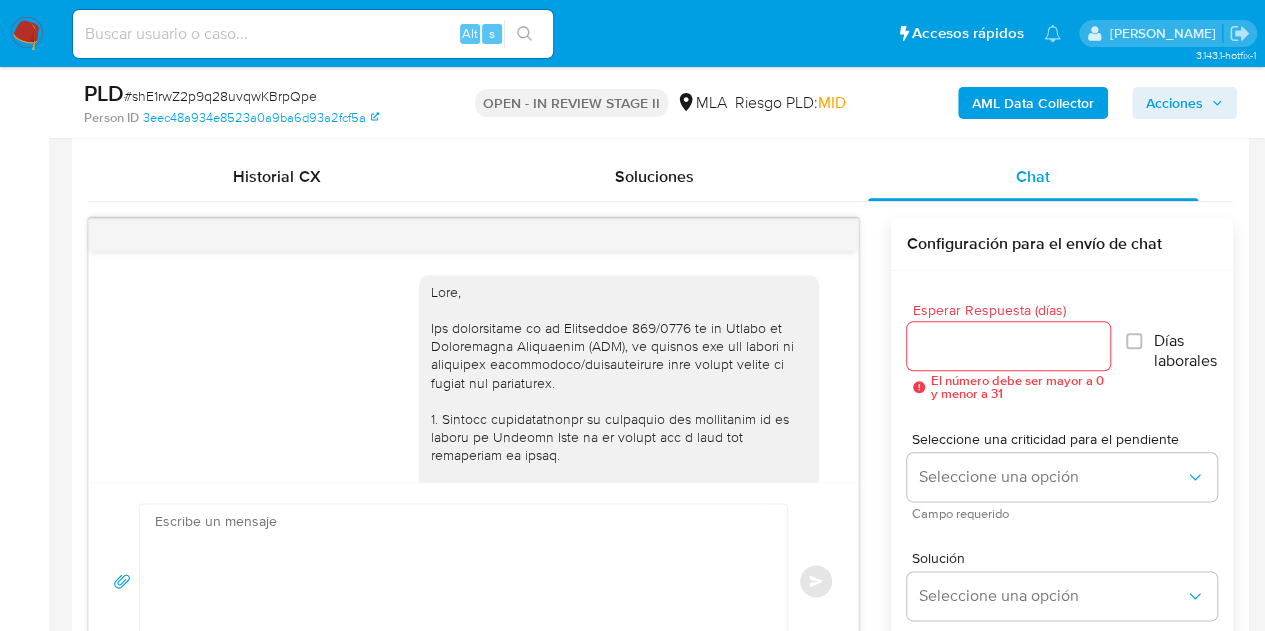 scroll, scrollTop: 1342, scrollLeft: 0, axis: vertical 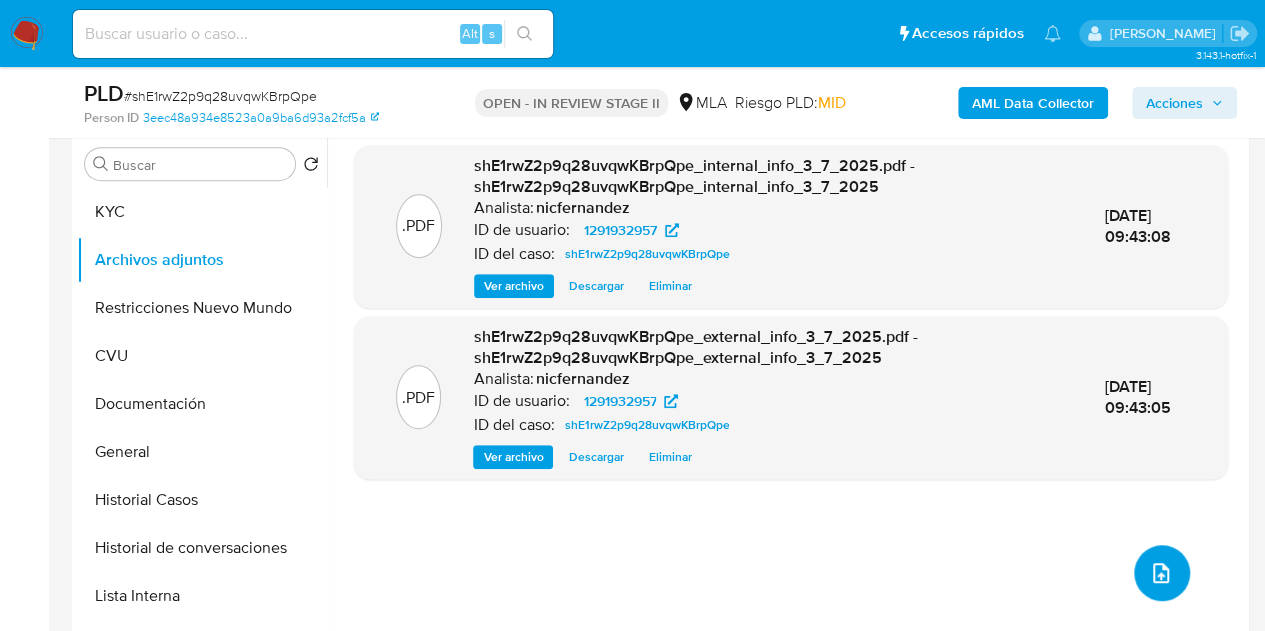 click 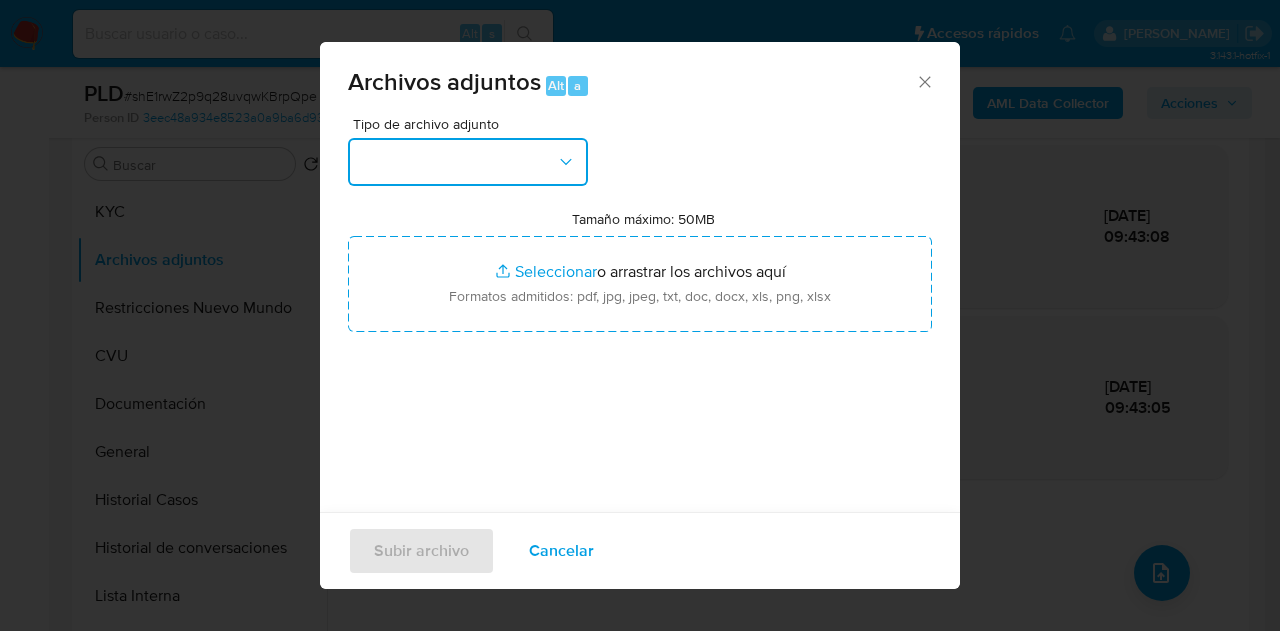 click at bounding box center (468, 162) 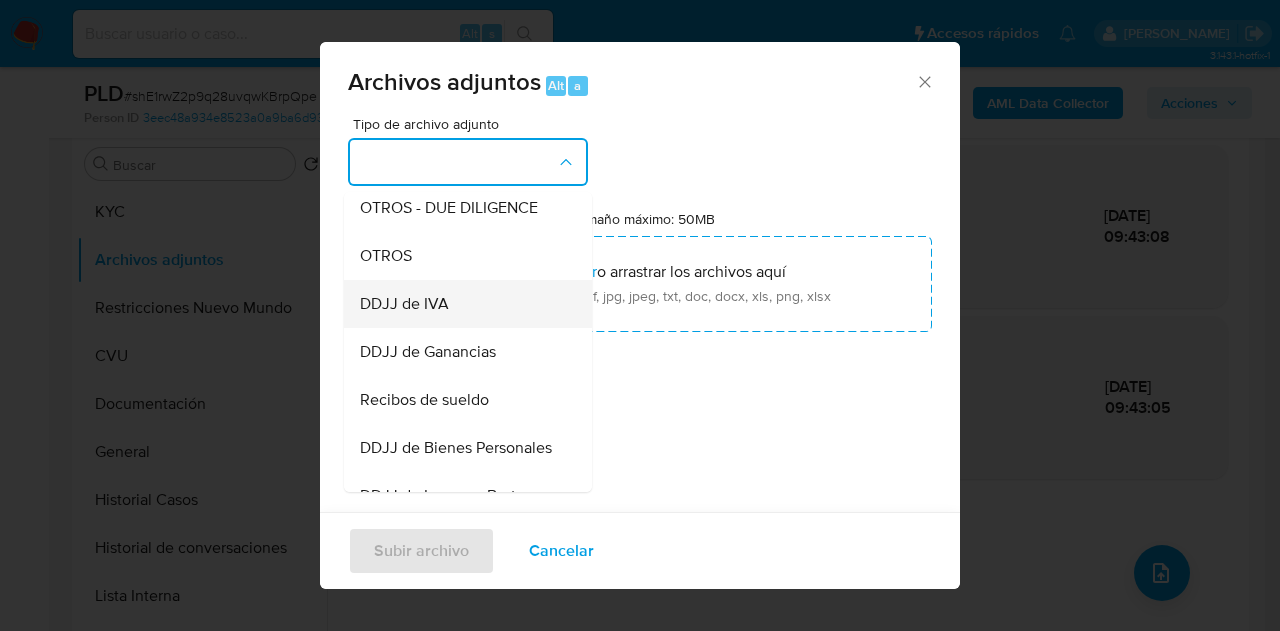 scroll, scrollTop: 384, scrollLeft: 0, axis: vertical 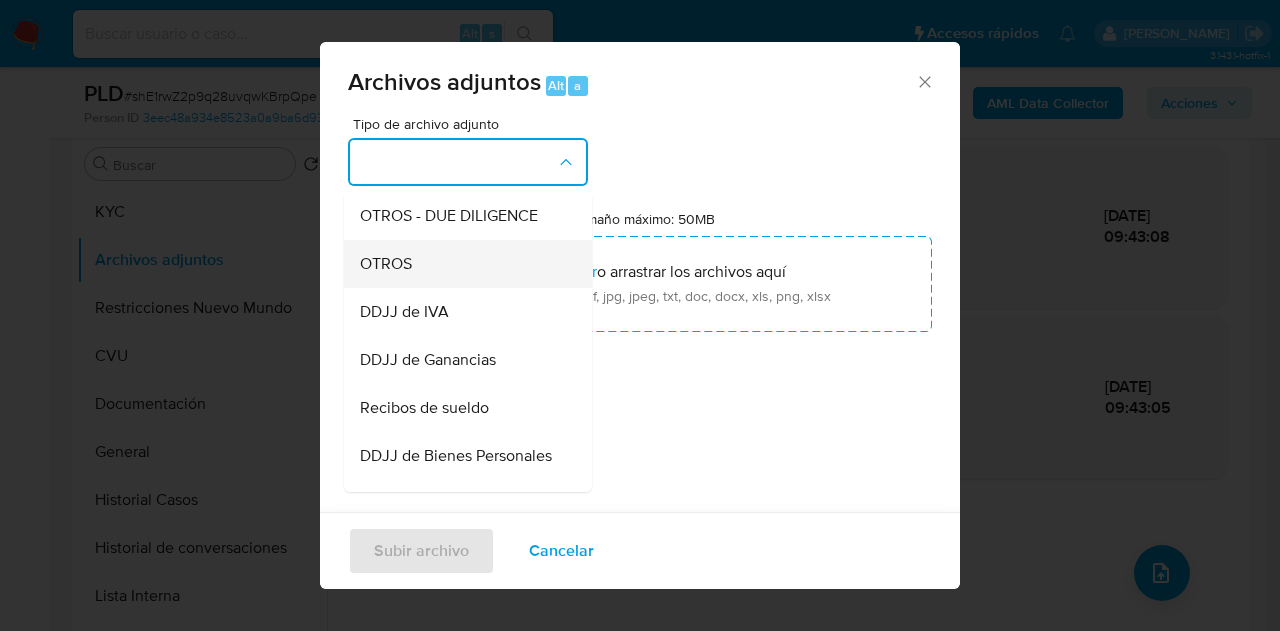 click on "OTROS" at bounding box center [462, 264] 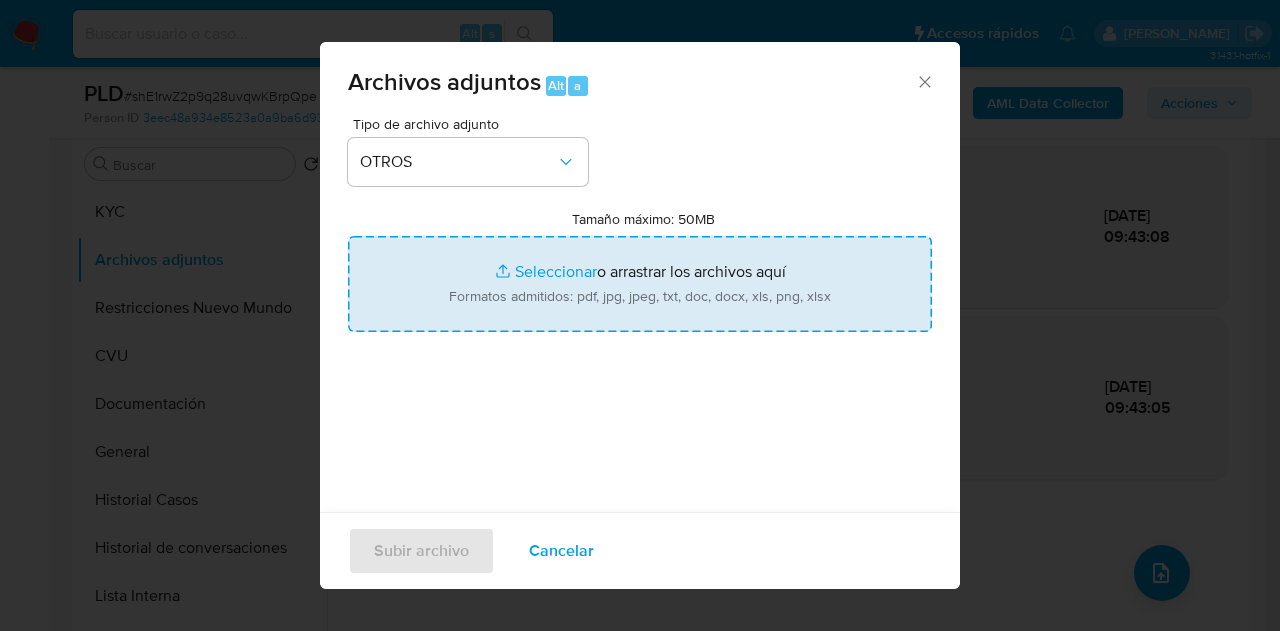 click on "Tamaño máximo: 50MB Seleccionar archivos" at bounding box center (640, 284) 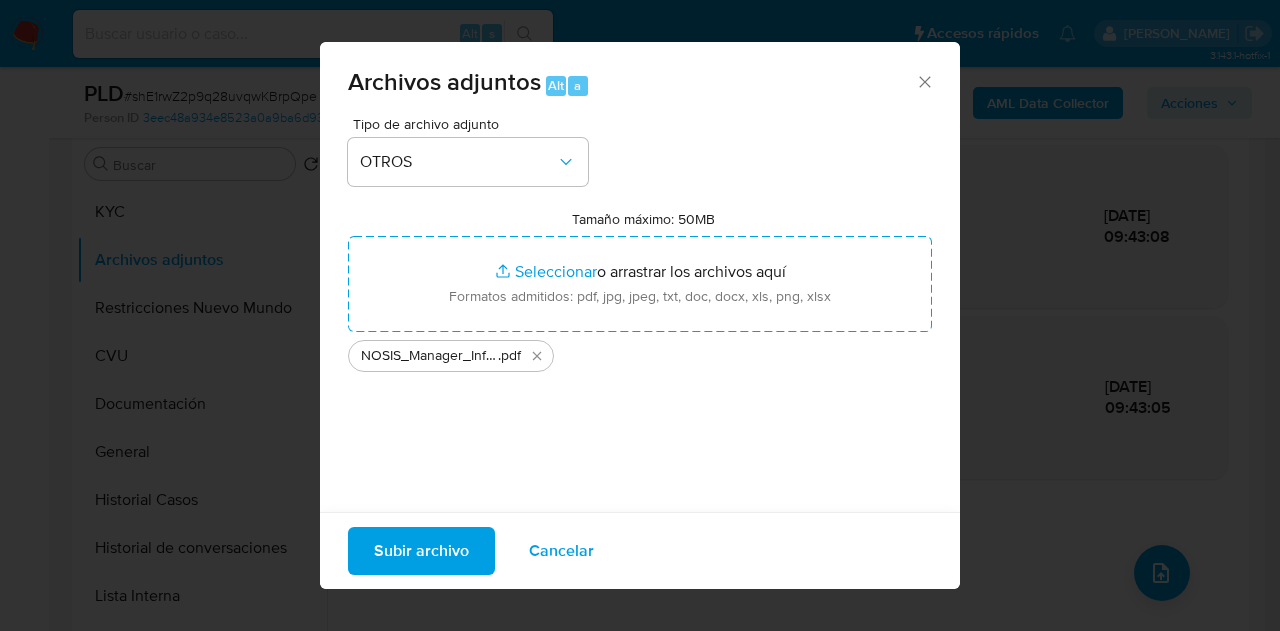 click on "Subir archivo" at bounding box center [421, 551] 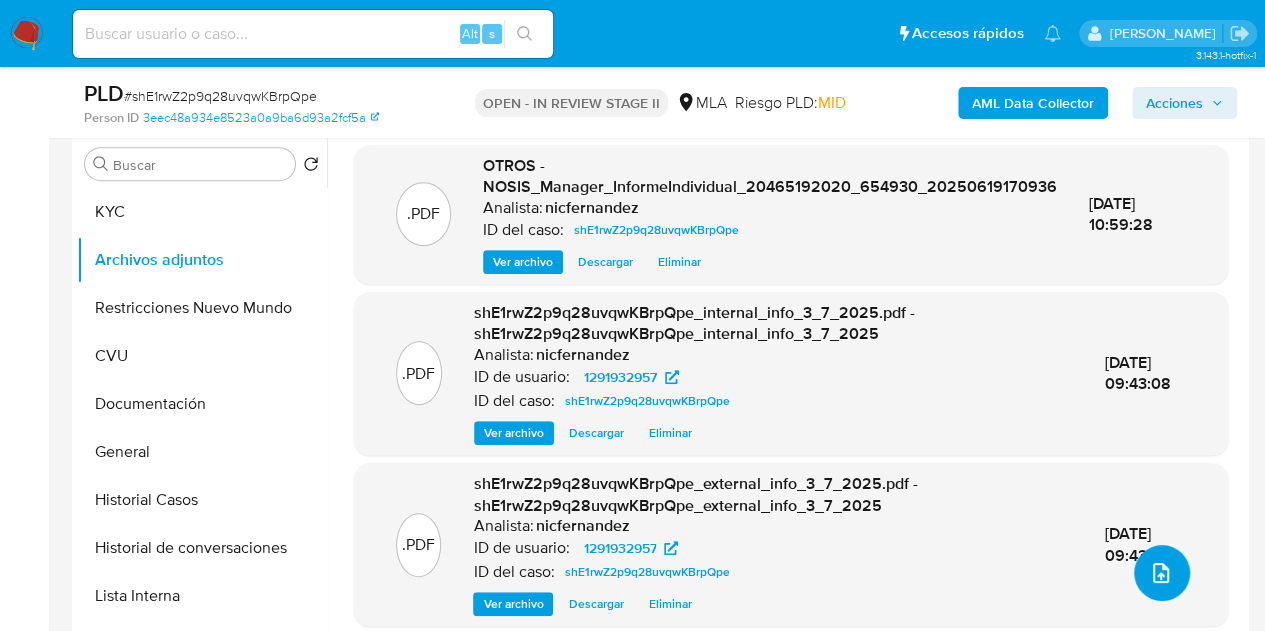 click 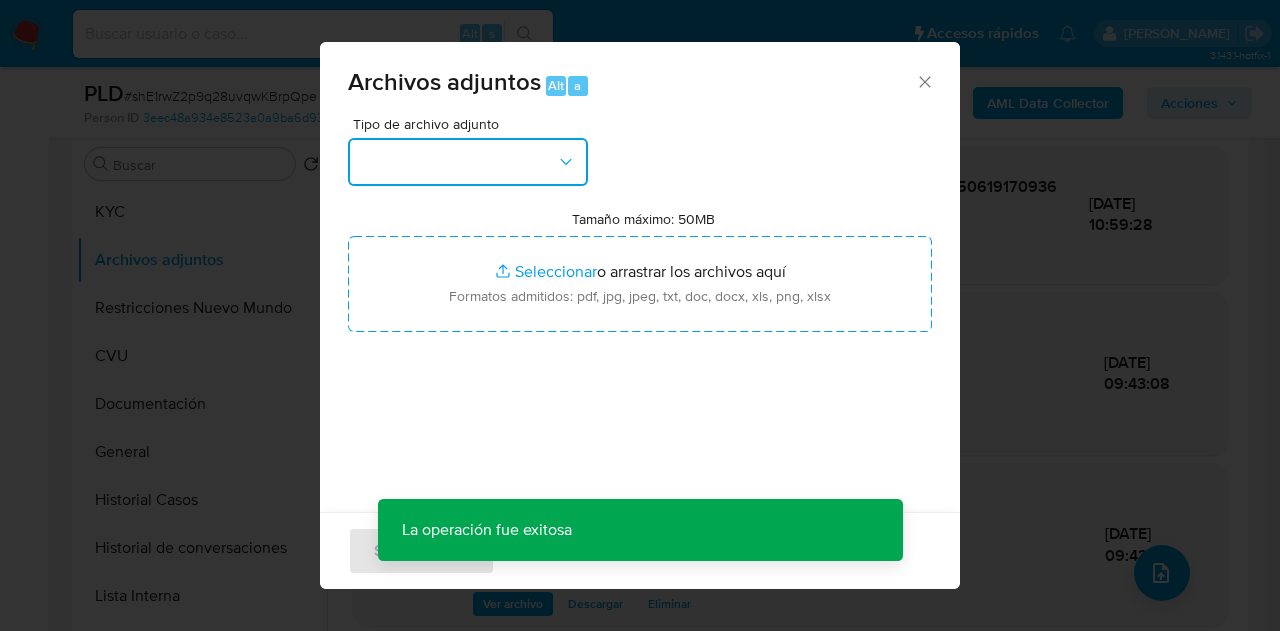 click at bounding box center (468, 162) 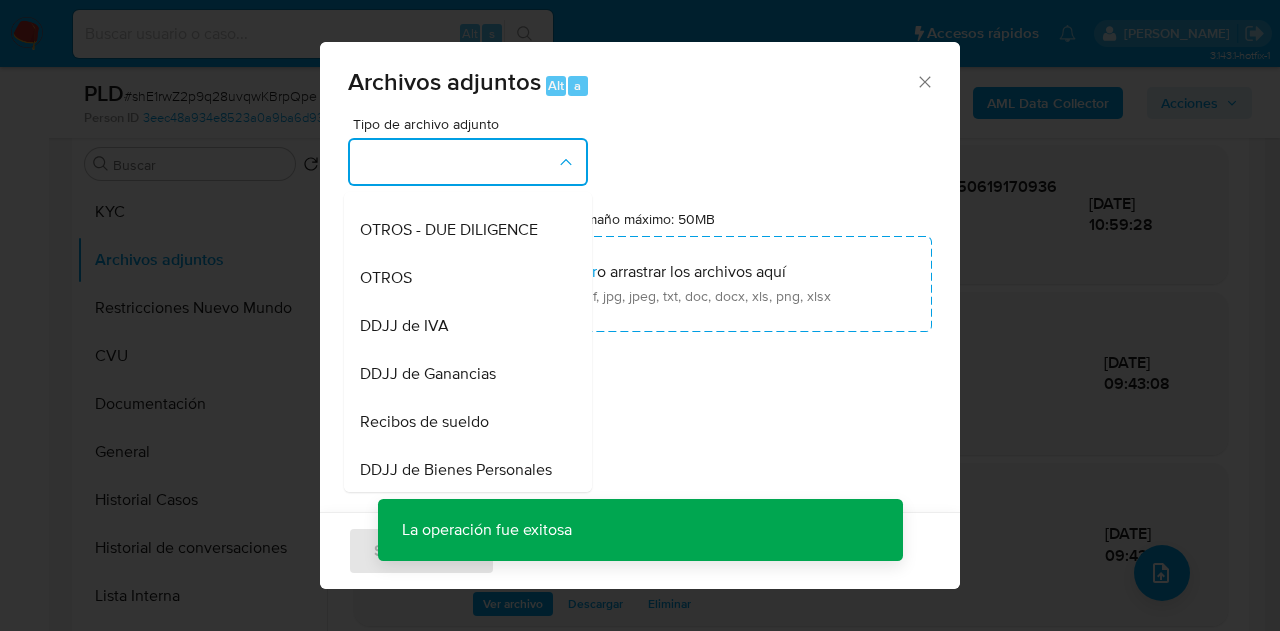 scroll, scrollTop: 376, scrollLeft: 0, axis: vertical 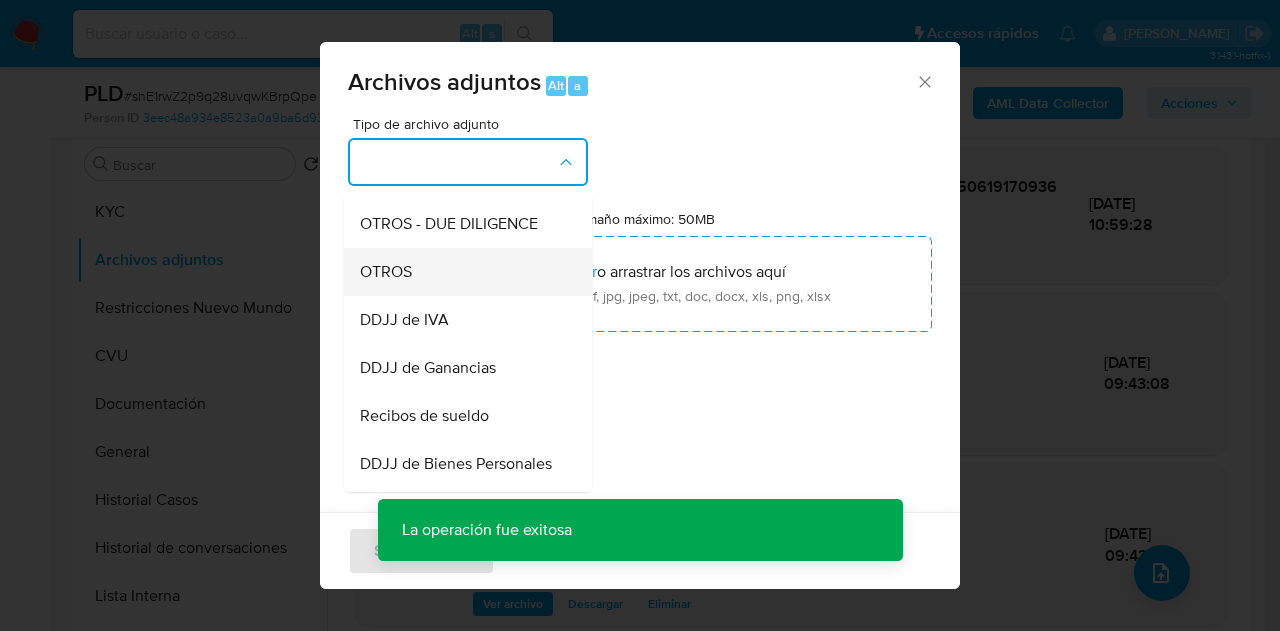 click on "OTROS" at bounding box center (462, 272) 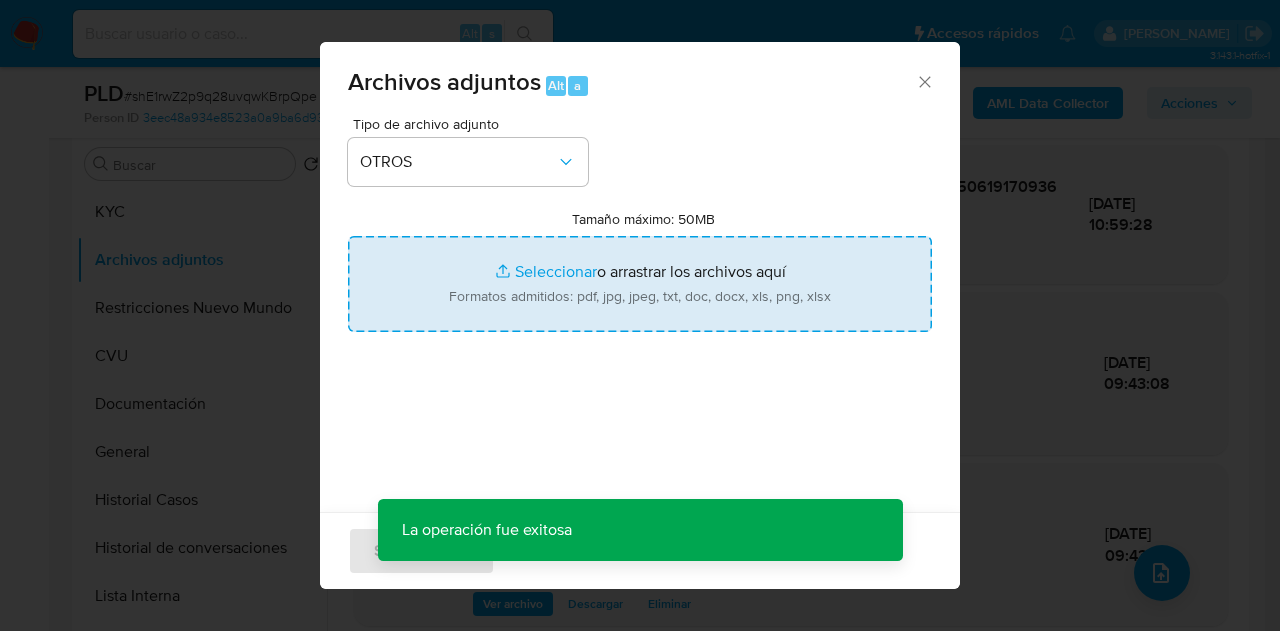 click on "Tamaño máximo: 50MB Seleccionar archivos" at bounding box center [640, 284] 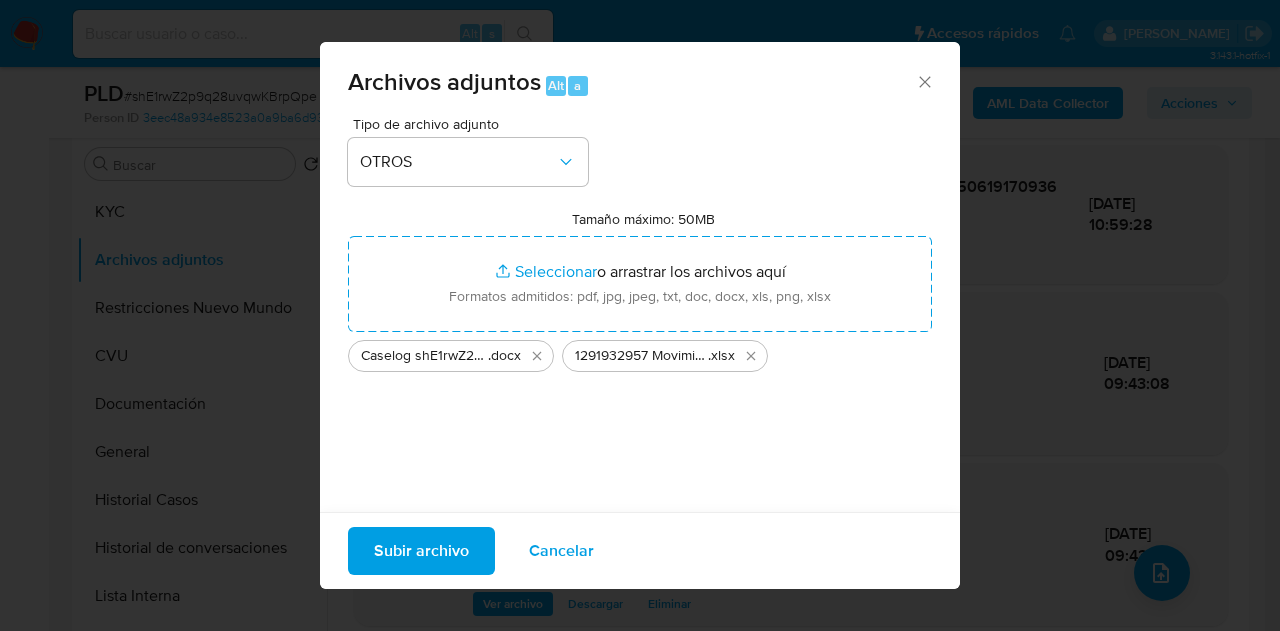 click on "Subir archivo" at bounding box center (421, 551) 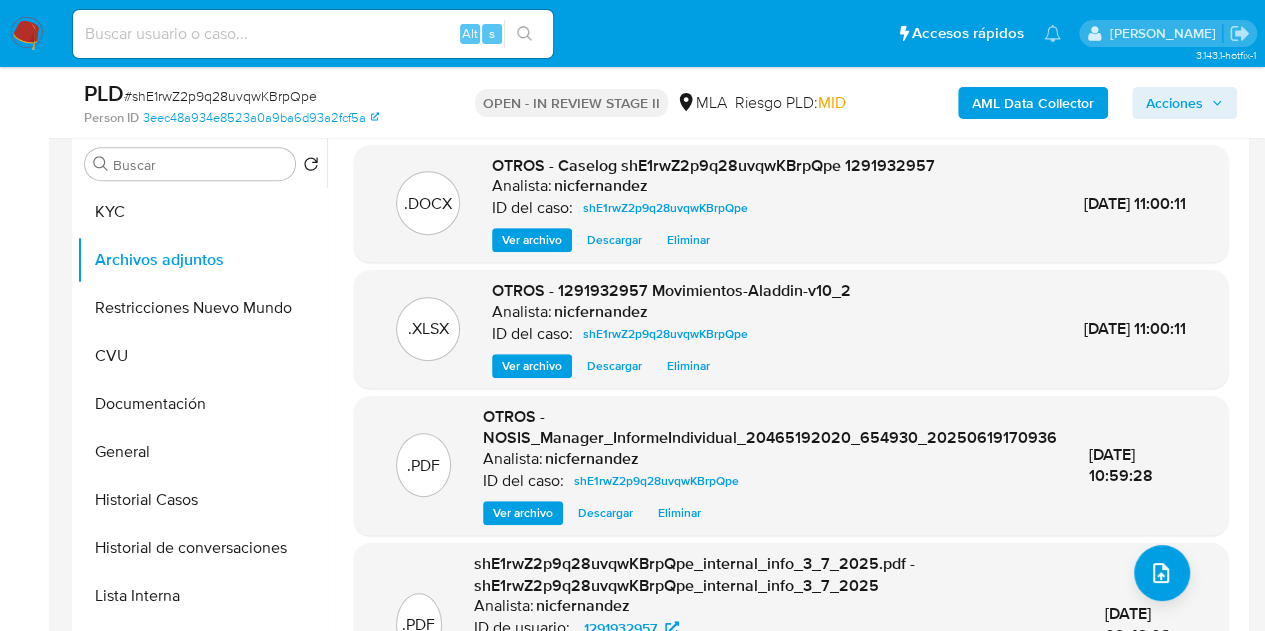 click on "Historial de conversaciones" at bounding box center [202, 548] 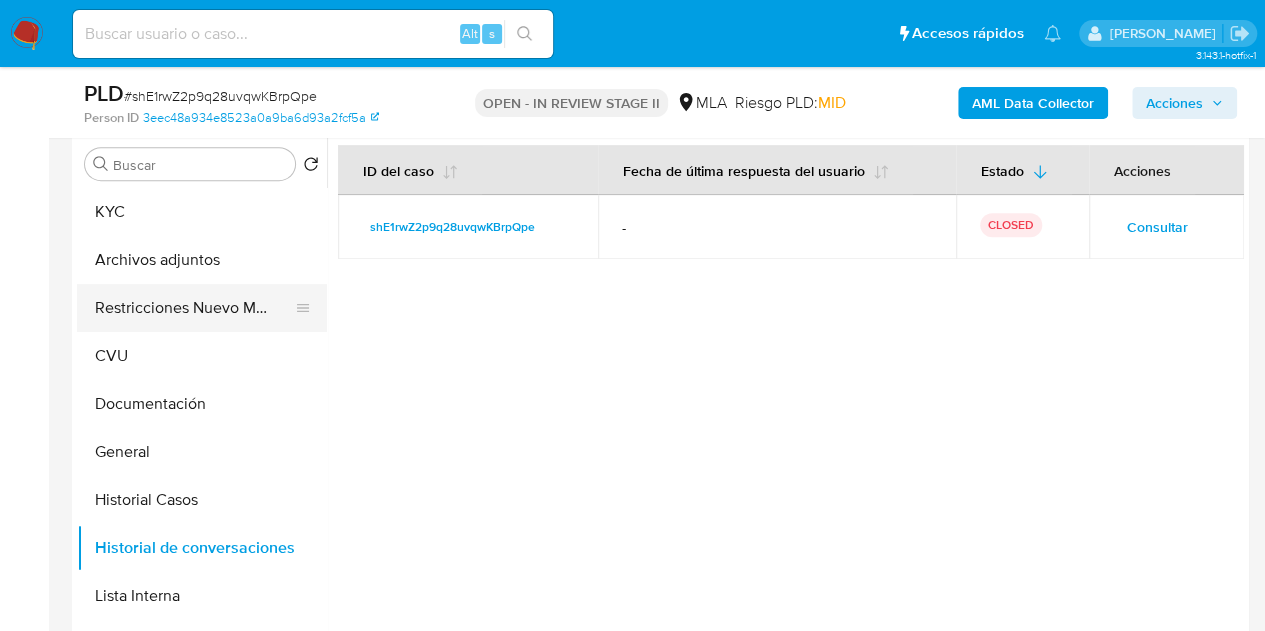 click on "Restricciones Nuevo Mundo" at bounding box center [194, 308] 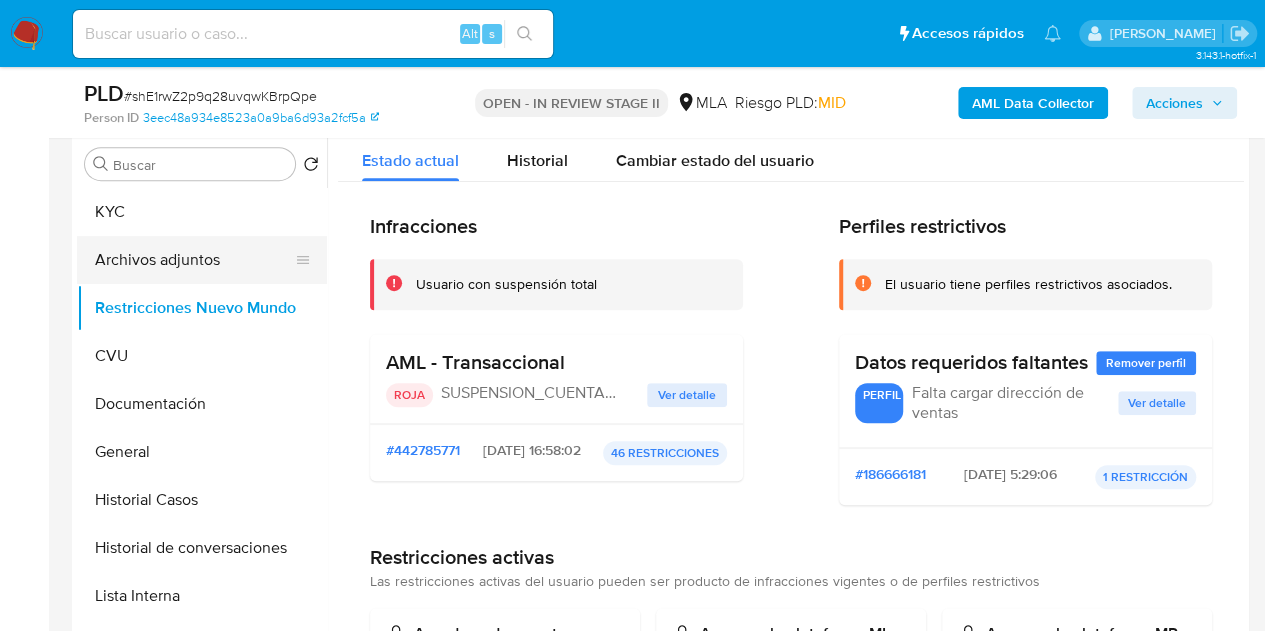 click on "Archivos adjuntos" at bounding box center (194, 260) 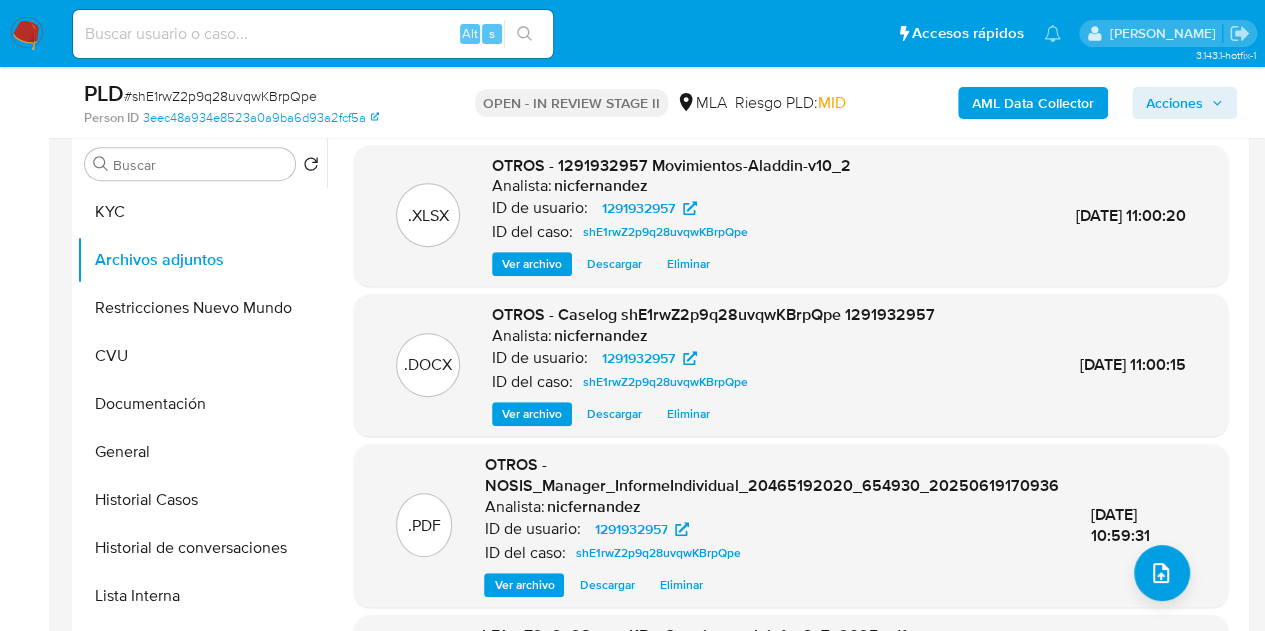 click on "OTROS - 1291932957 Movimientos-Aladdin-v10_2" at bounding box center [671, 165] 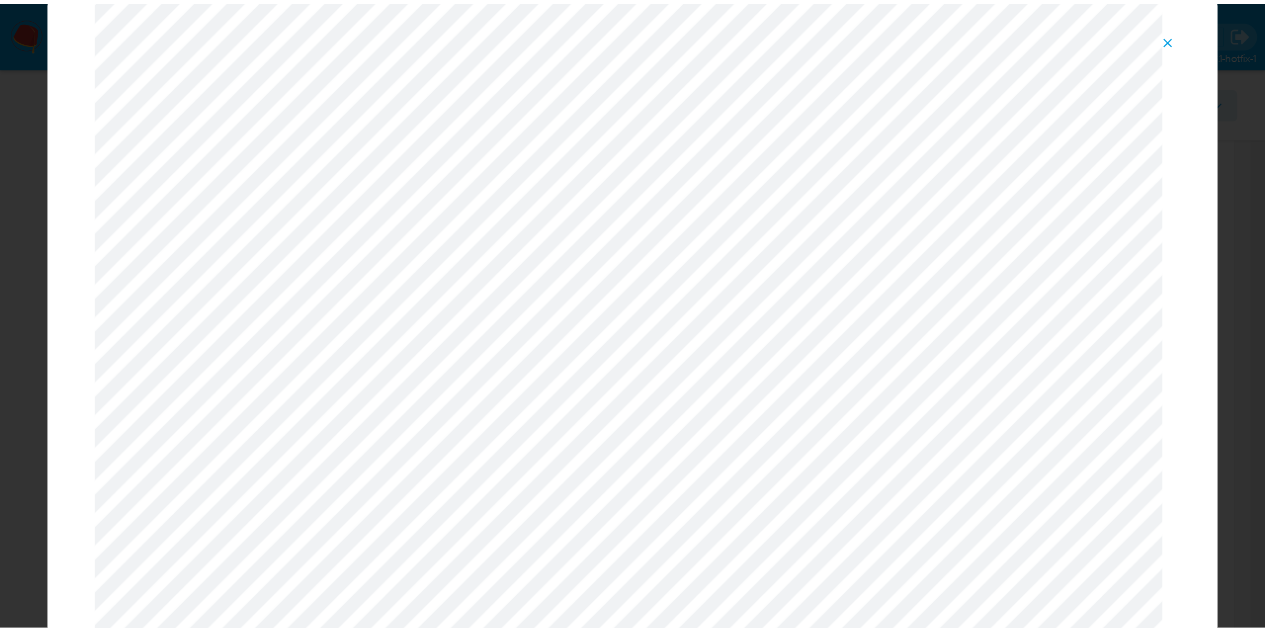 scroll, scrollTop: 0, scrollLeft: 0, axis: both 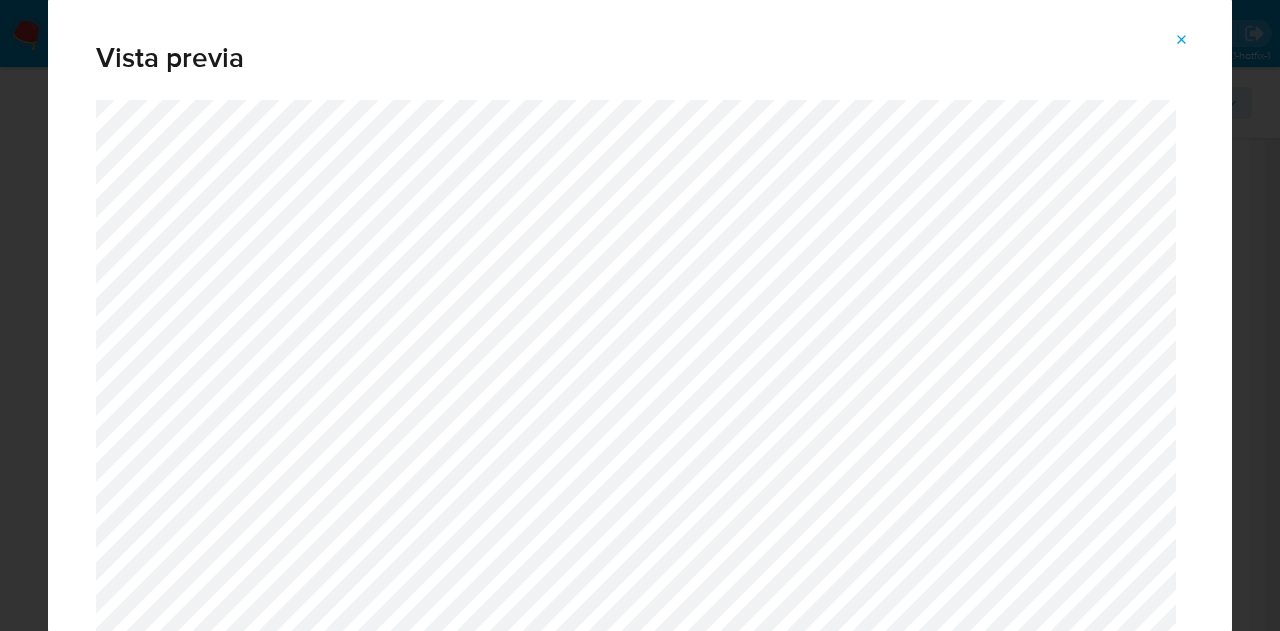 click at bounding box center (1182, 40) 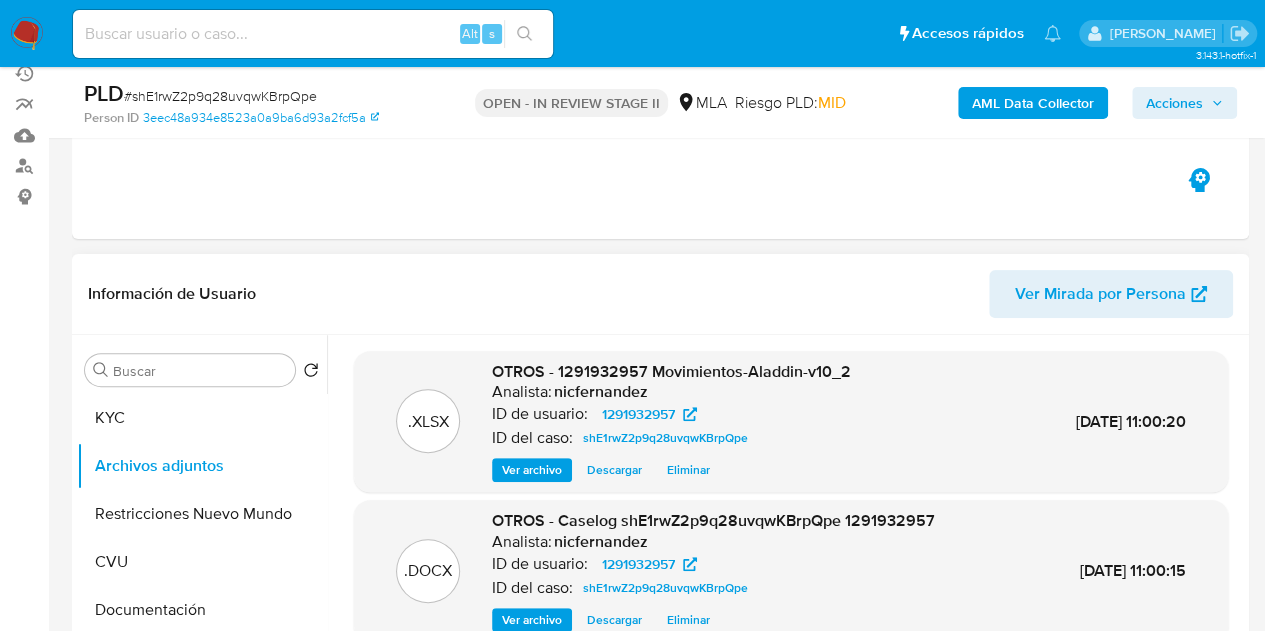 scroll, scrollTop: 94, scrollLeft: 0, axis: vertical 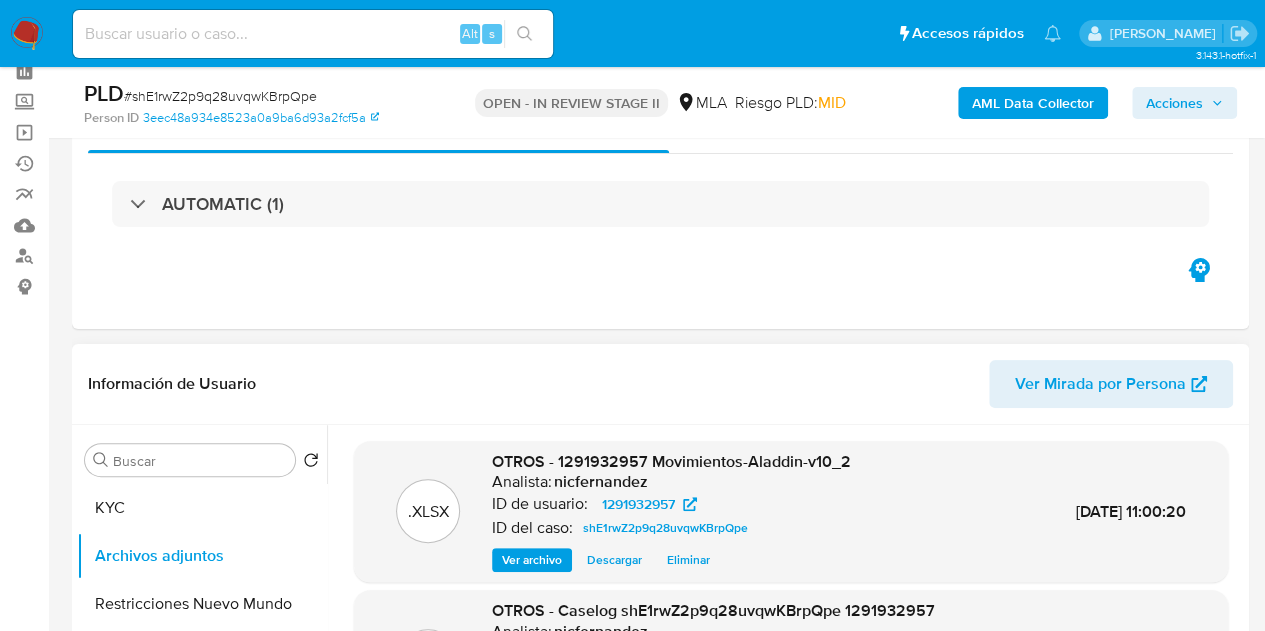 click on "Información de Usuario Ver Mirada por Persona" at bounding box center (660, 384) 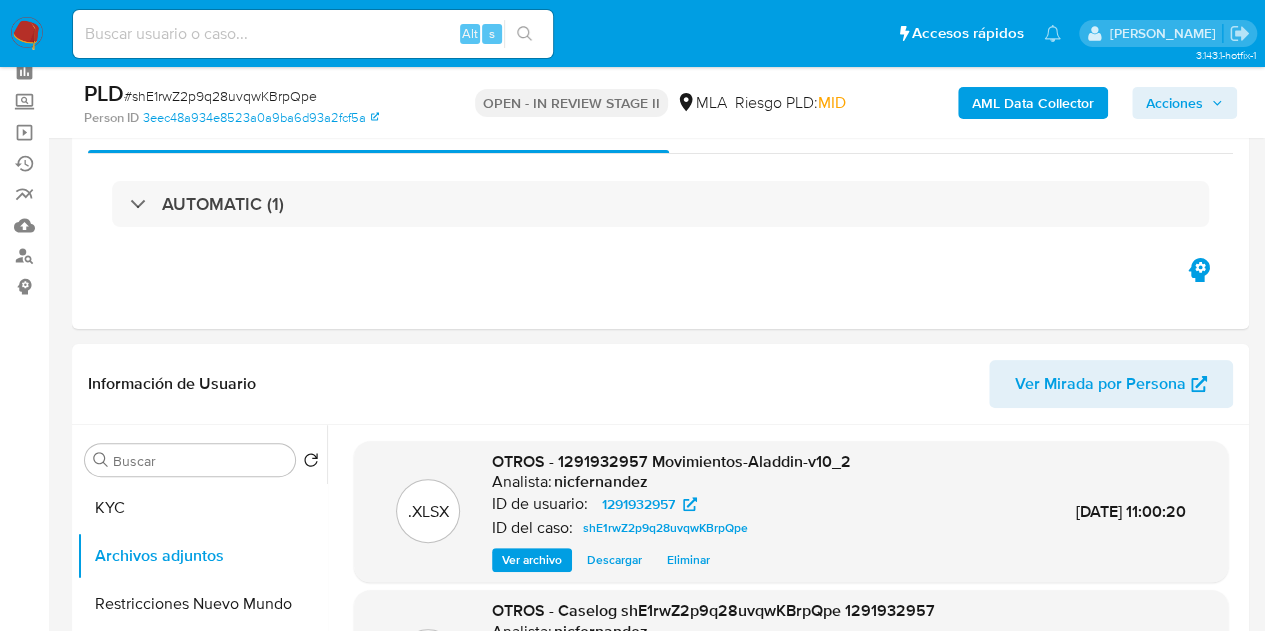 scroll, scrollTop: 0, scrollLeft: 0, axis: both 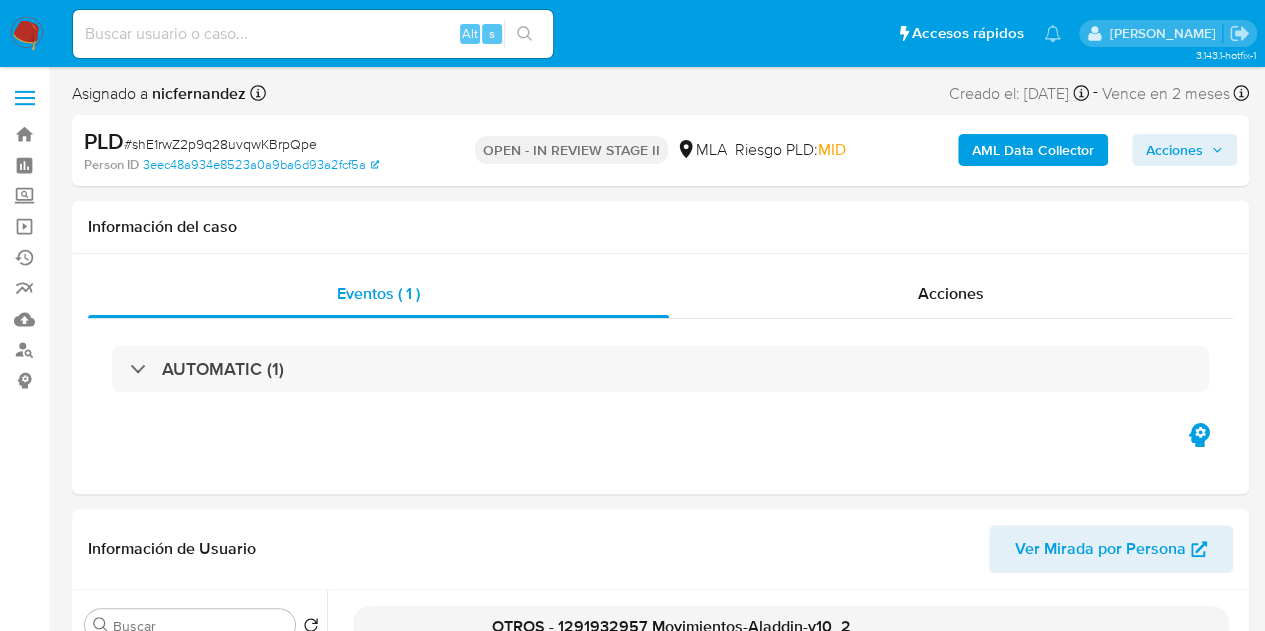 click on "Acciones" at bounding box center [1174, 150] 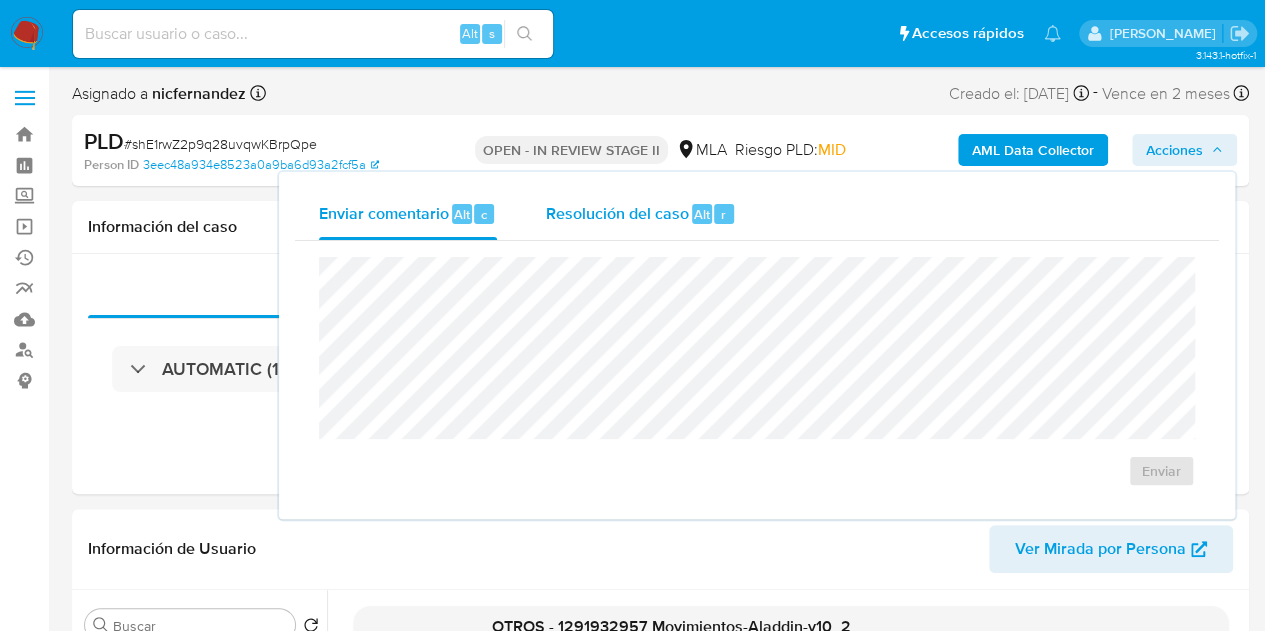 click on "Resolución del caso Alt r" at bounding box center (640, 214) 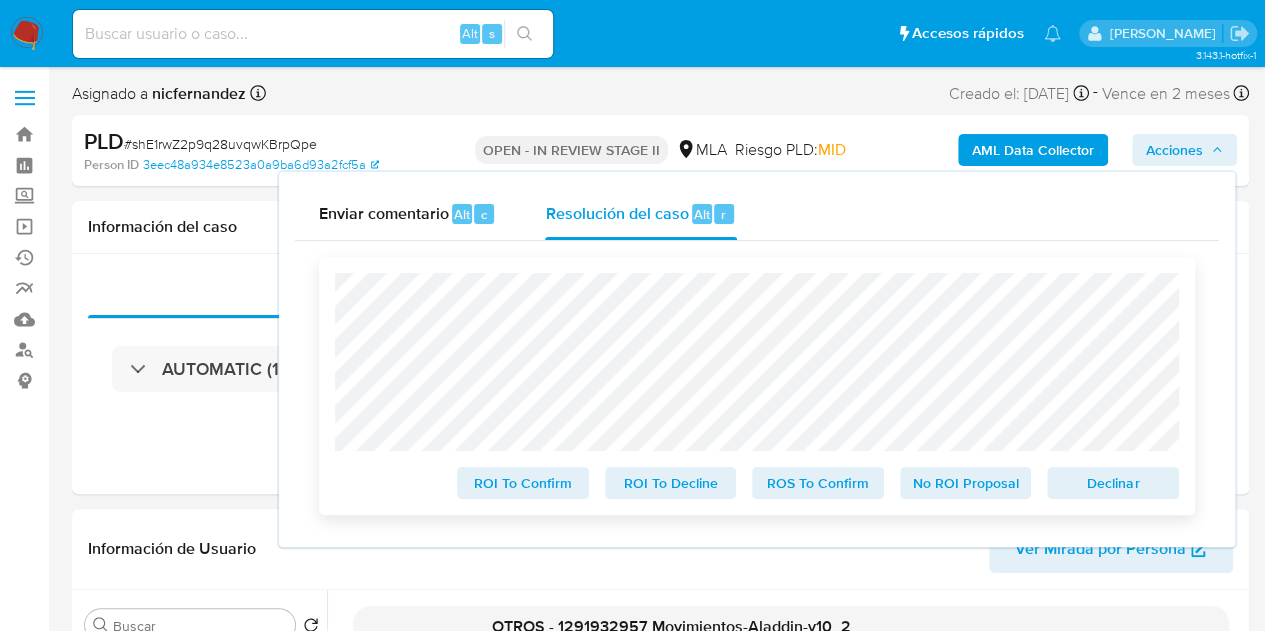 click on "Declinar" at bounding box center [1113, 483] 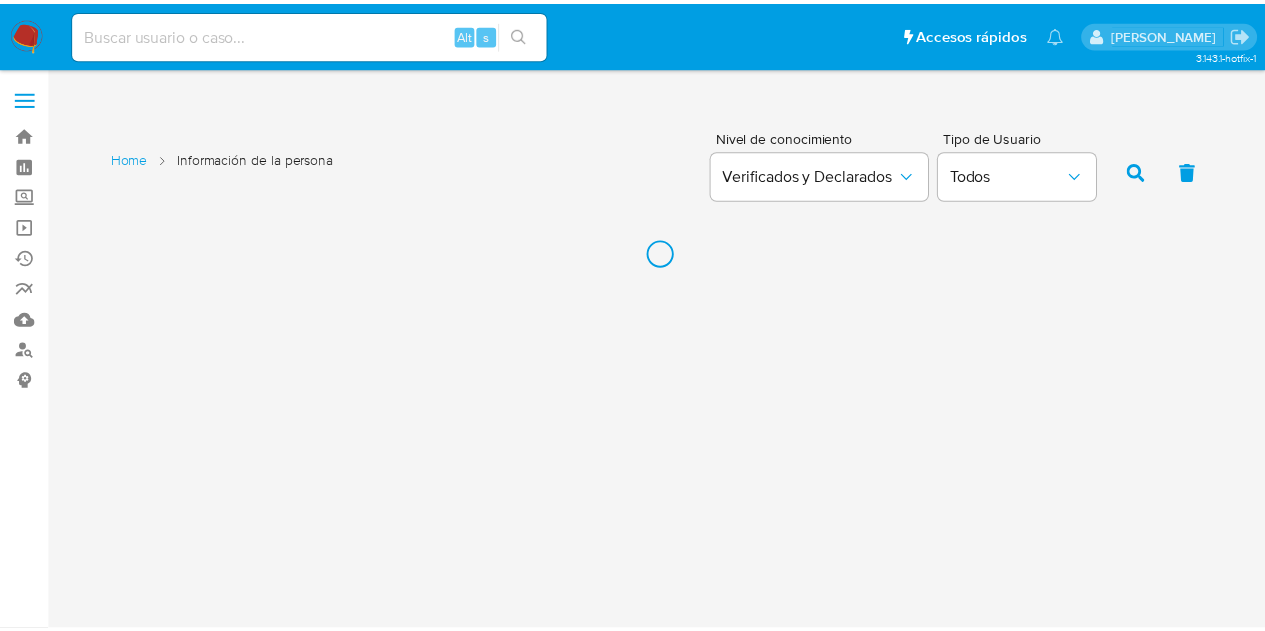 scroll, scrollTop: 0, scrollLeft: 0, axis: both 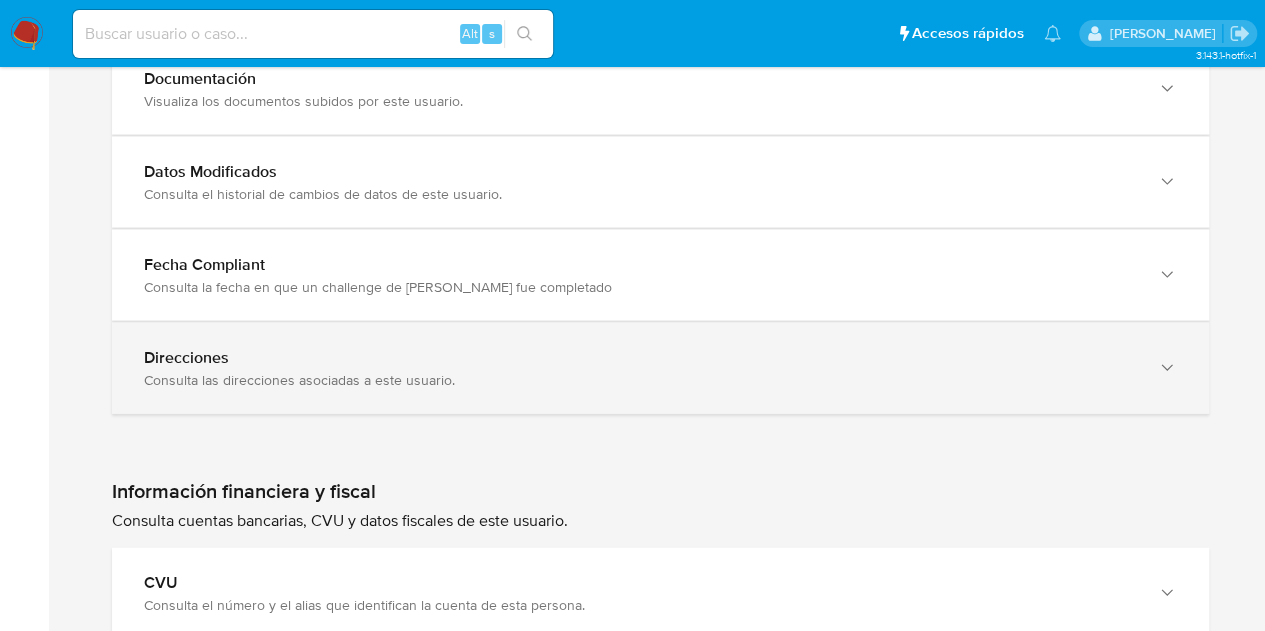 click on "Consulta las direcciones asociadas a este usuario." at bounding box center (640, 380) 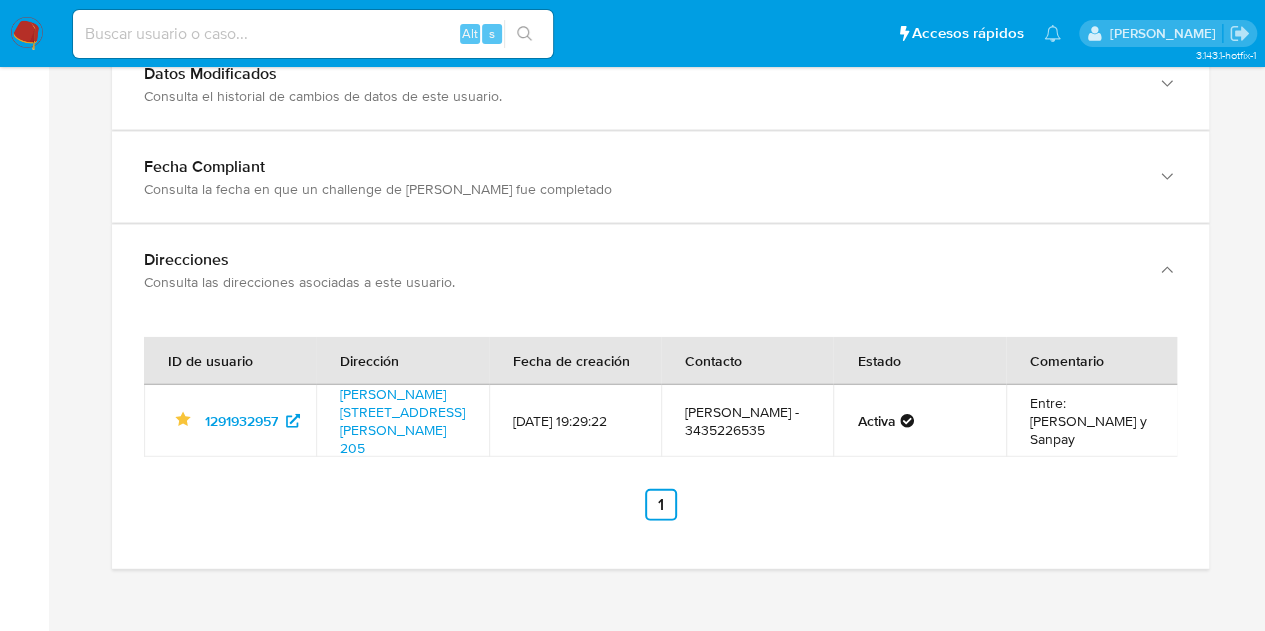 scroll, scrollTop: 2147, scrollLeft: 0, axis: vertical 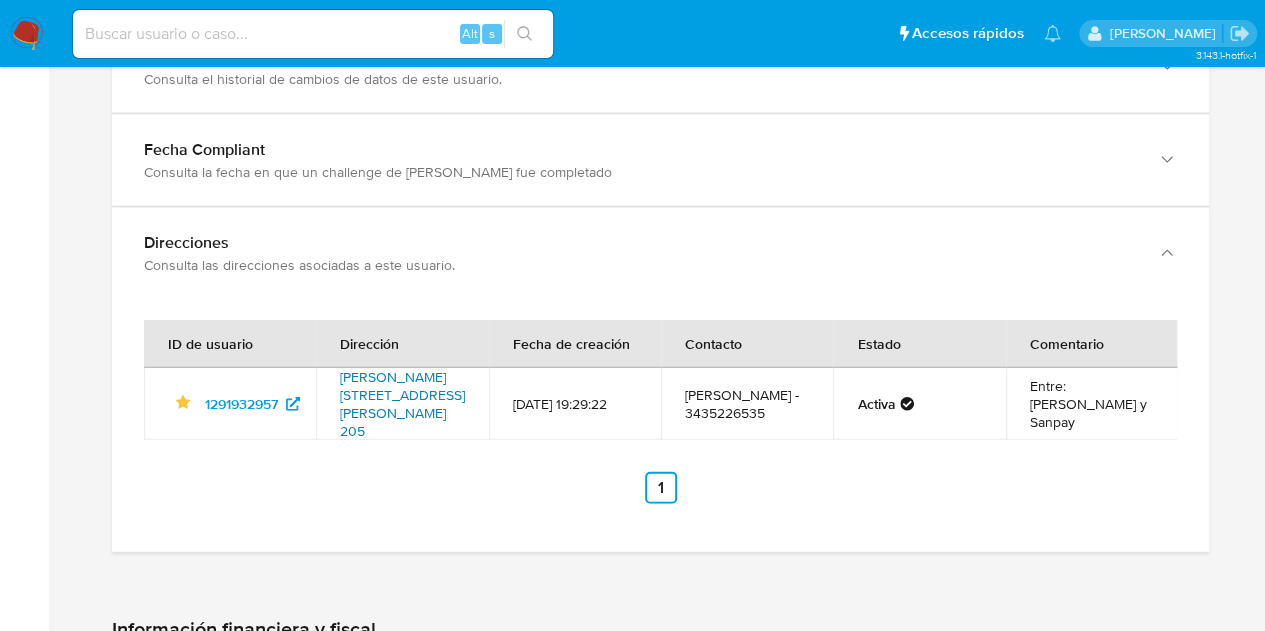 click on "Leopoldo Marechal 205, Paraná, Entre Ríos, 3100, Argentina 205" at bounding box center [402, 404] 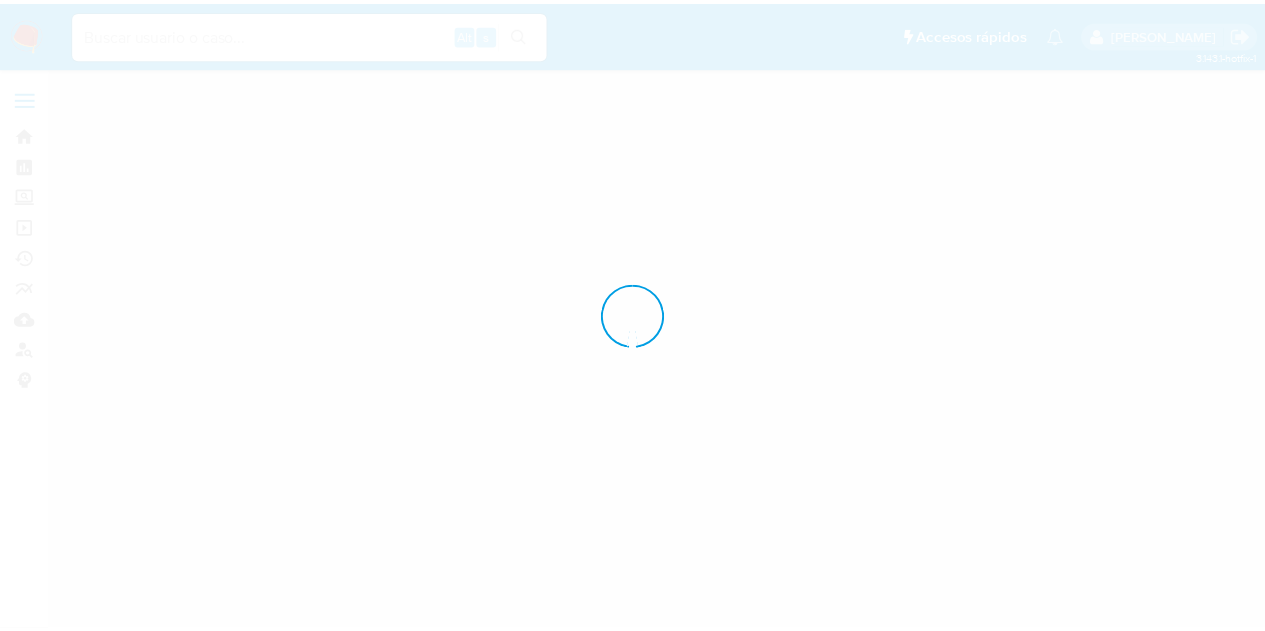 scroll, scrollTop: 0, scrollLeft: 0, axis: both 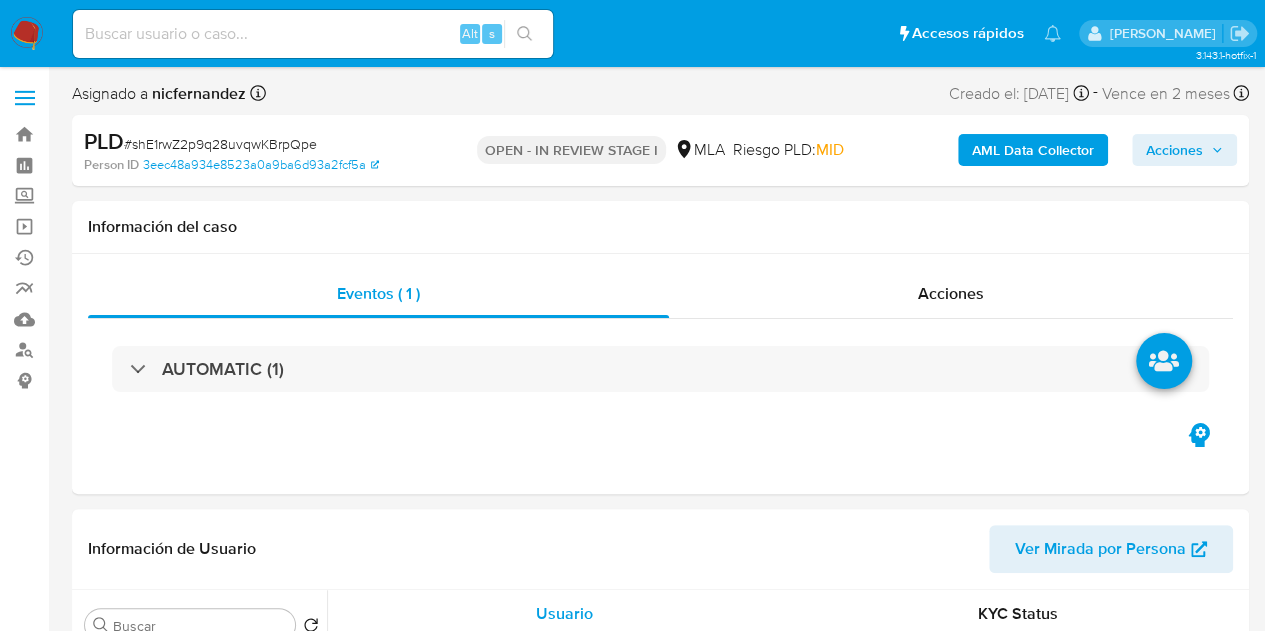 click on "Acciones" at bounding box center [1174, 150] 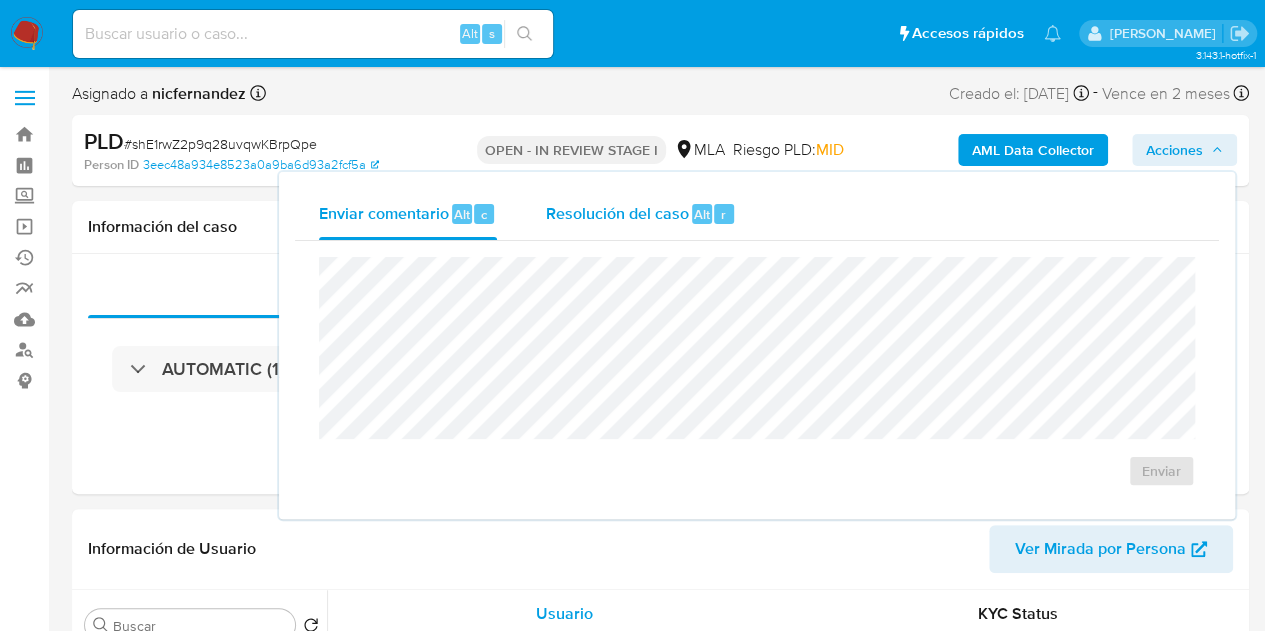 click on "r" at bounding box center [723, 214] 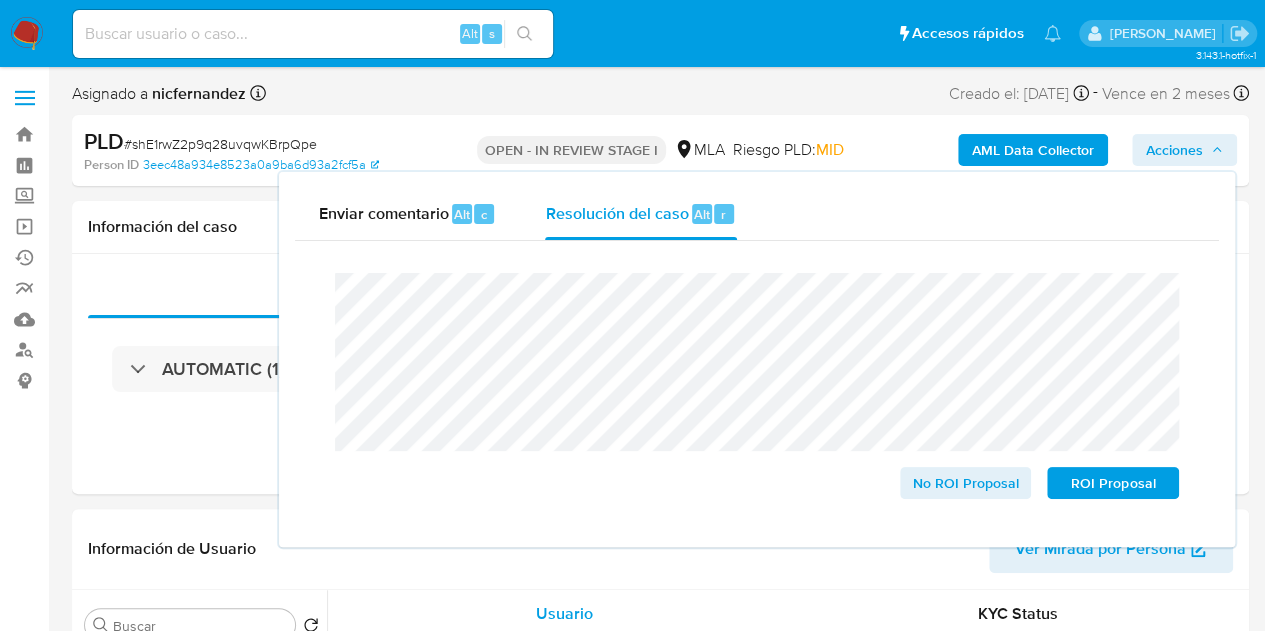 select on "10" 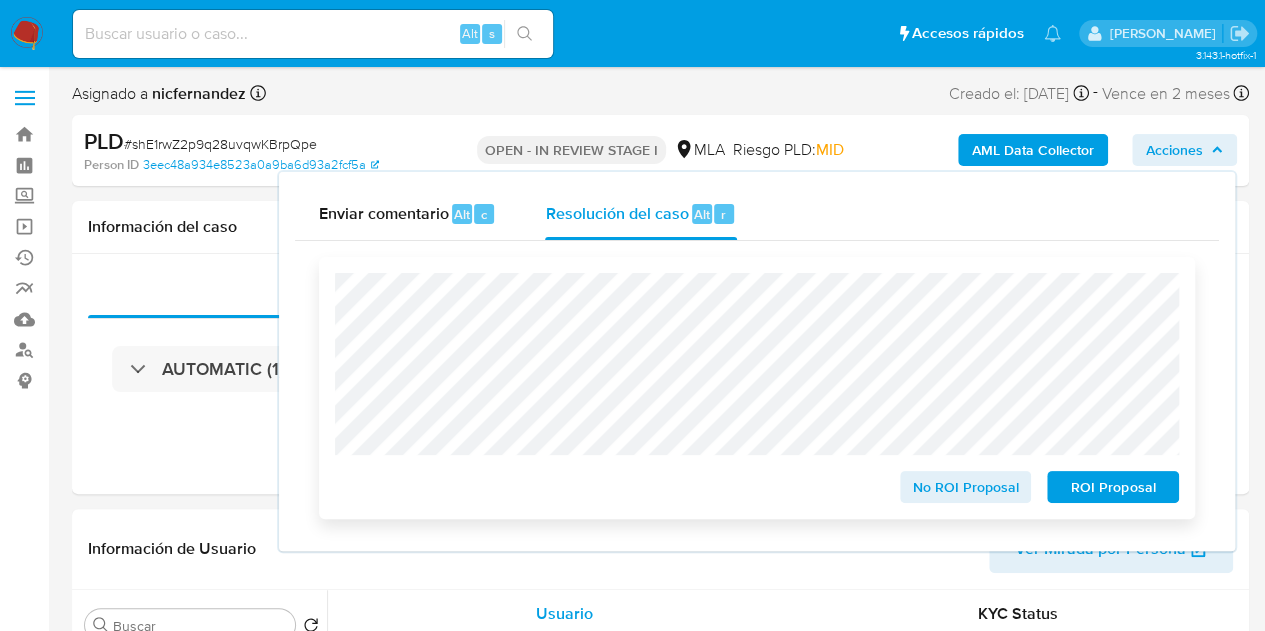 click on "ROI Proposal" at bounding box center [1113, 487] 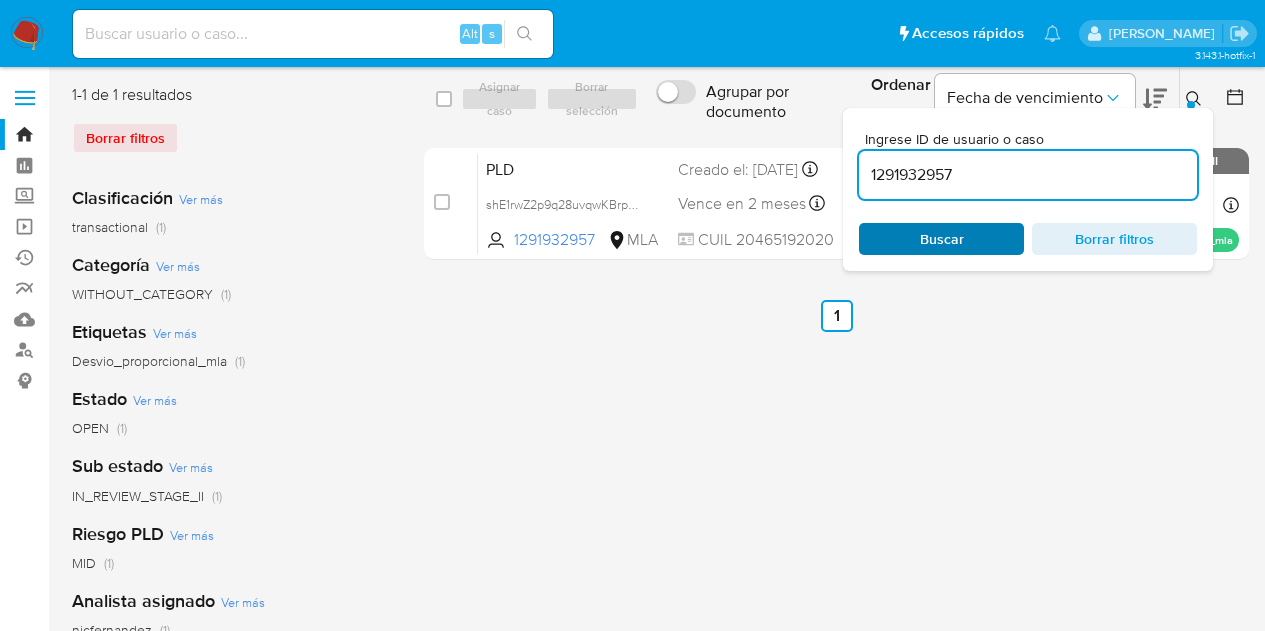 scroll, scrollTop: 0, scrollLeft: 0, axis: both 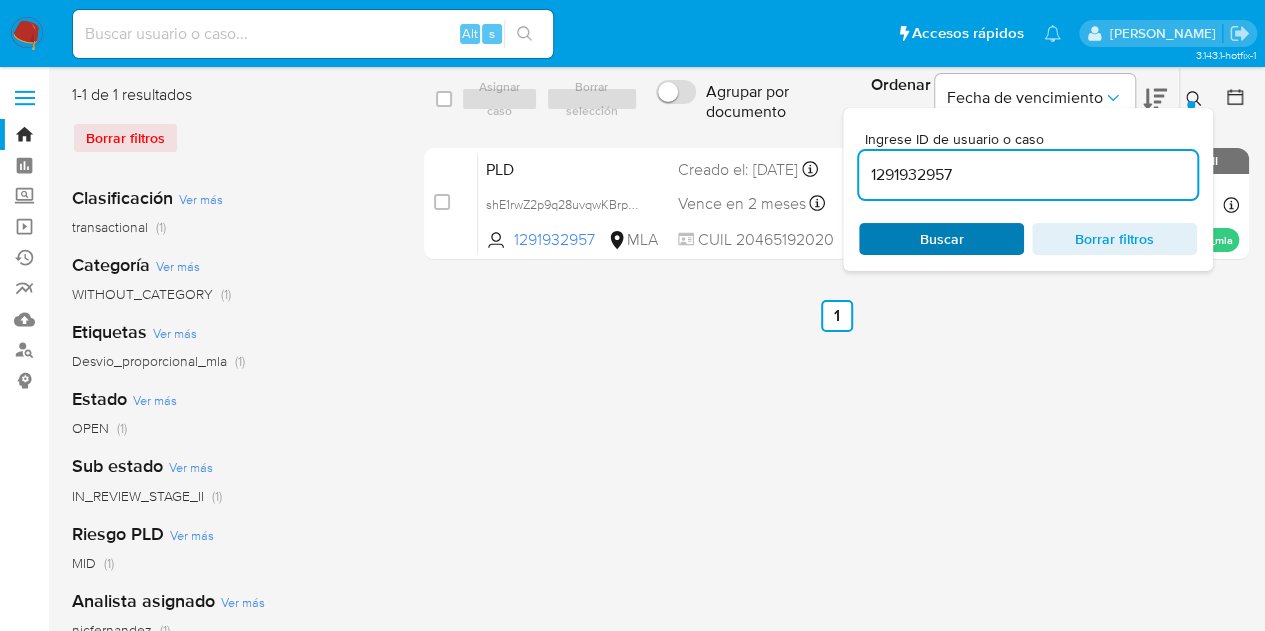 click on "Buscar" at bounding box center (941, 239) 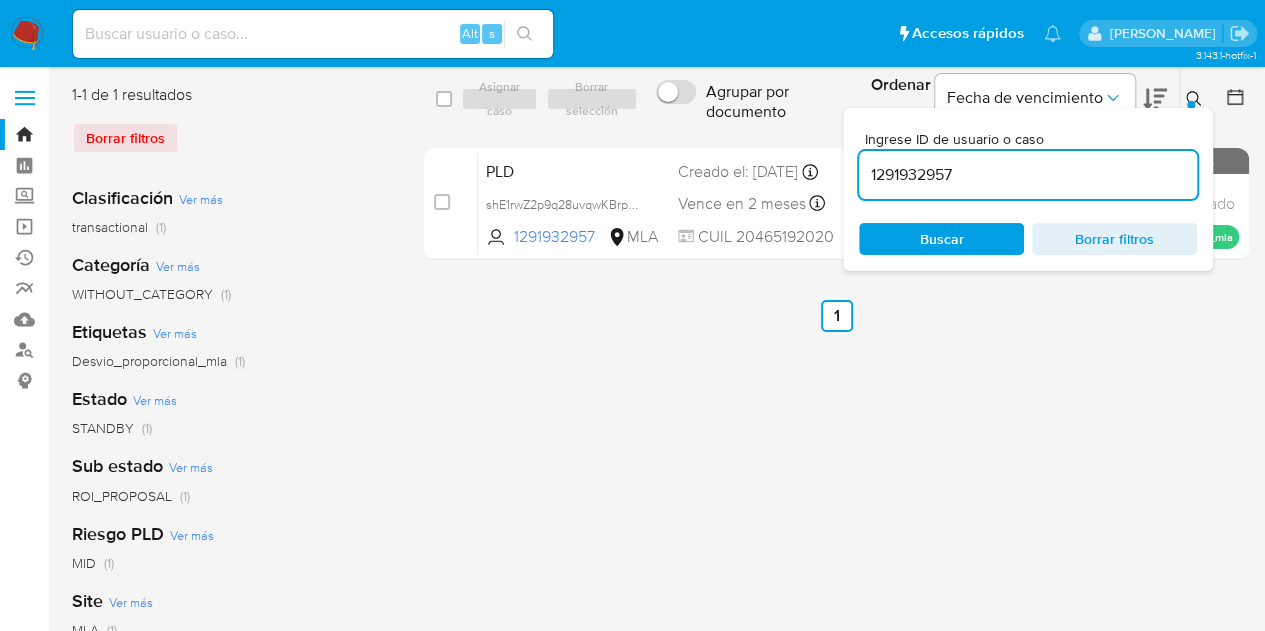 click 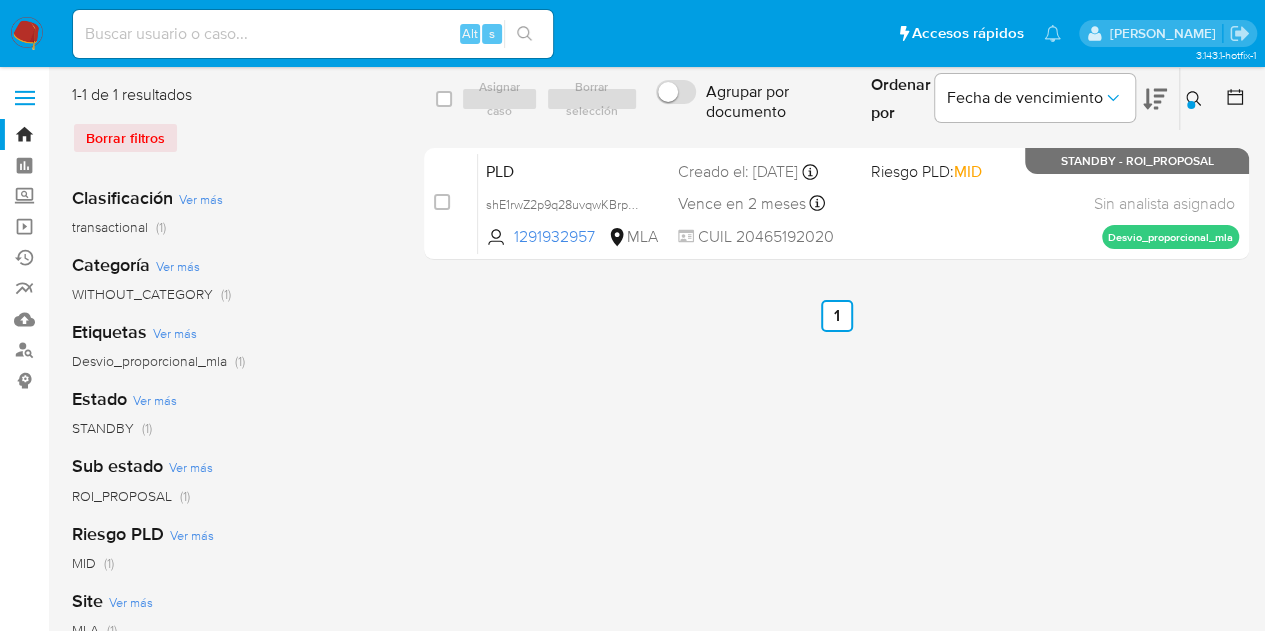 click on "select-all-cases-checkbox Asignar caso Borrar selección Agrupar por documento Ordenar por Fecha de vencimiento   No es posible ordenar los resultados mientras se encuentren agrupados. Ingrese ID de usuario o caso 1291932957 Buscar Borrar filtros case-item-checkbox   No es posible asignar el caso PLD shE1rwZ2p9q28uvqwKBrpQpe 1291932957 MLA Riesgo PLD:  MID Creado el: 12/06/2025   Creado el: 12/06/2025 03:17:23 Vence en 2 meses   Vence el 10/09/2025 03:17:23 CUIL   20465192020 Sin analista asignado   Asignado el: 18/06/2025 14:19:24 Desvio_proporcional_mla STANDBY - ROI_PROPOSAL  Anterior 1 Siguiente" at bounding box center [836, 515] 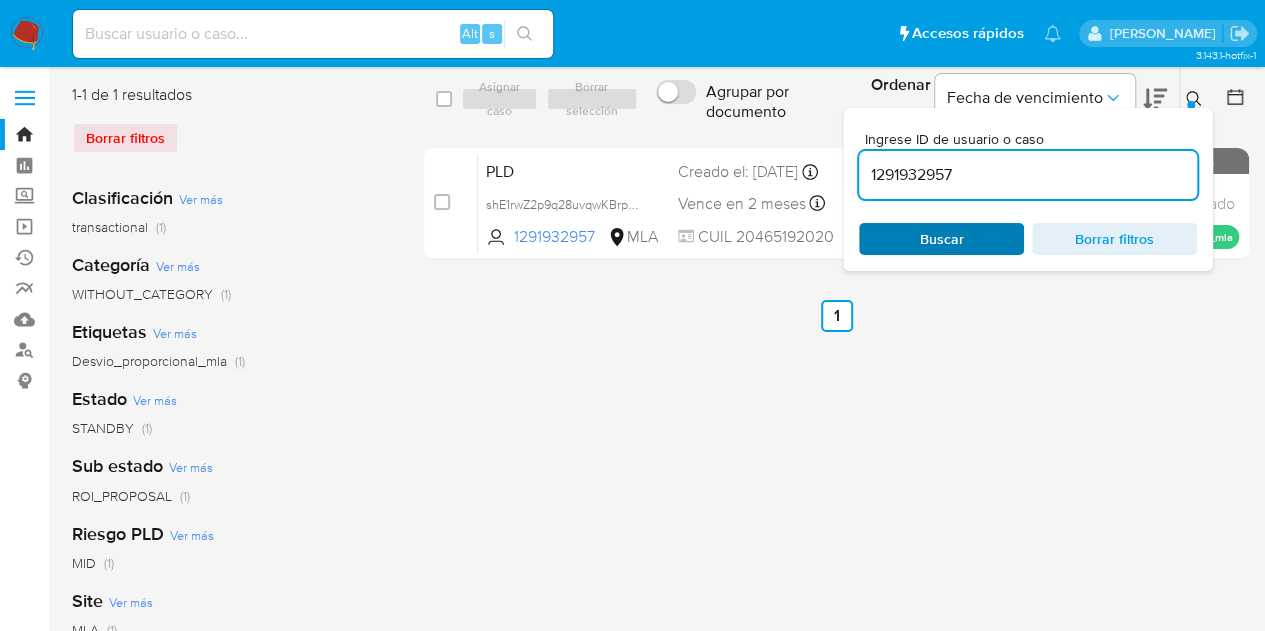 click on "Buscar" at bounding box center (942, 239) 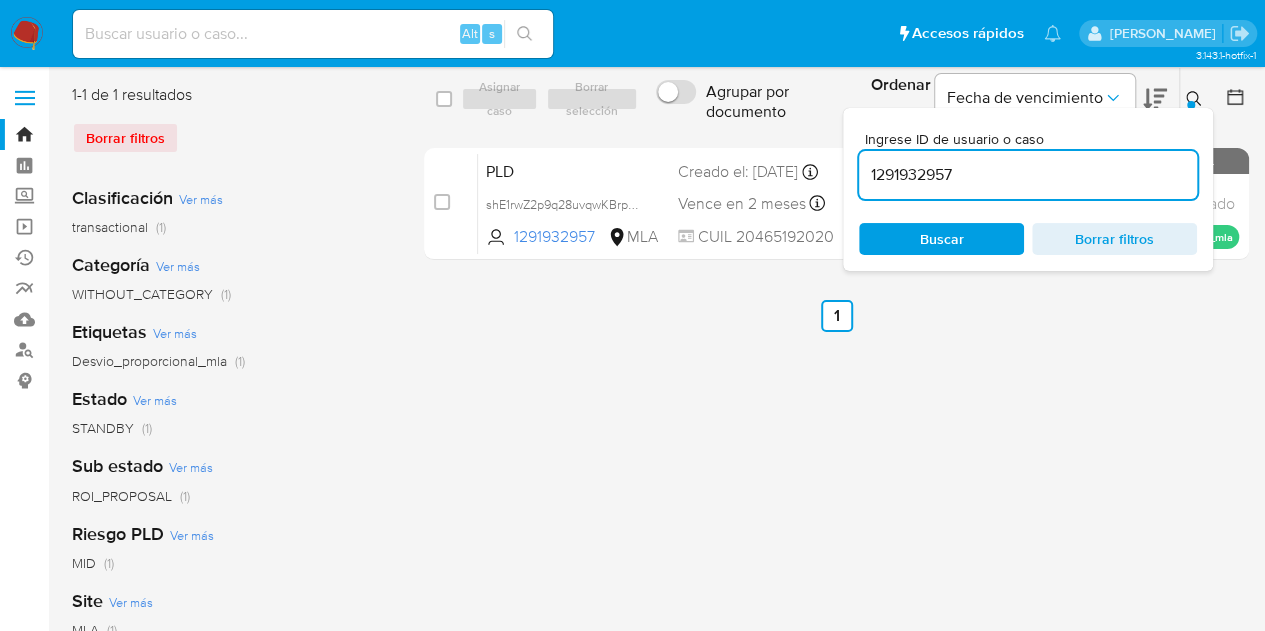 click at bounding box center (1191, 105) 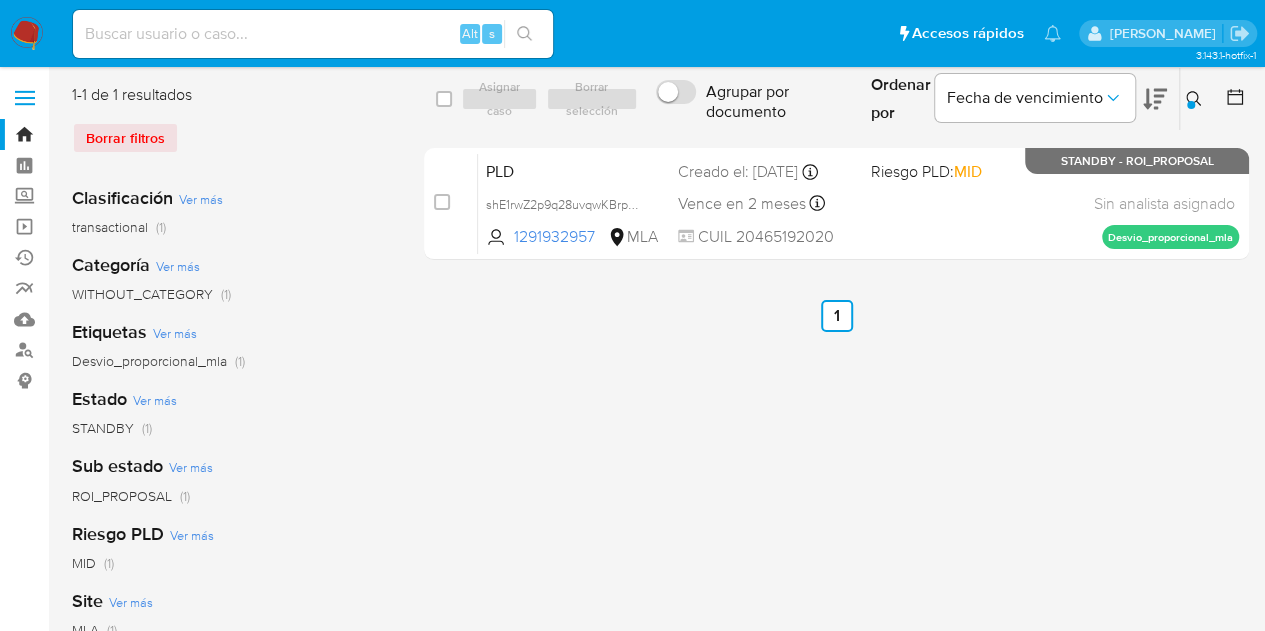 click 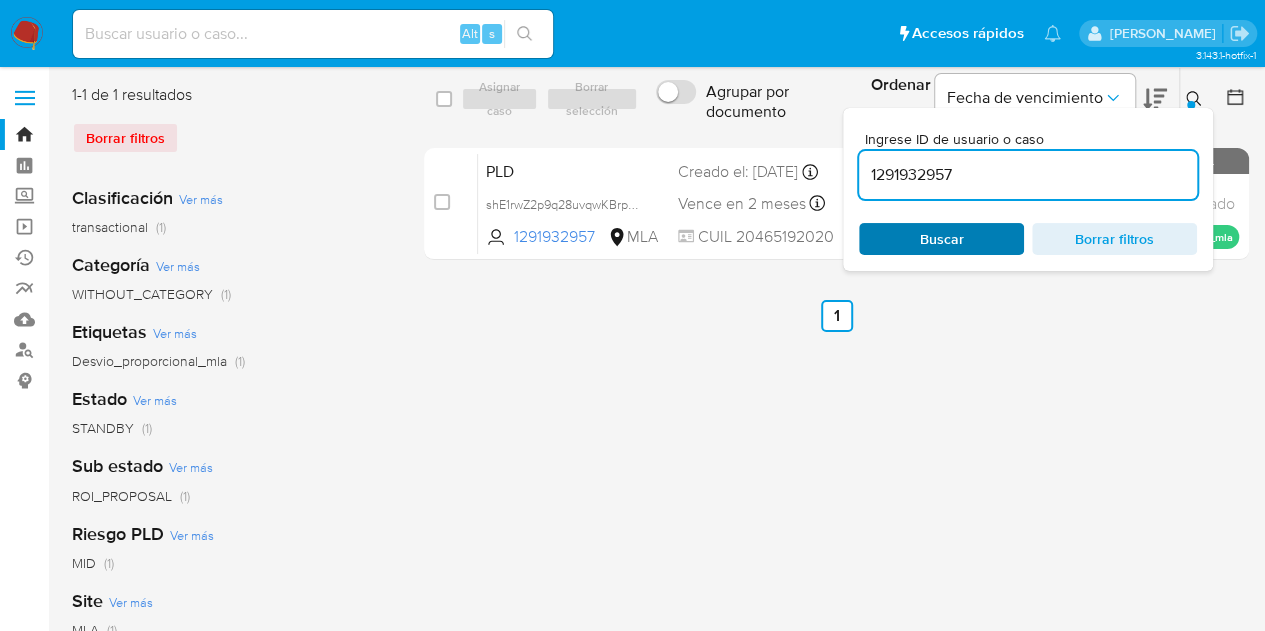 click on "Buscar" at bounding box center (941, 239) 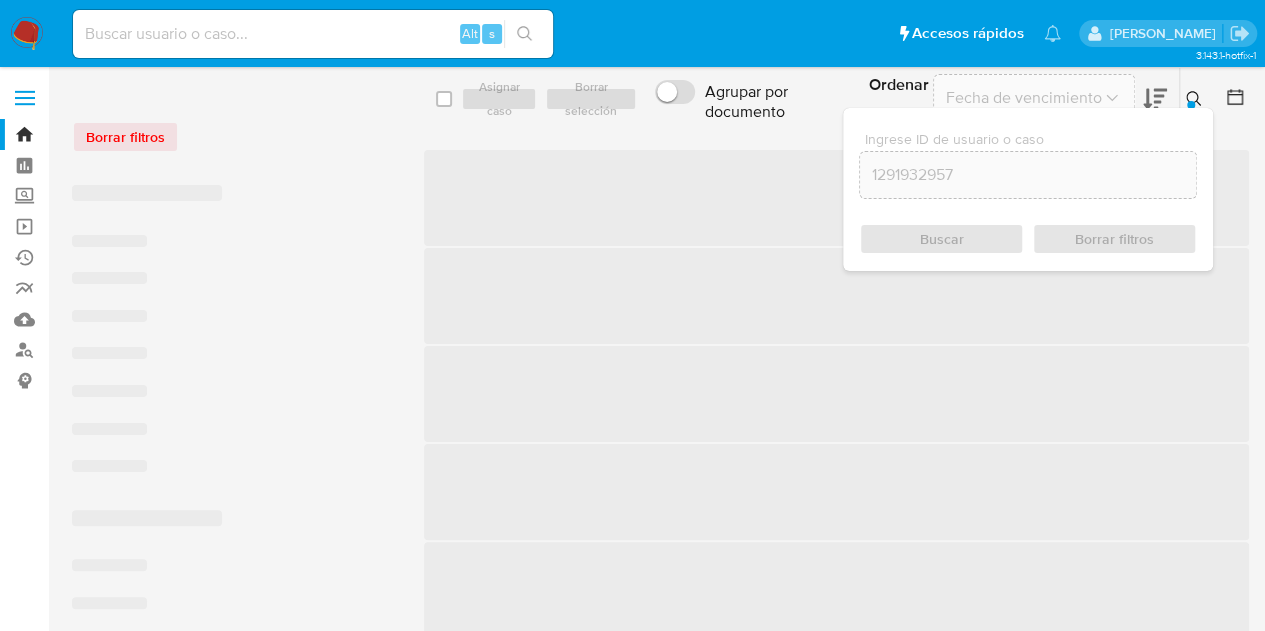 click 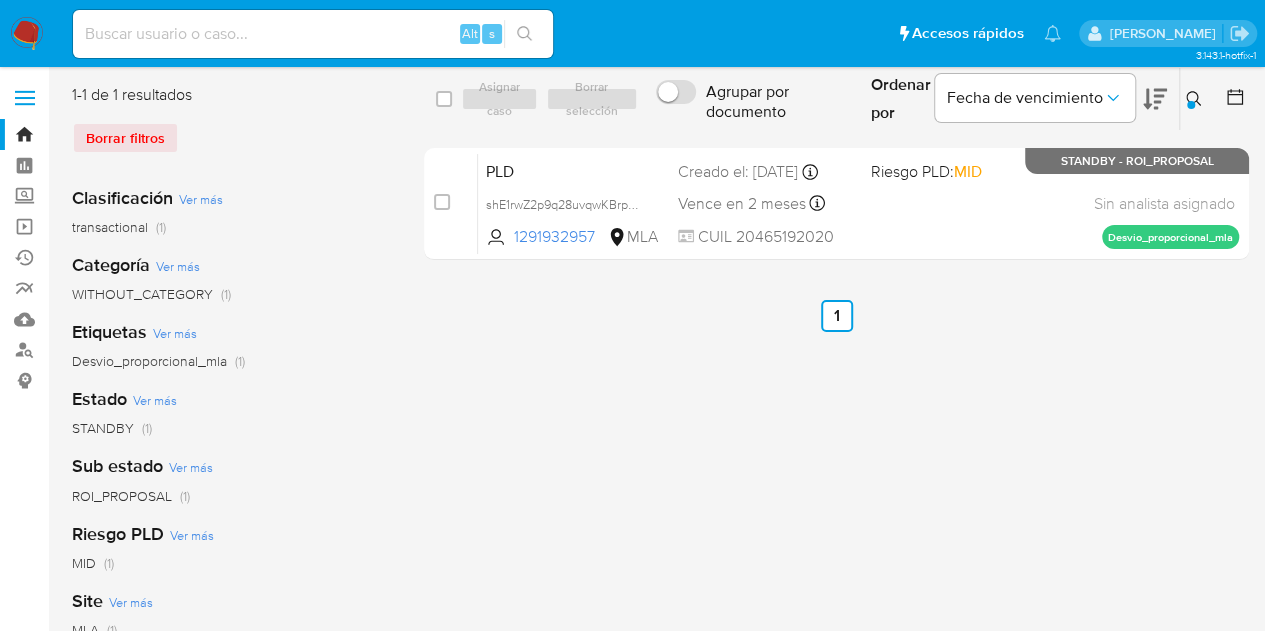 click on "PLD" at bounding box center [574, 170] 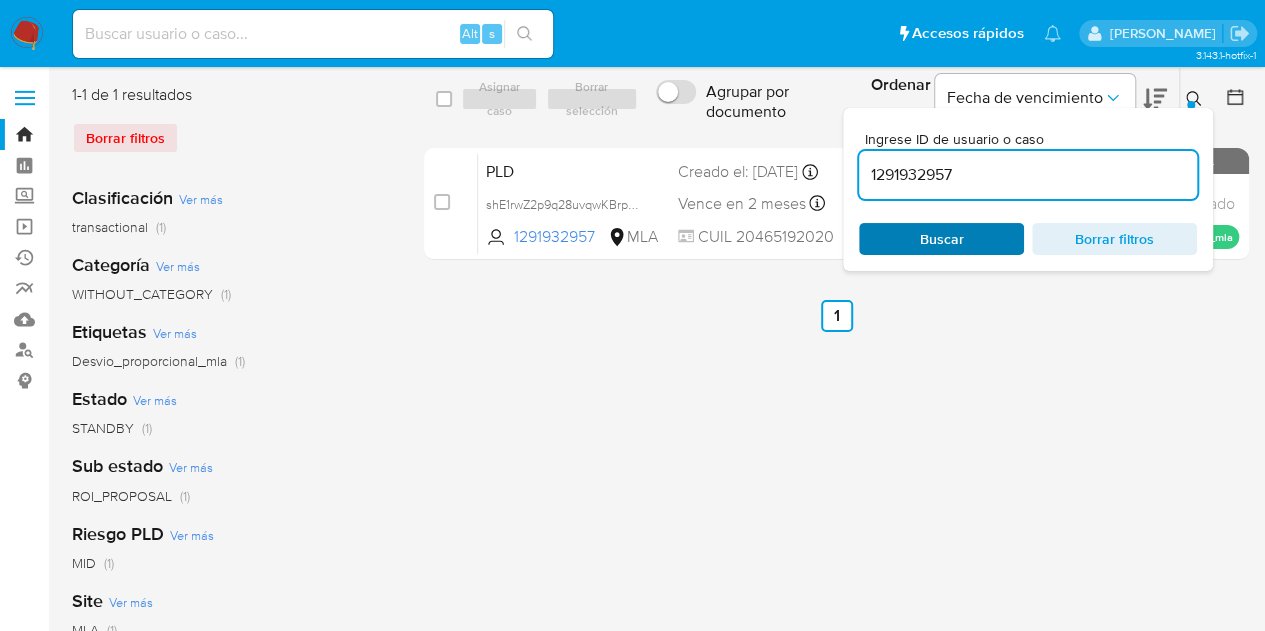 click on "Buscar" at bounding box center [942, 239] 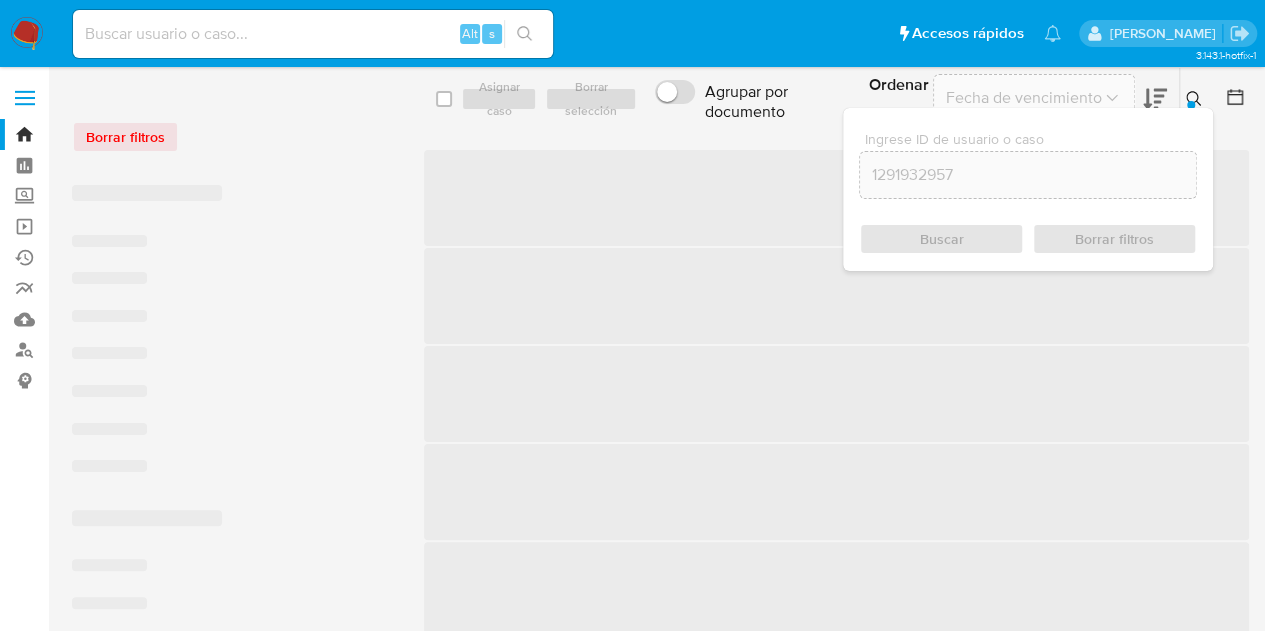 click on "Ordenar por Fecha de vencimiento" at bounding box center [1016, 99] 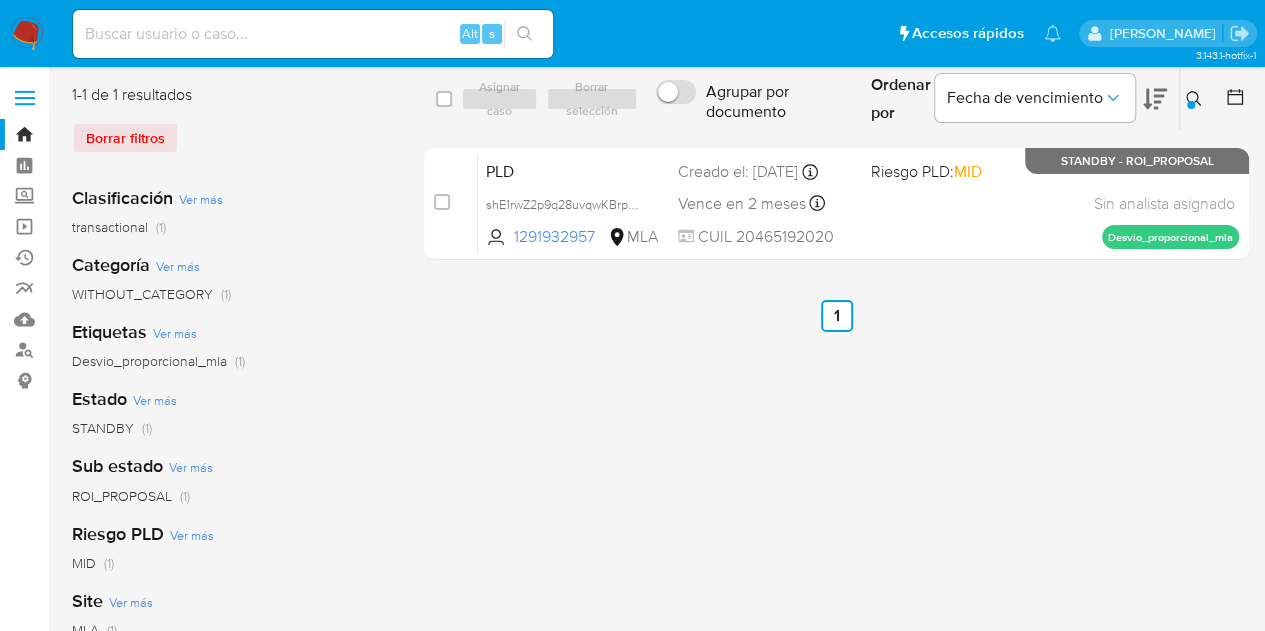 click 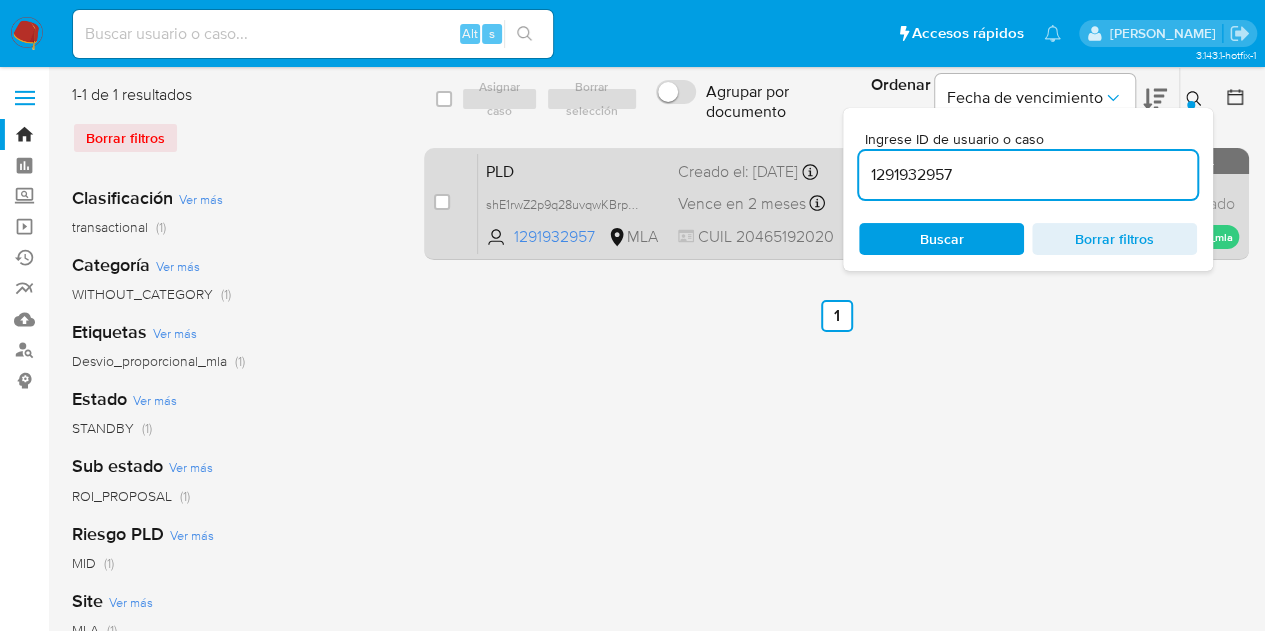 drag, startPoint x: 968, startPoint y: 174, endPoint x: 715, endPoint y: 153, distance: 253.87004 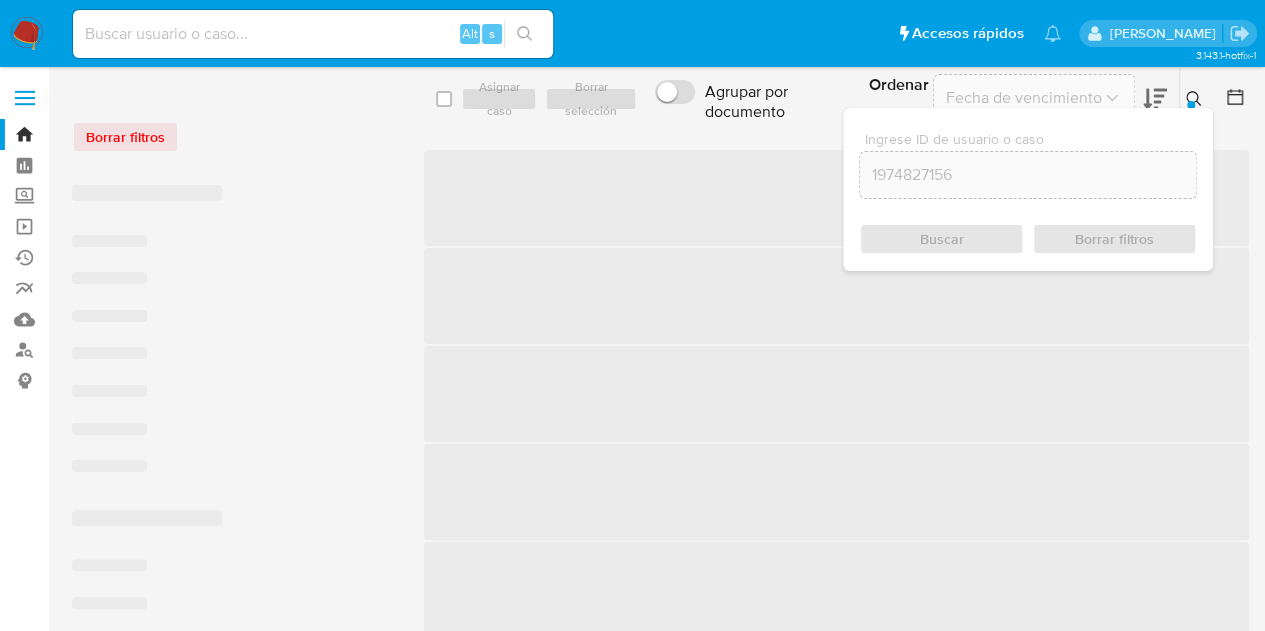click at bounding box center (1191, 105) 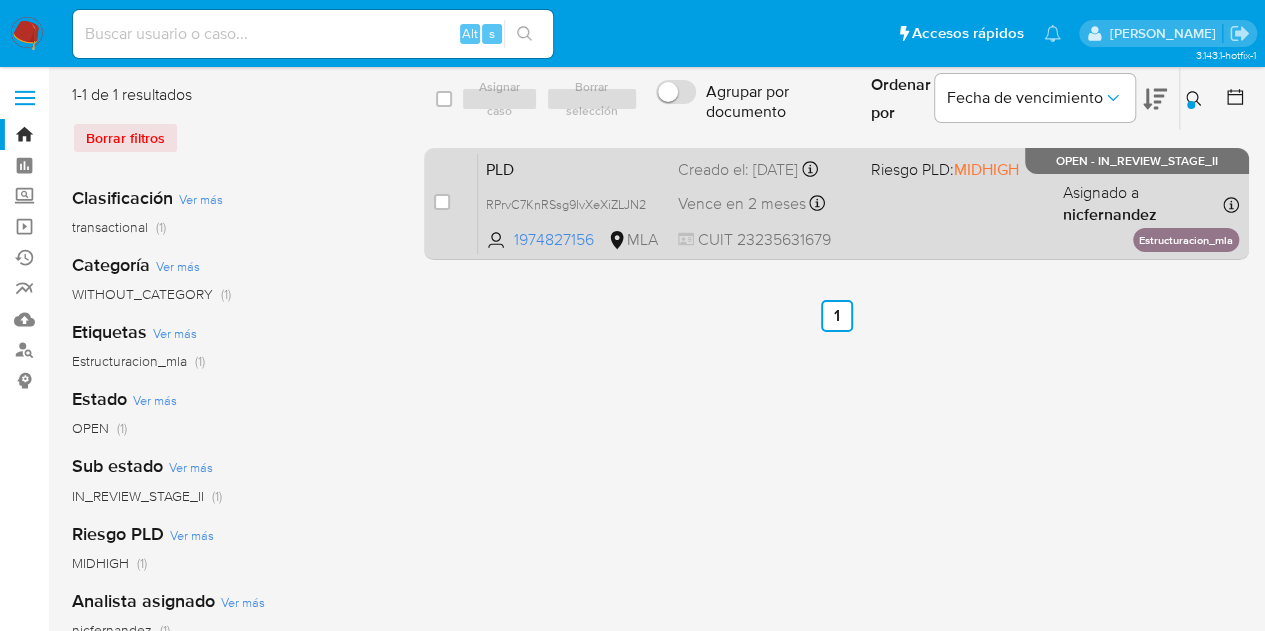 click on "PLD" at bounding box center (574, 168) 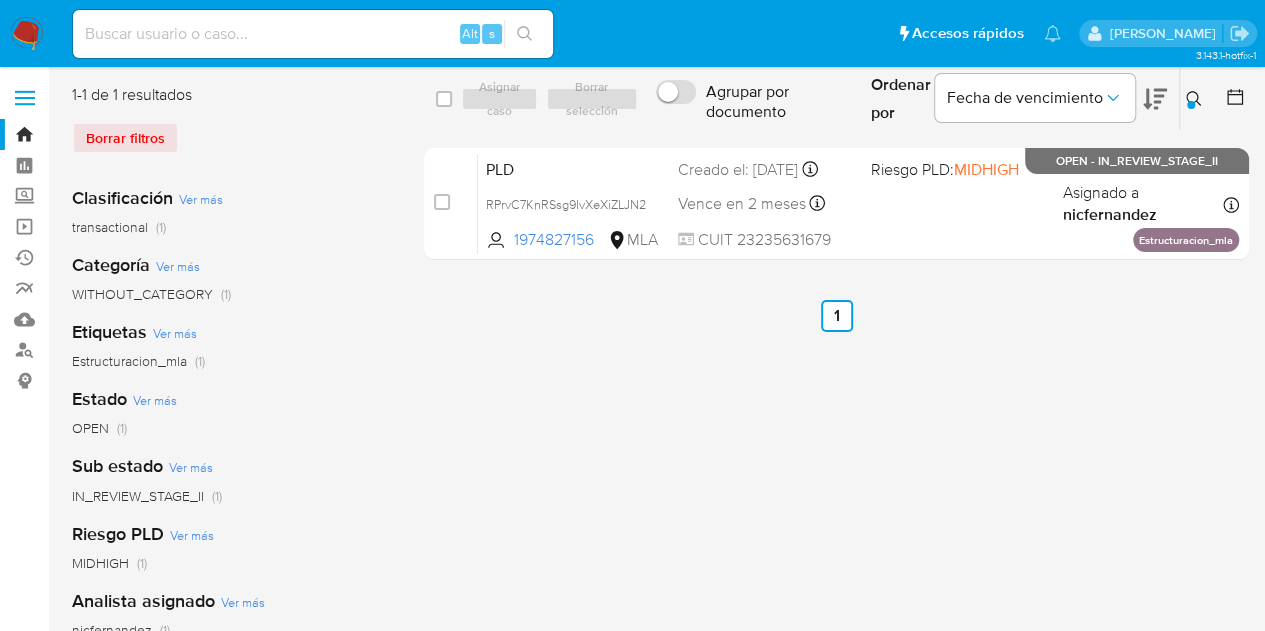 click at bounding box center (1191, 105) 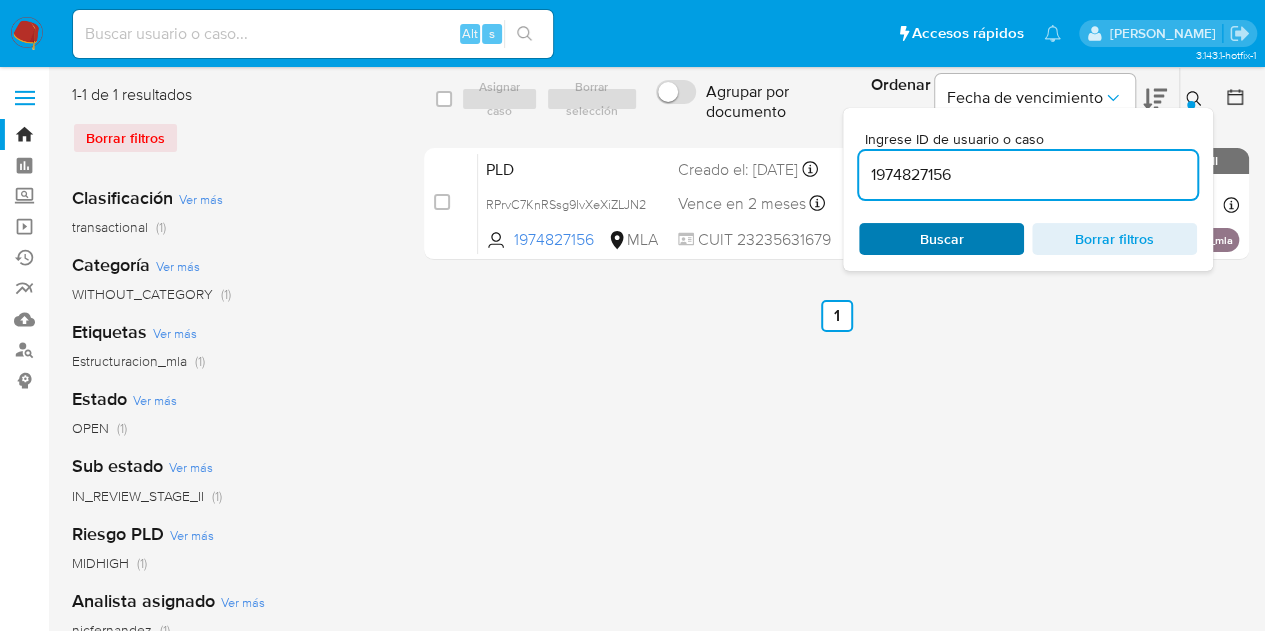 click on "Buscar" at bounding box center (941, 239) 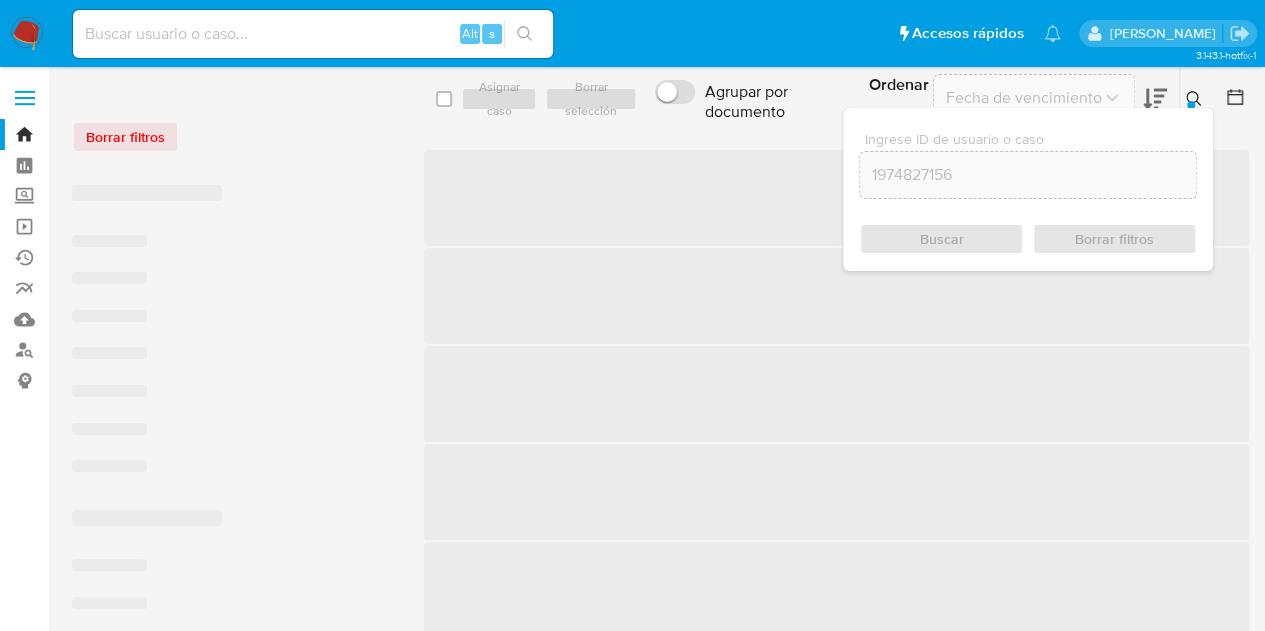 click at bounding box center (1196, 99) 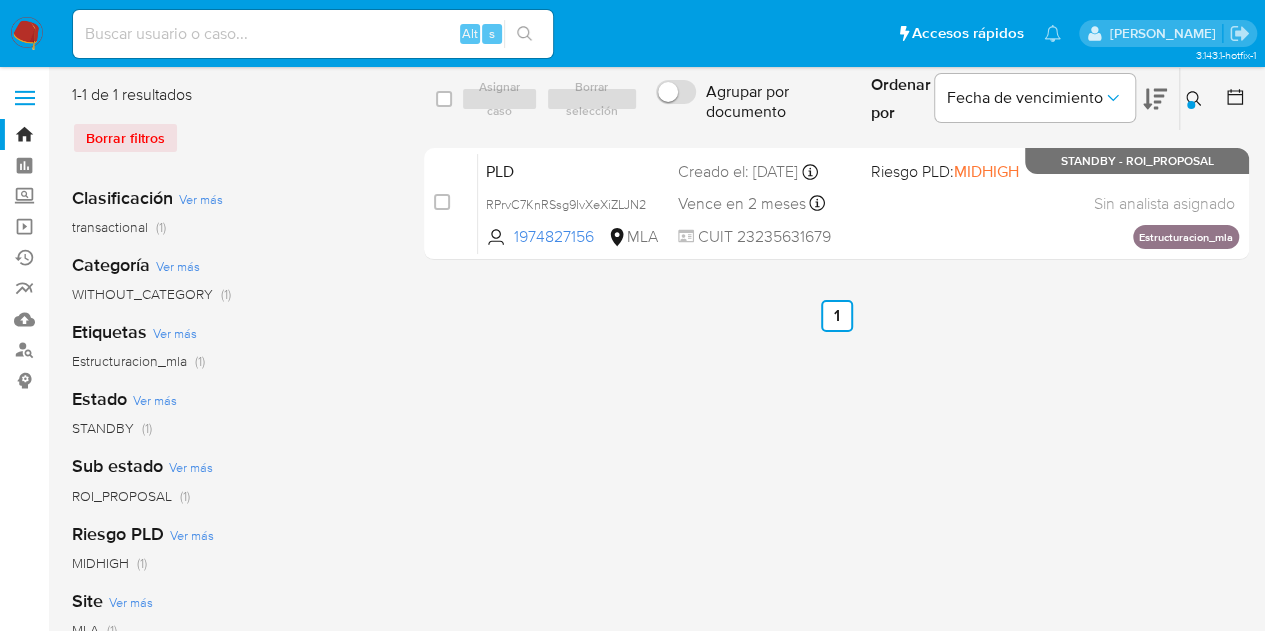 click 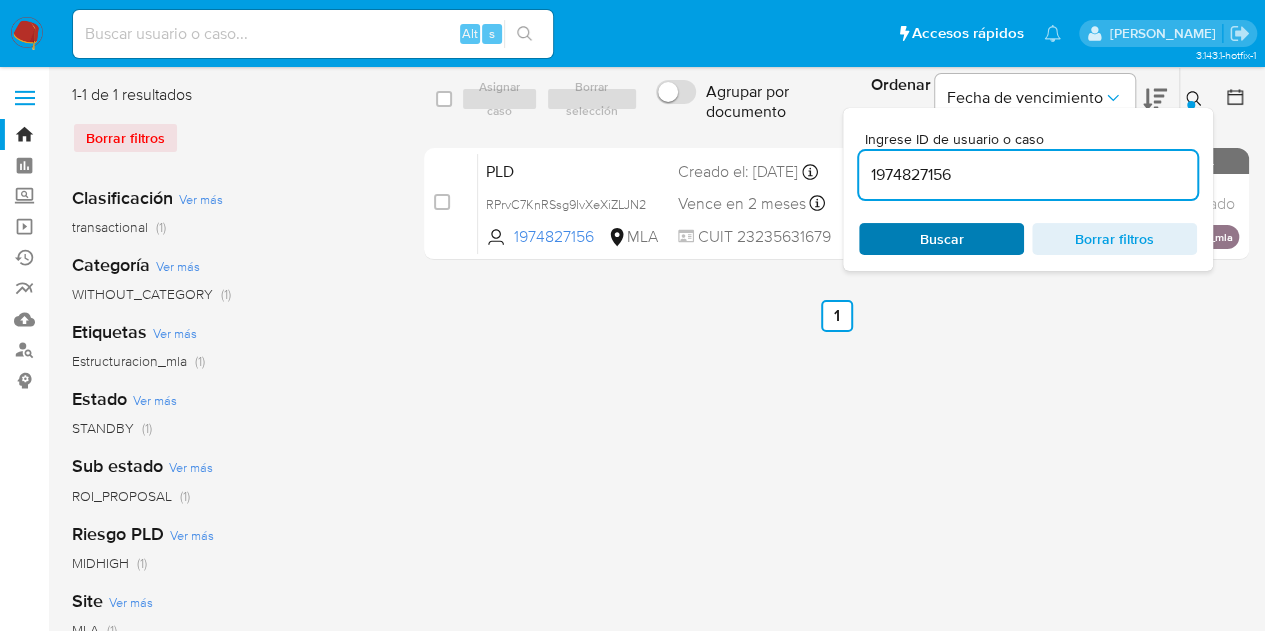 click on "Buscar" at bounding box center (941, 239) 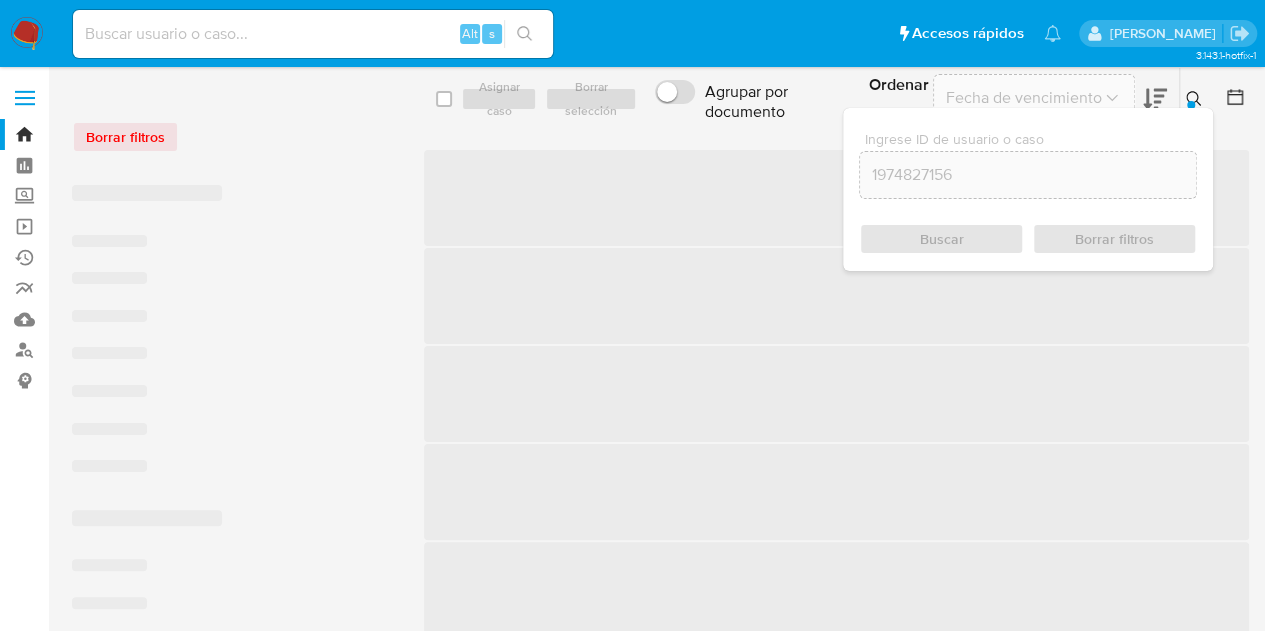 click 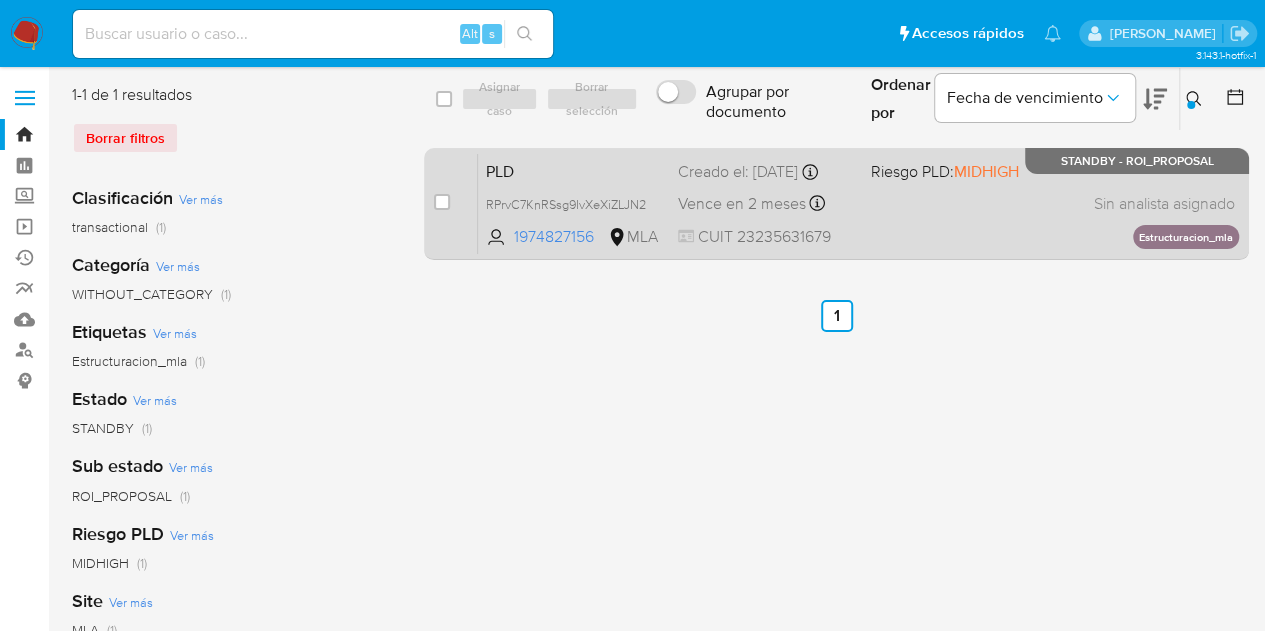 click on "PLD" at bounding box center (574, 170) 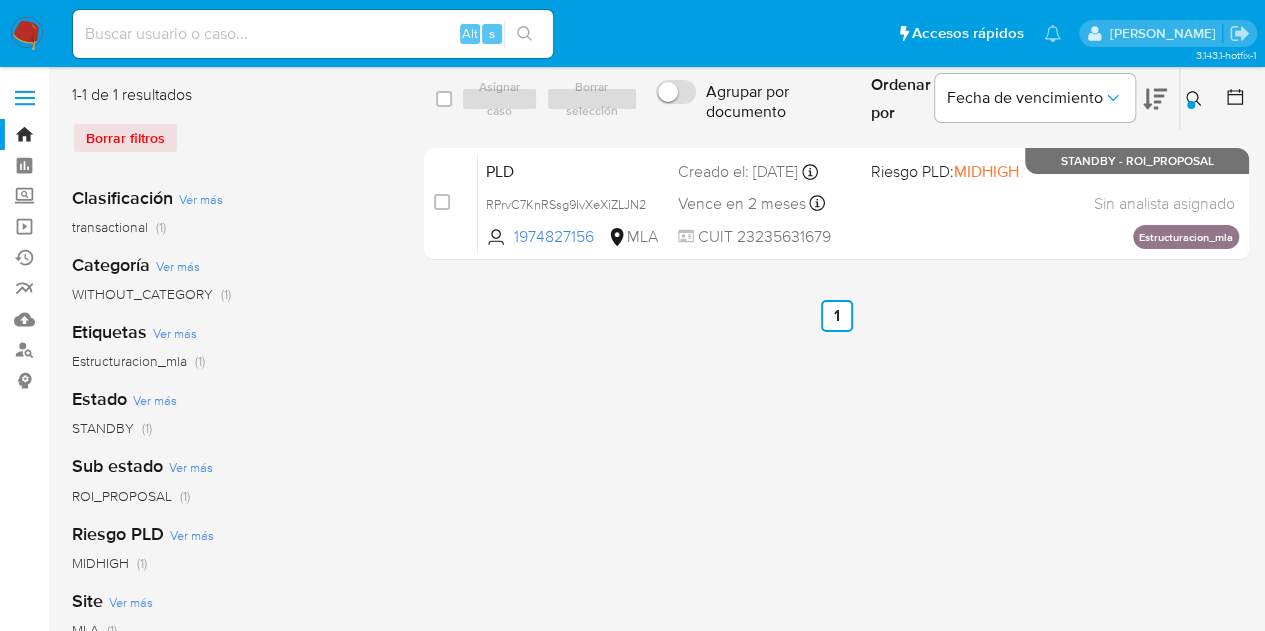 click 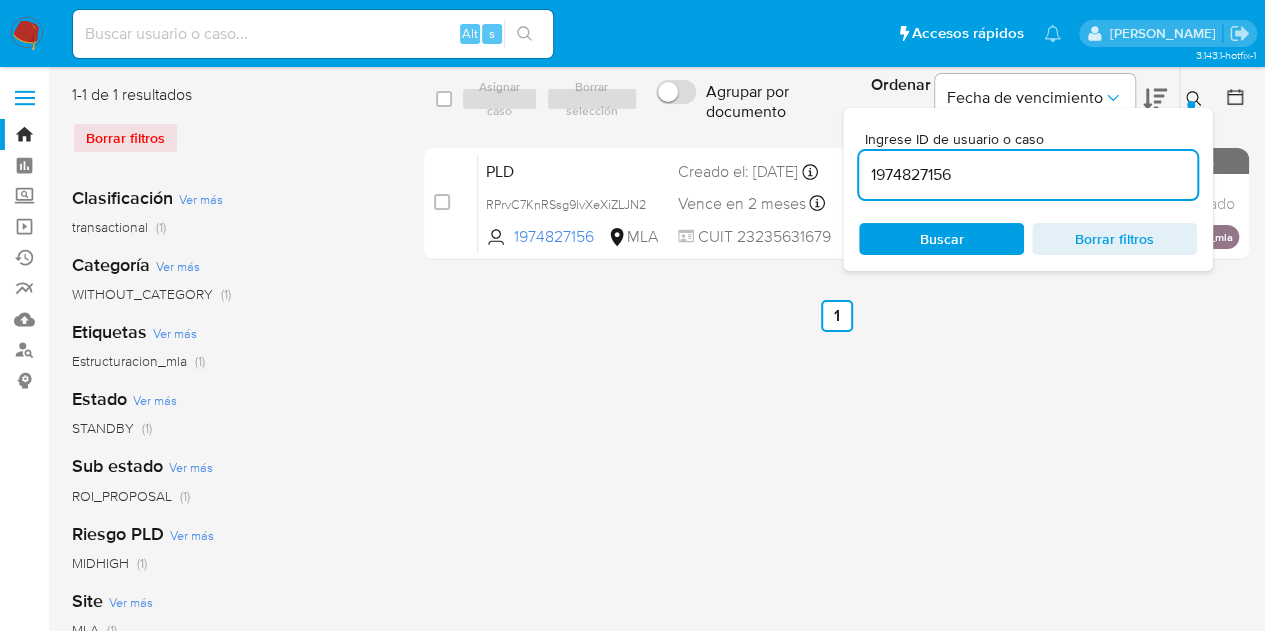 drag, startPoint x: 762, startPoint y: 103, endPoint x: 686, endPoint y: 83, distance: 78.58753 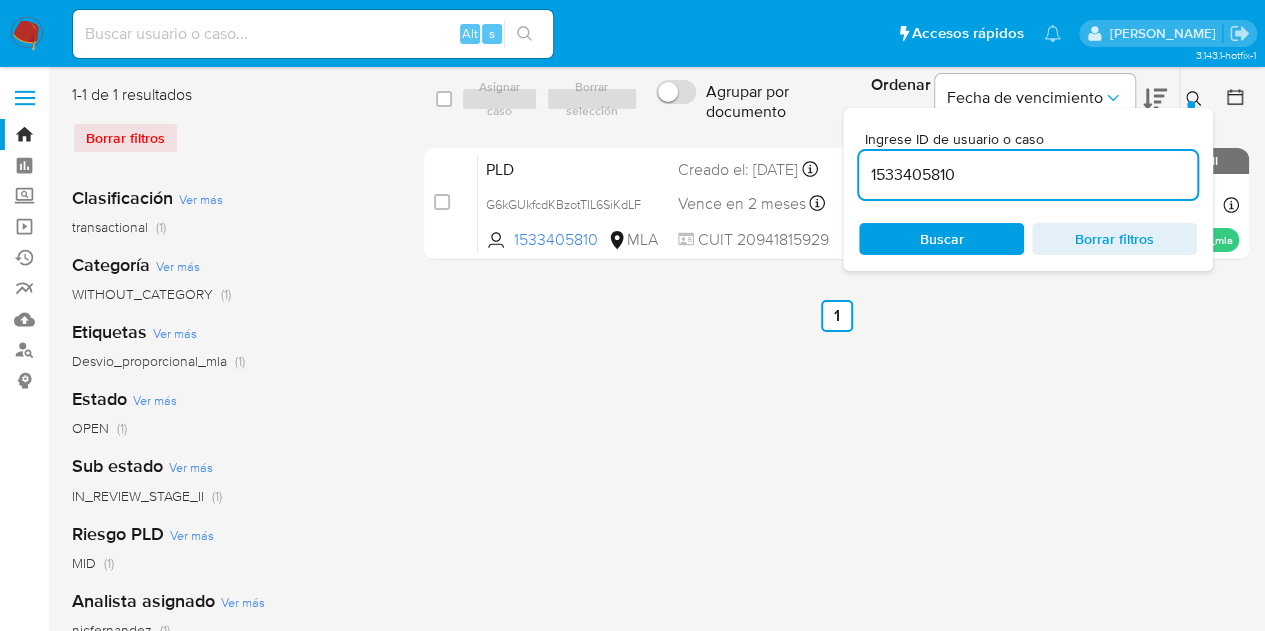 click 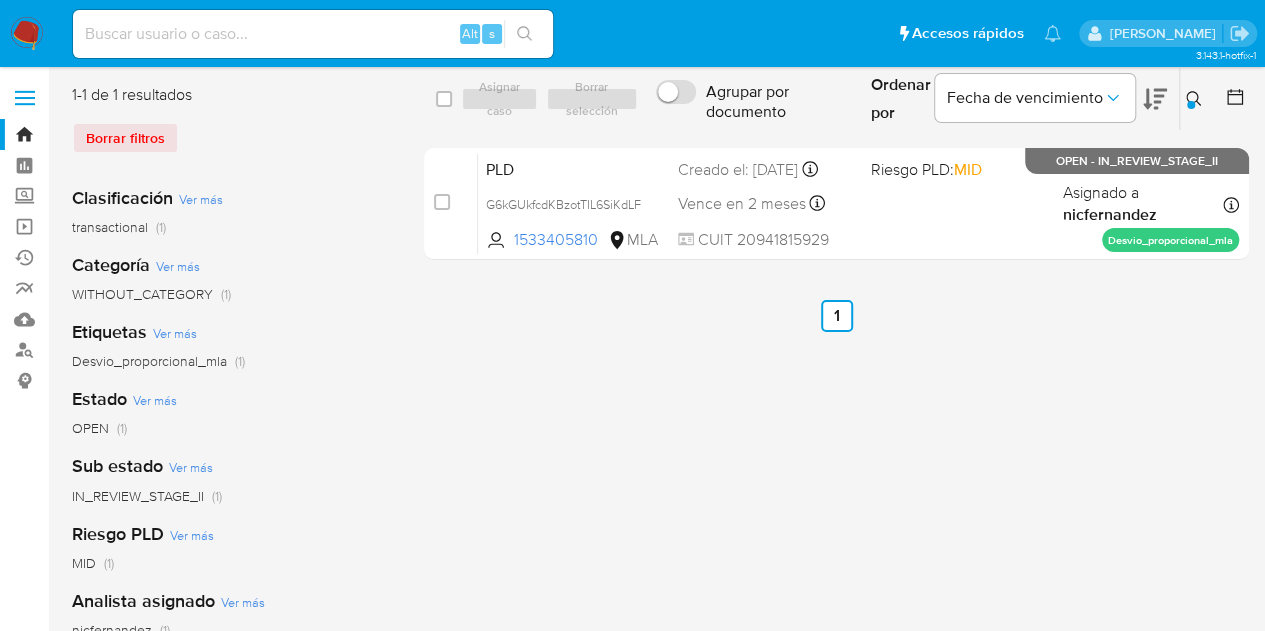 click at bounding box center (1196, 99) 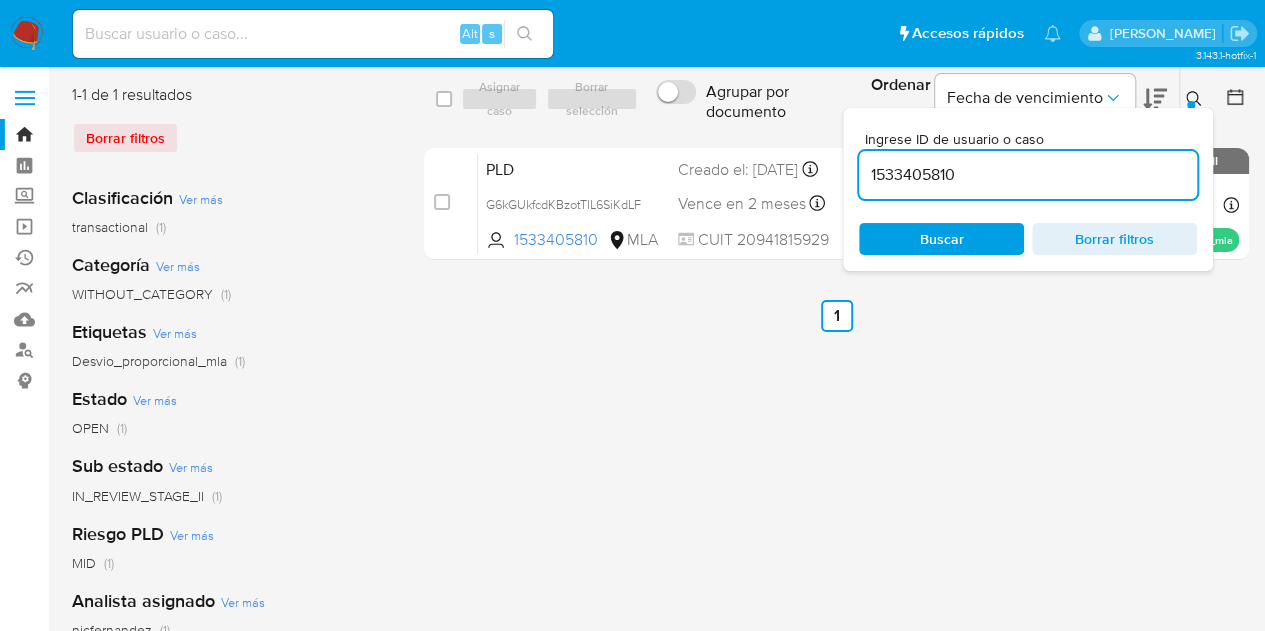 drag, startPoint x: 762, startPoint y: 119, endPoint x: 699, endPoint y: 107, distance: 64.132675 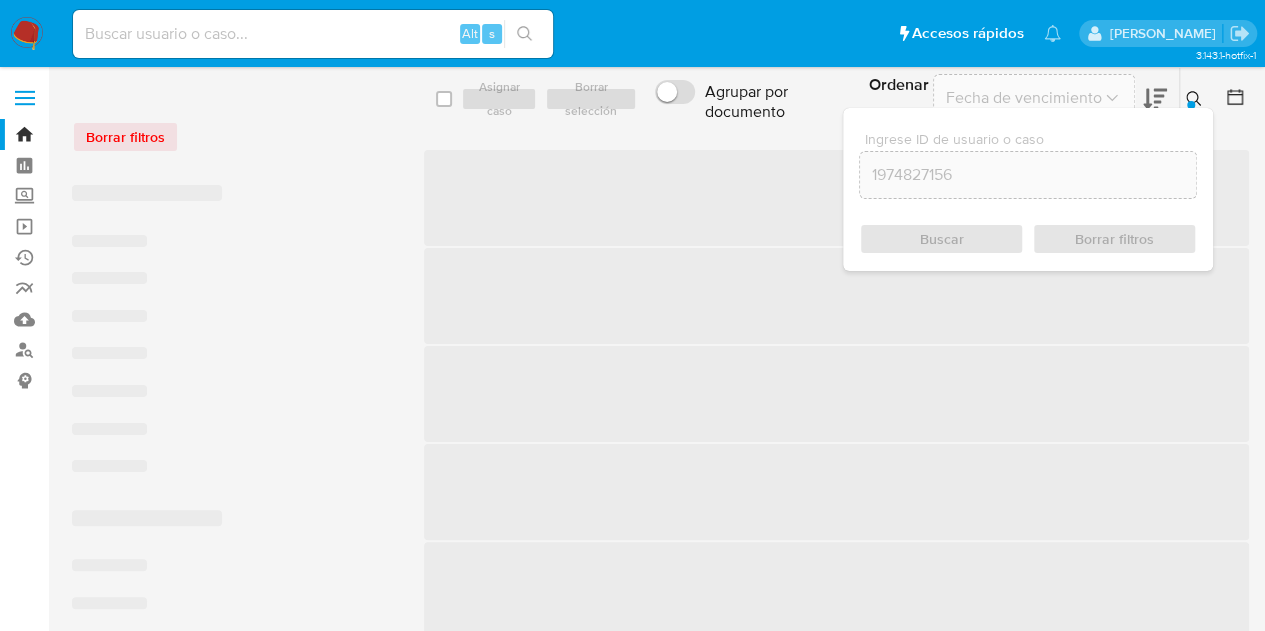 click at bounding box center (1196, 99) 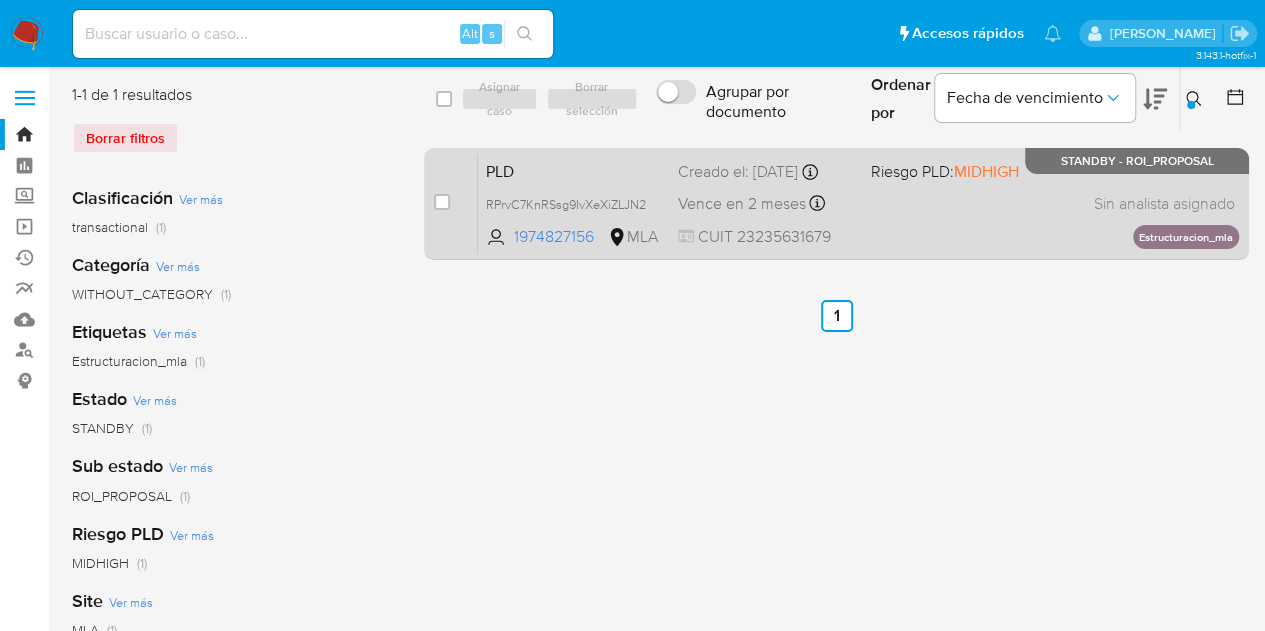 click on "PLD" at bounding box center (574, 170) 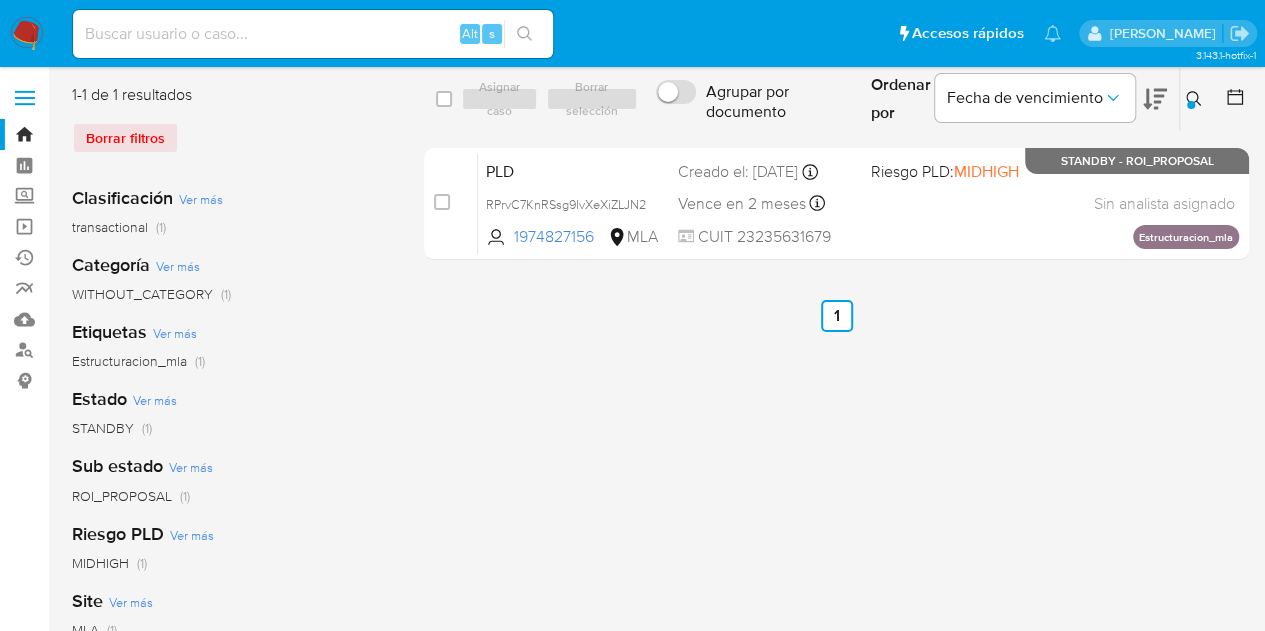 click 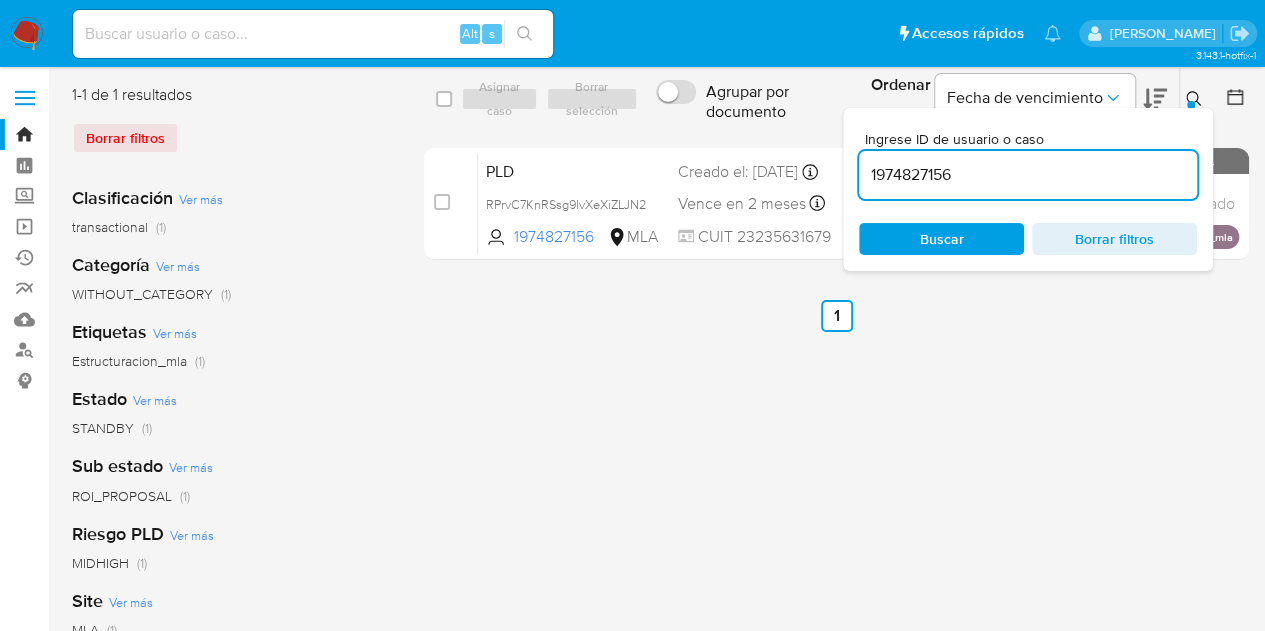 drag, startPoint x: 982, startPoint y: 181, endPoint x: 755, endPoint y: 132, distance: 232.22833 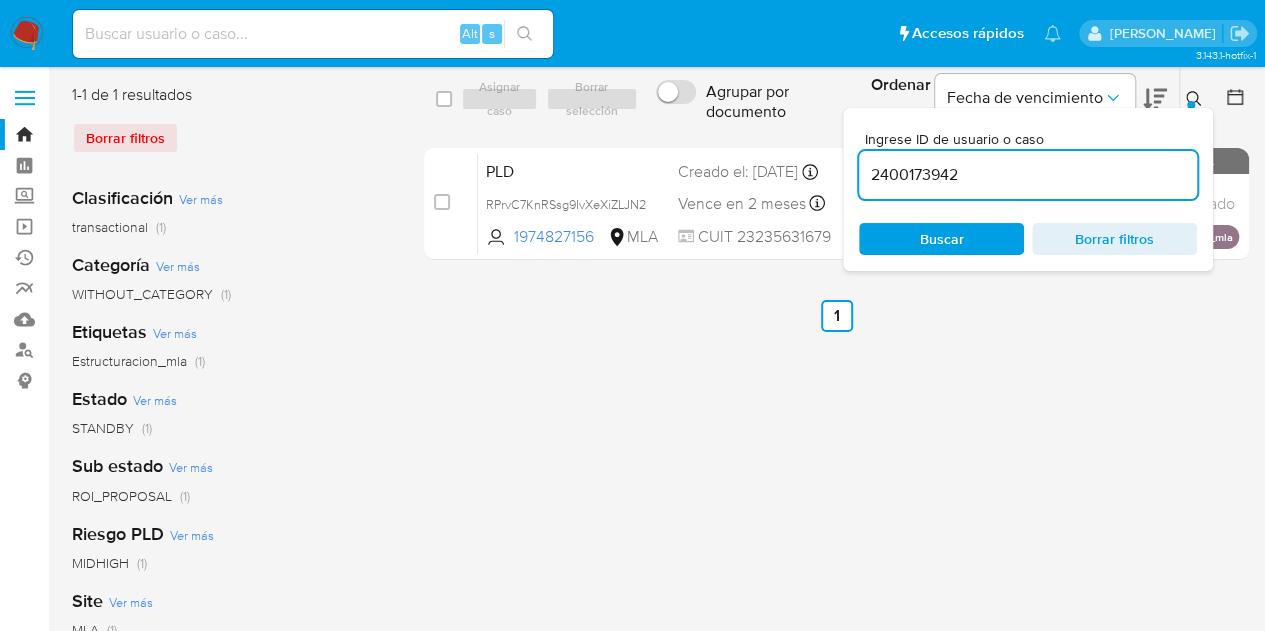 type on "2400173942" 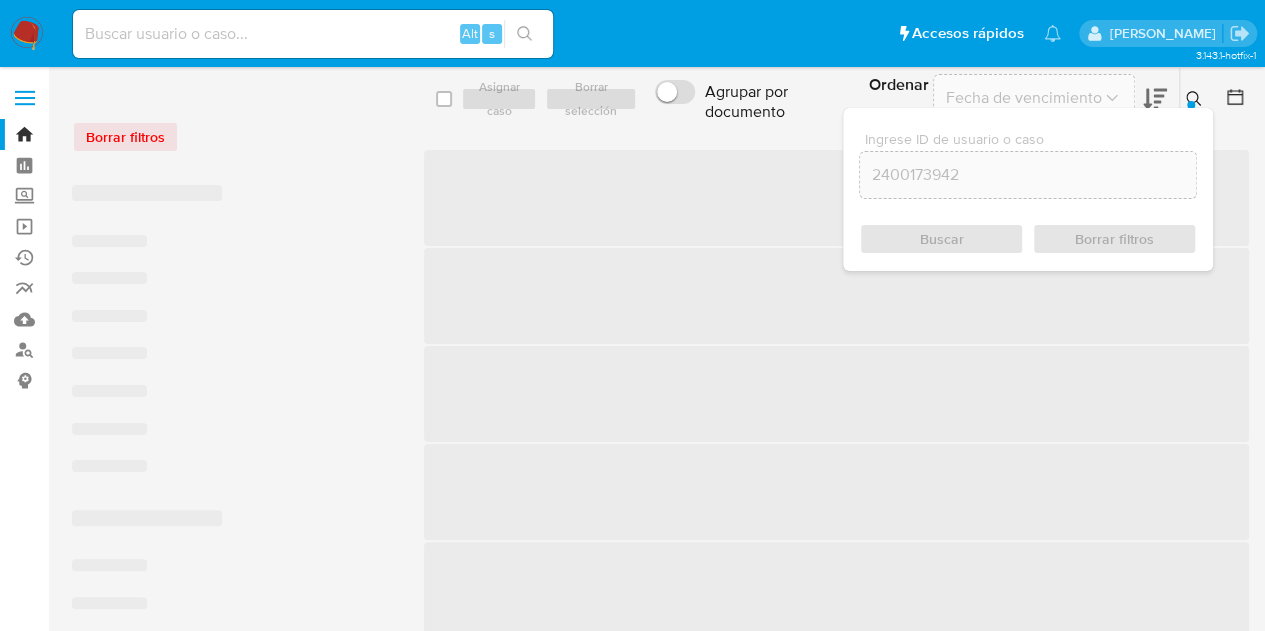 click at bounding box center [1196, 99] 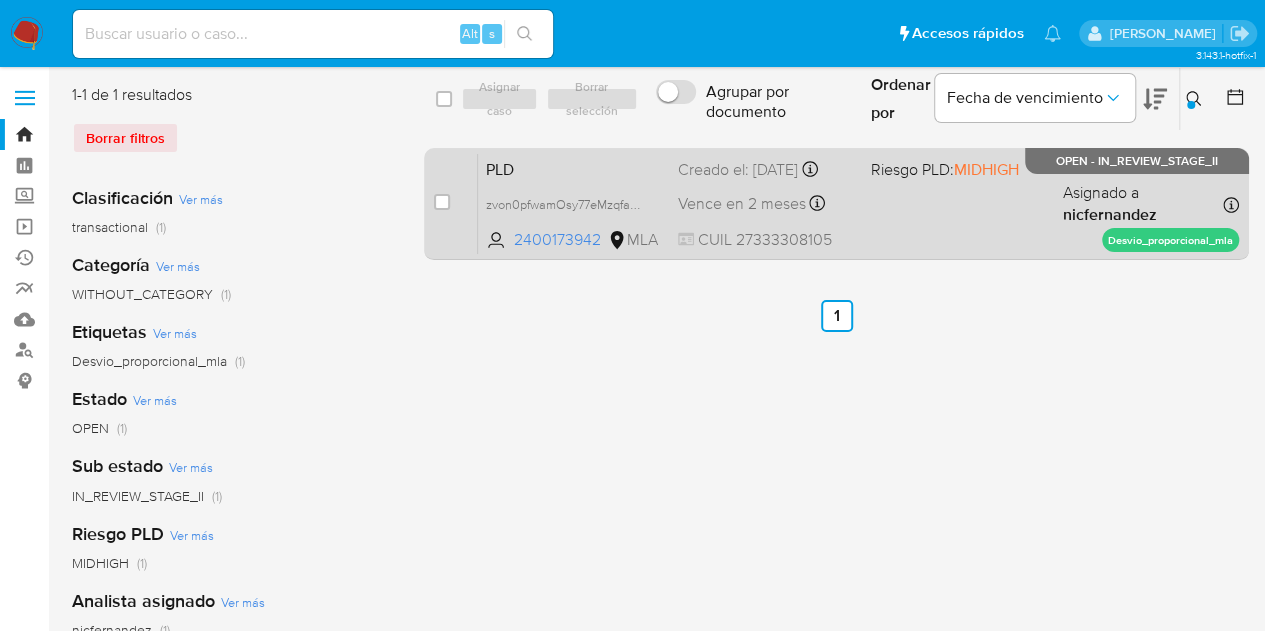 click on "PLD" at bounding box center (574, 168) 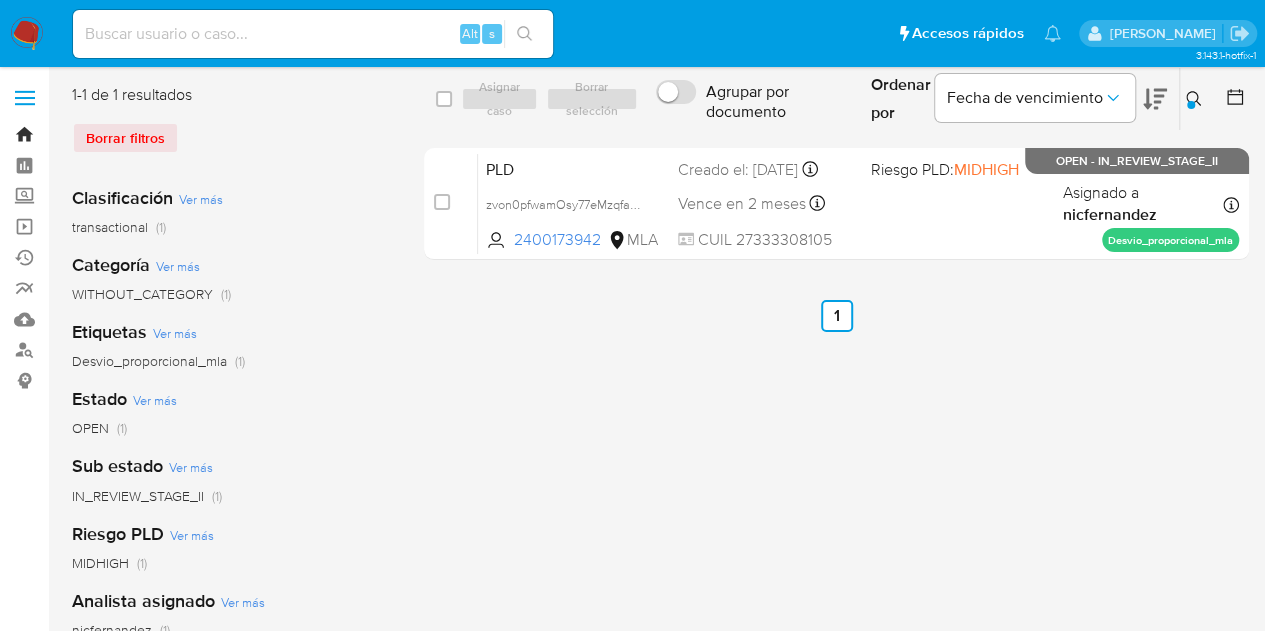 click on "Bandeja" at bounding box center (119, 134) 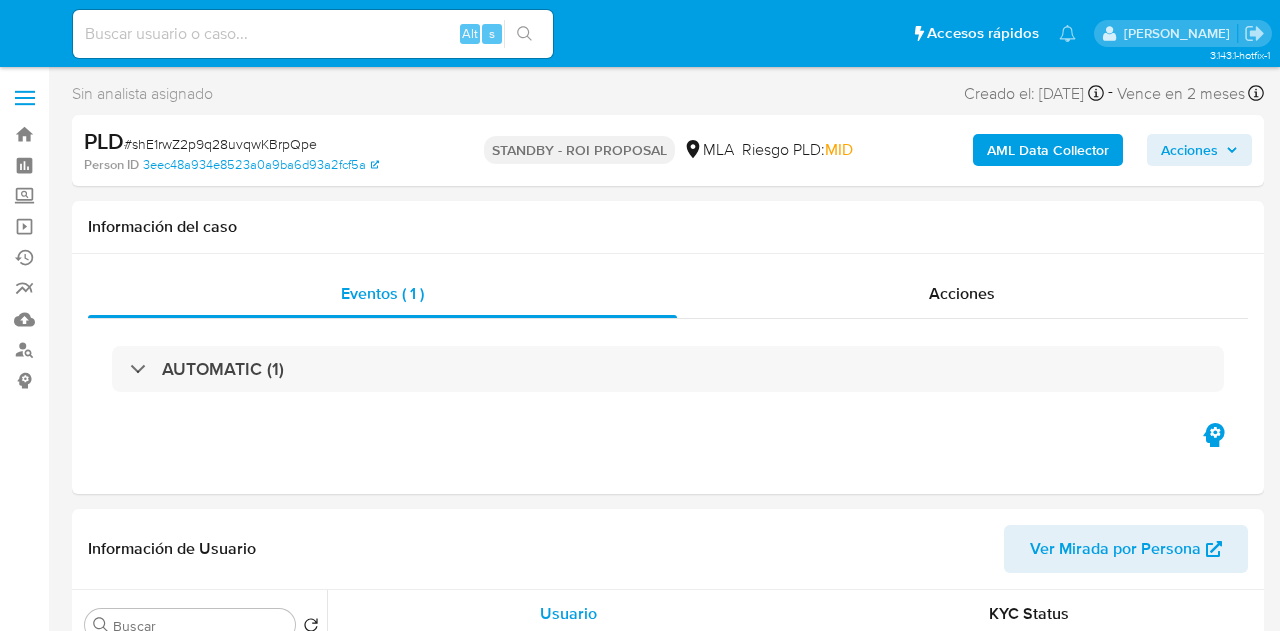 select on "10" 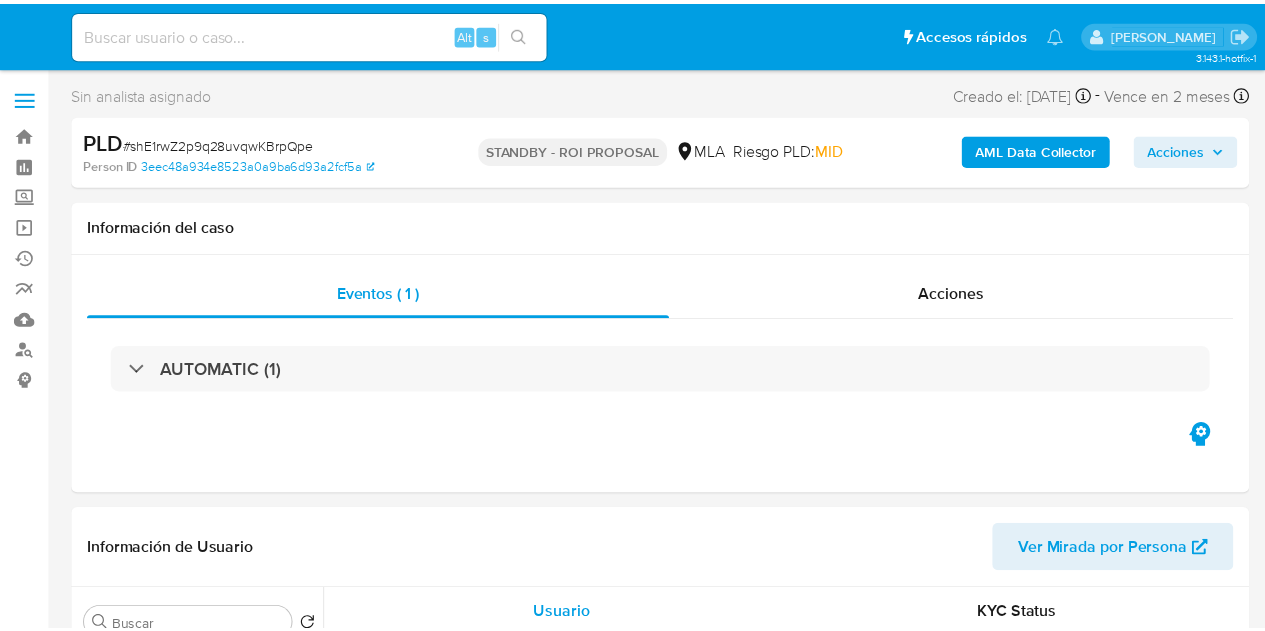 scroll, scrollTop: 0, scrollLeft: 0, axis: both 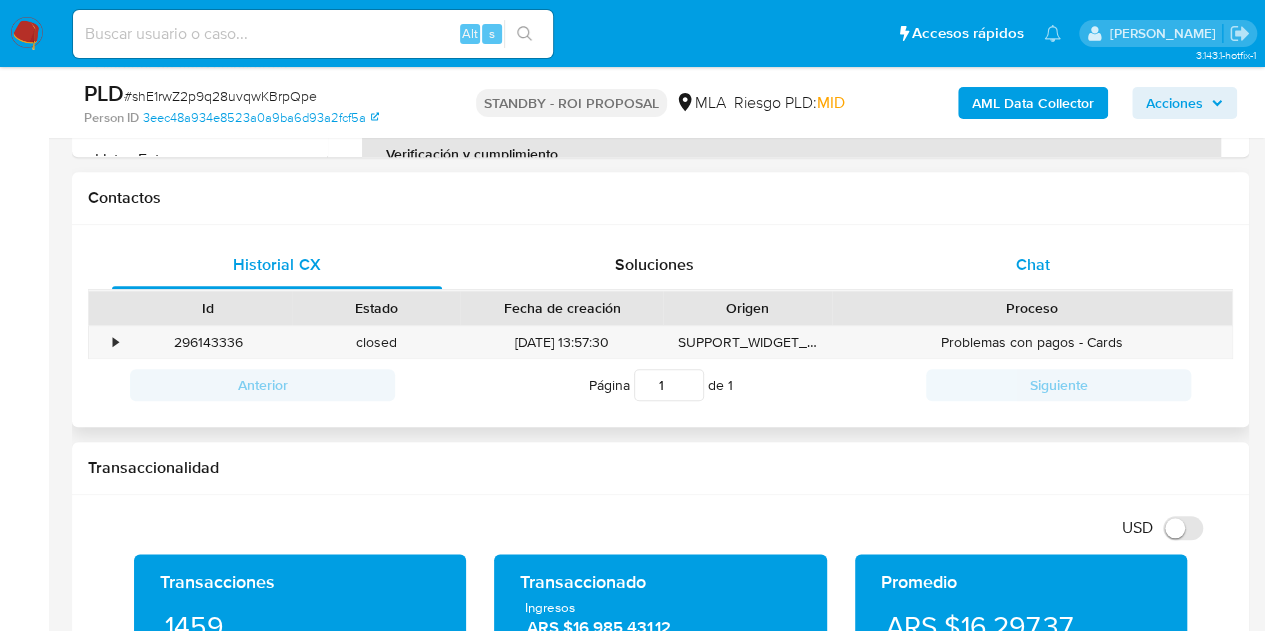 click on "Chat" at bounding box center (1033, 264) 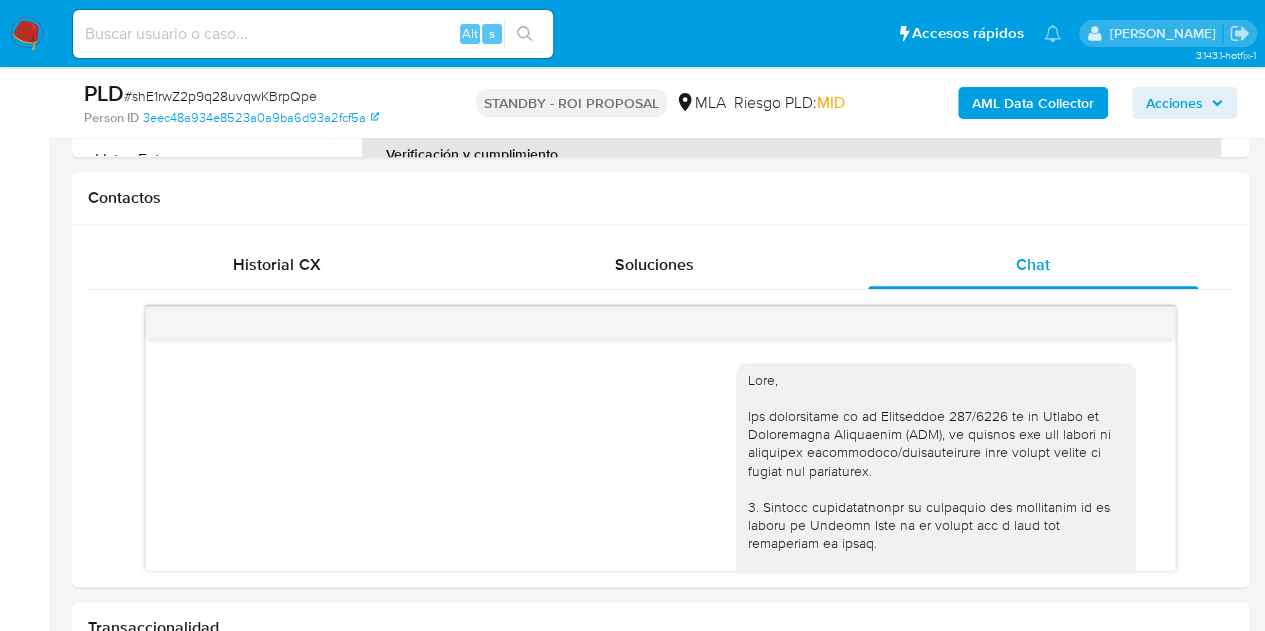 scroll, scrollTop: 1342, scrollLeft: 0, axis: vertical 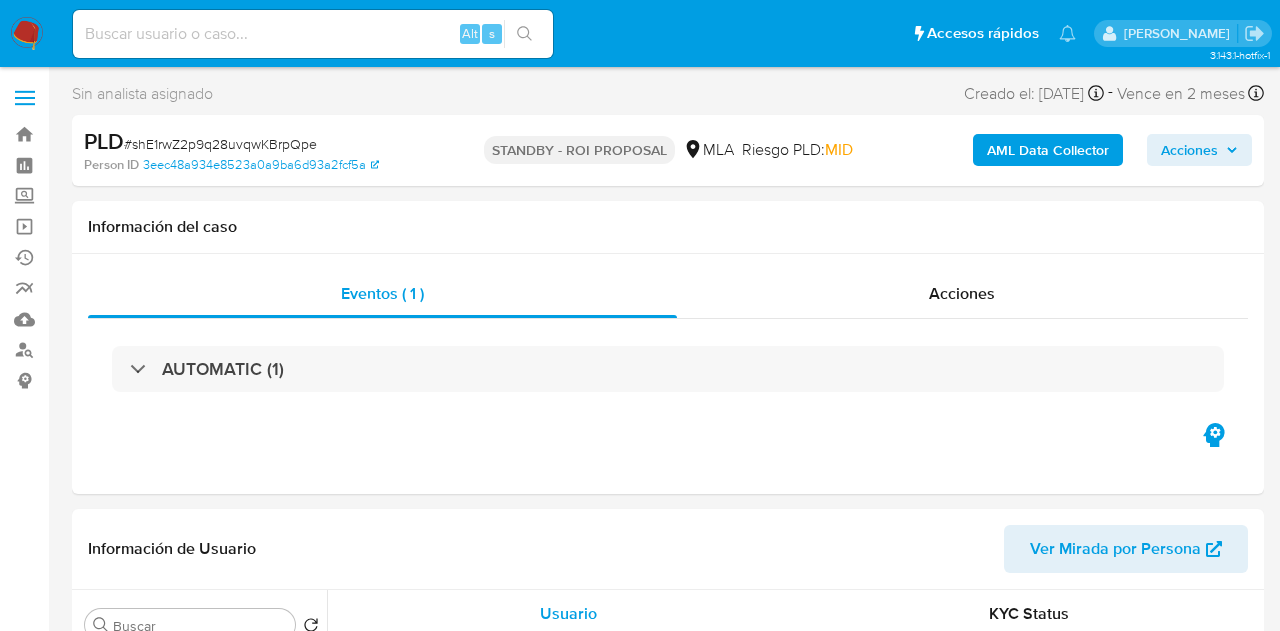 select on "10" 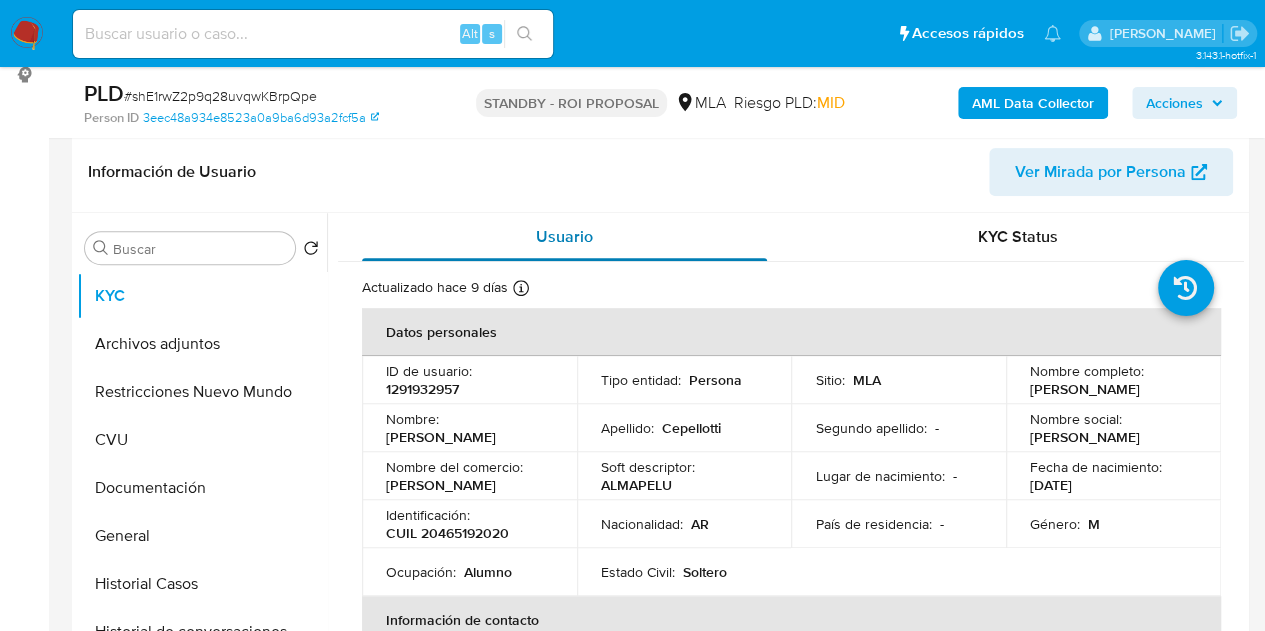 scroll, scrollTop: 310, scrollLeft: 0, axis: vertical 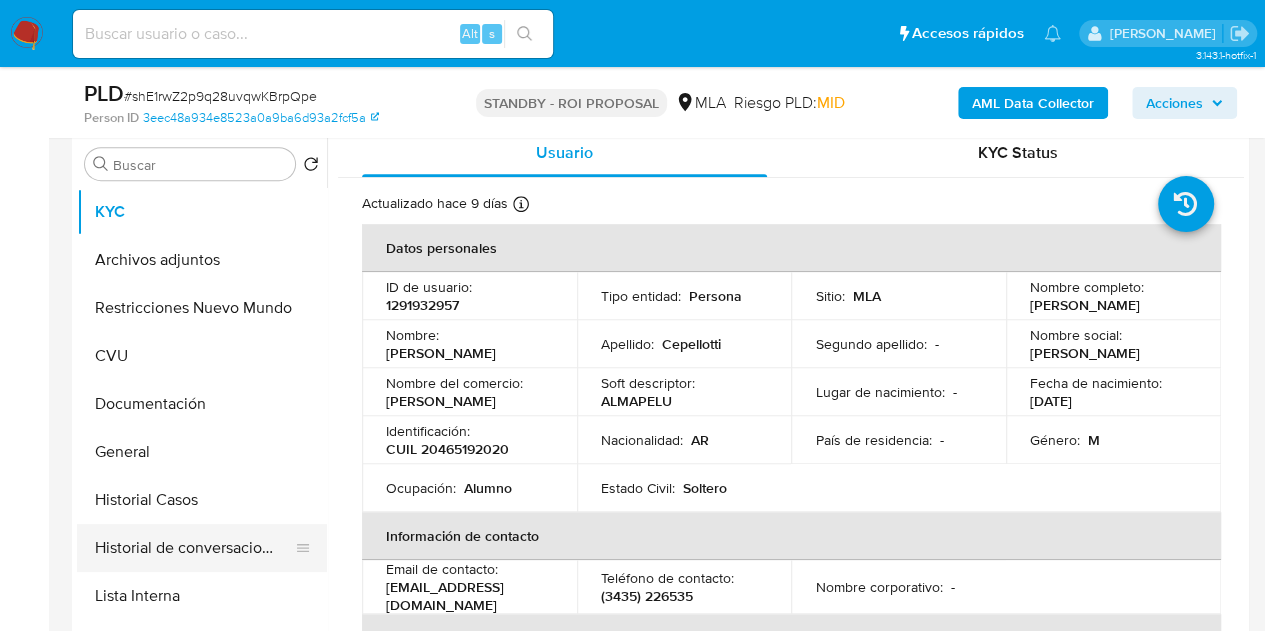 click on "Historial de conversaciones" at bounding box center (194, 548) 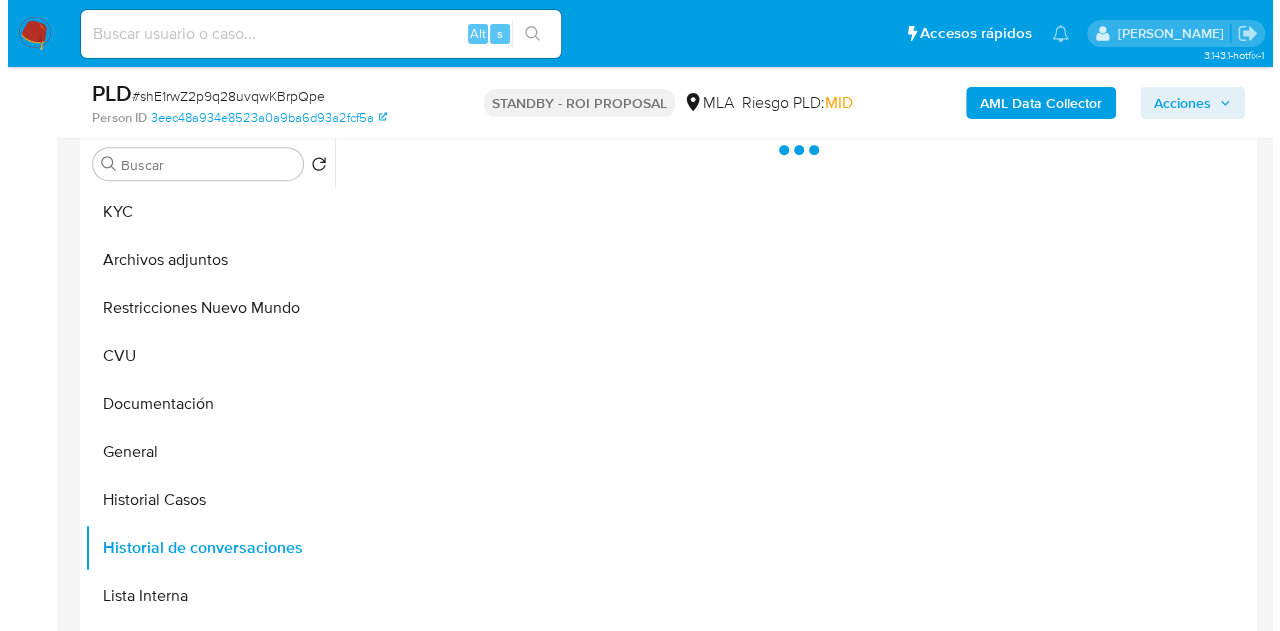 scroll, scrollTop: 370, scrollLeft: 0, axis: vertical 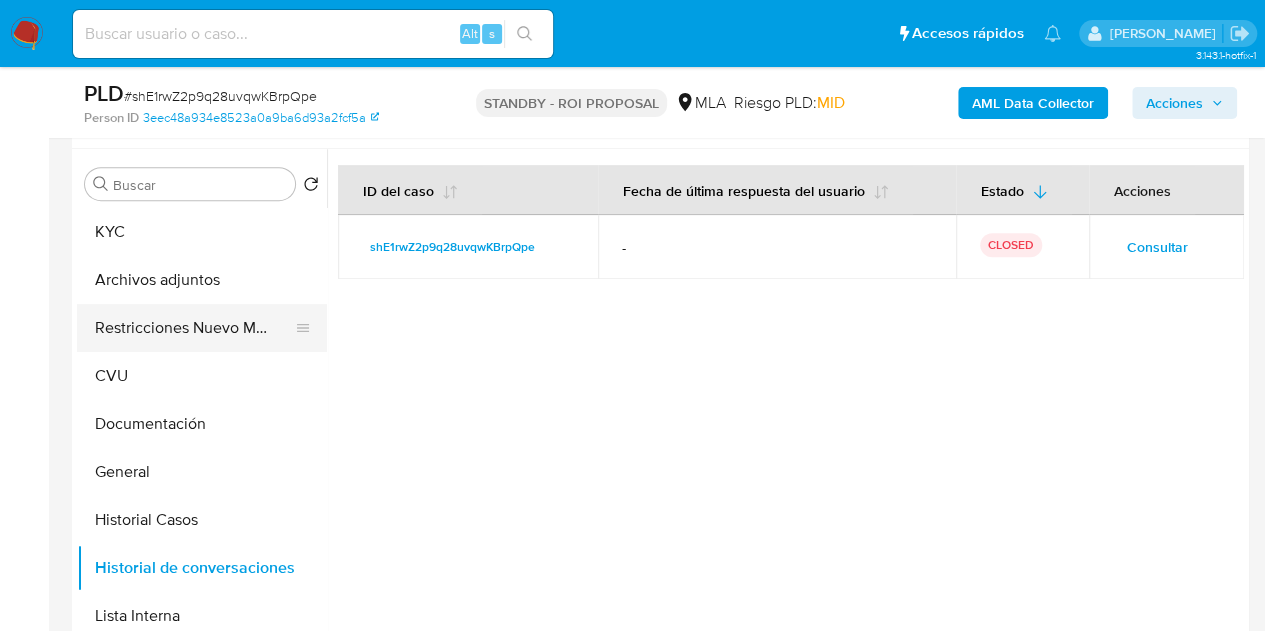click on "Restricciones Nuevo Mundo" at bounding box center (194, 328) 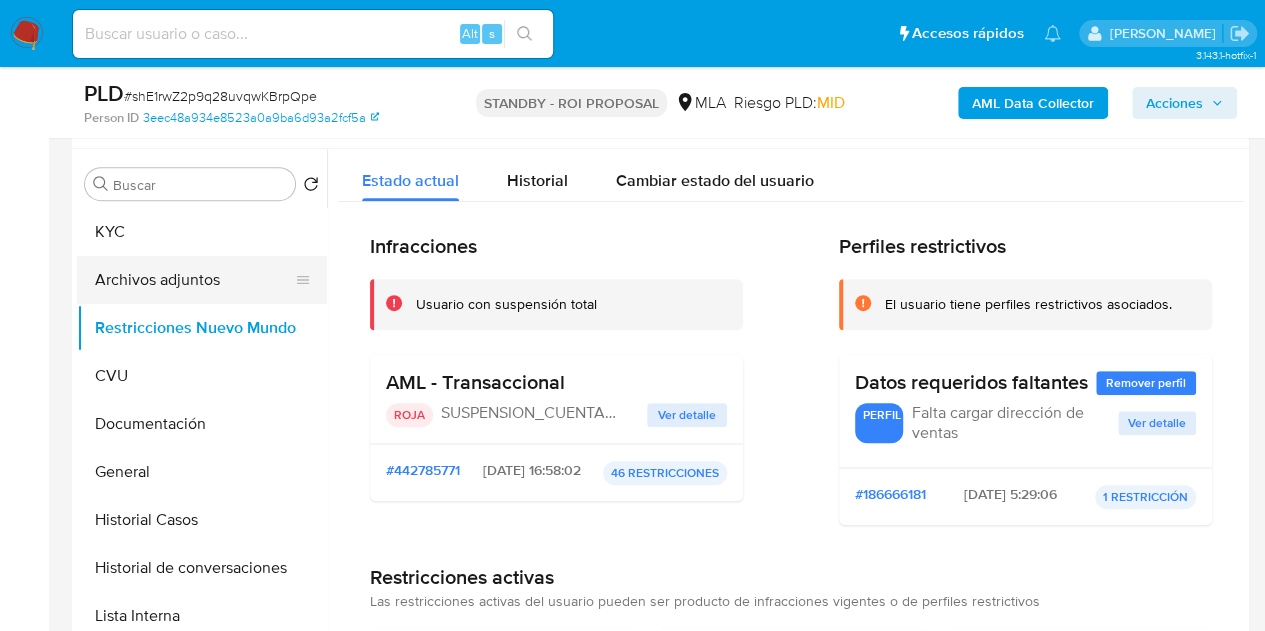 click on "Archivos adjuntos" at bounding box center [194, 280] 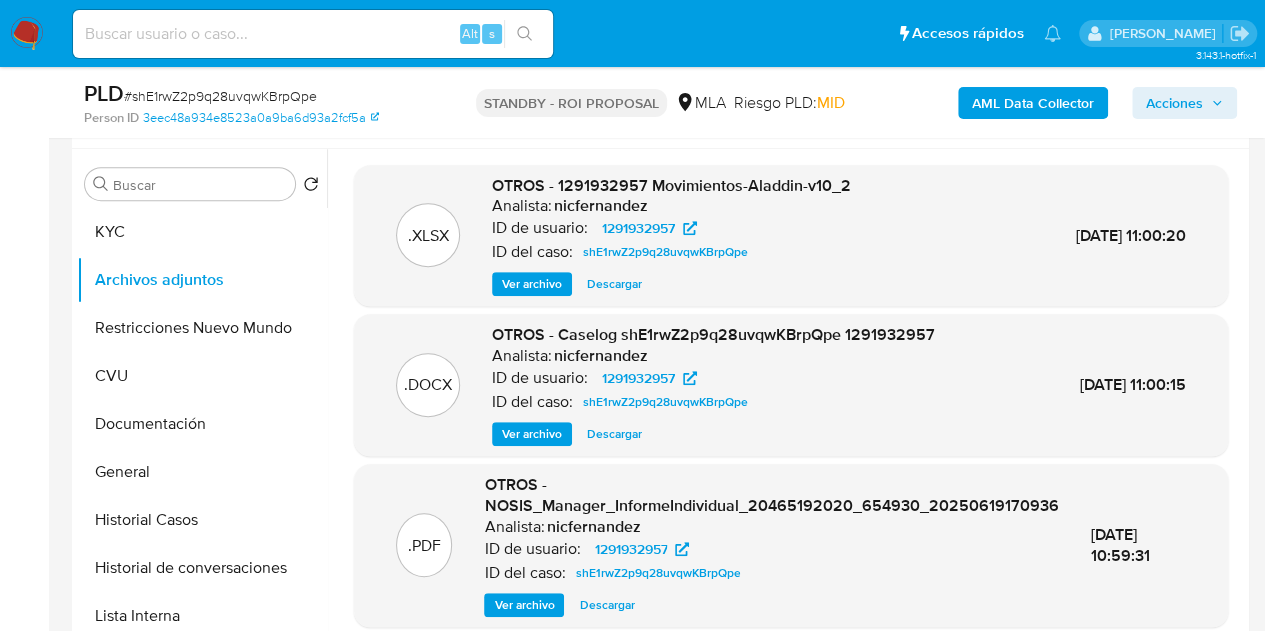 click on "Ver archivo" at bounding box center (532, 434) 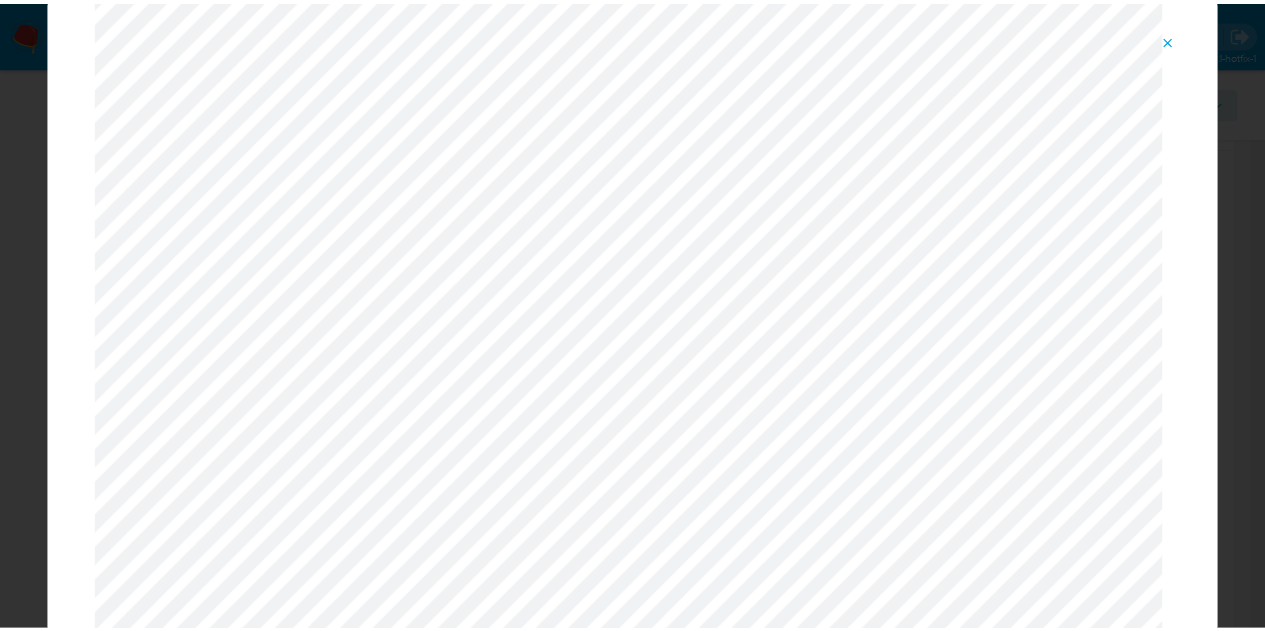 scroll, scrollTop: 0, scrollLeft: 0, axis: both 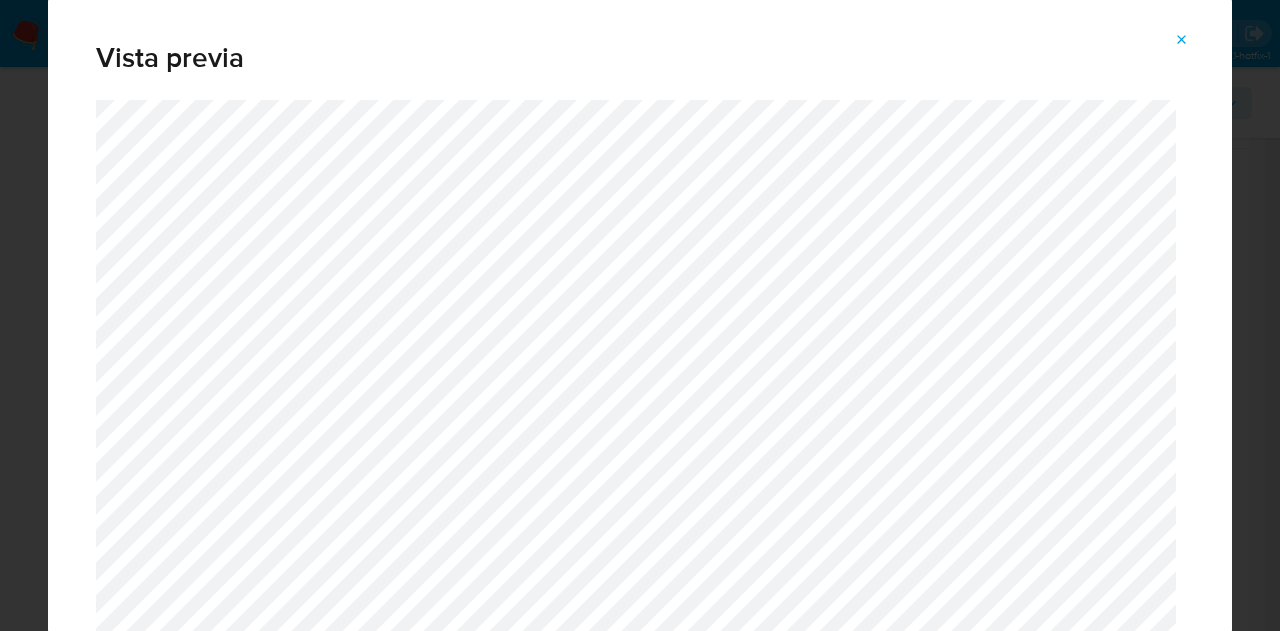 click 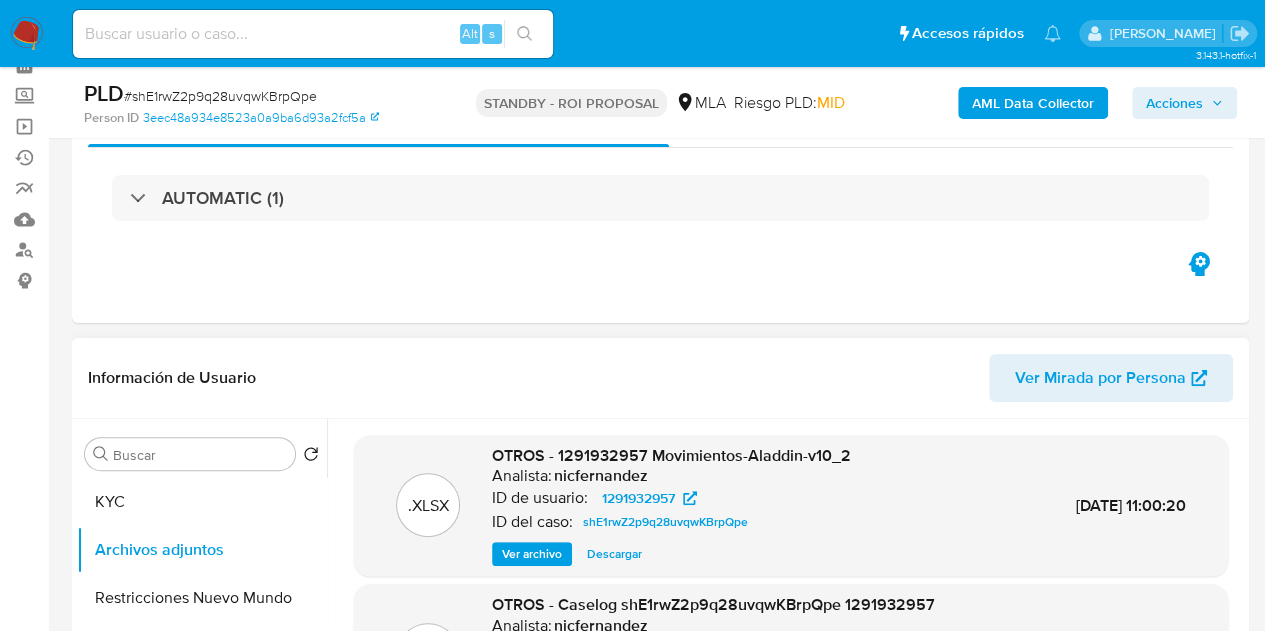 scroll, scrollTop: 0, scrollLeft: 0, axis: both 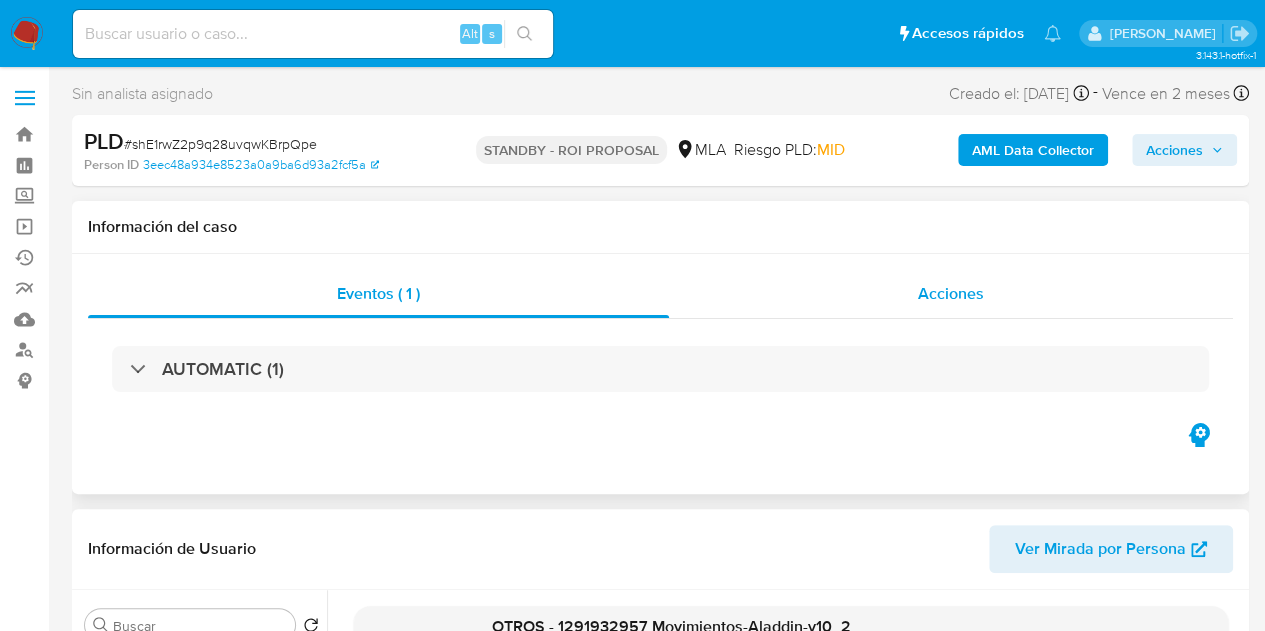 click on "Acciones" at bounding box center [951, 294] 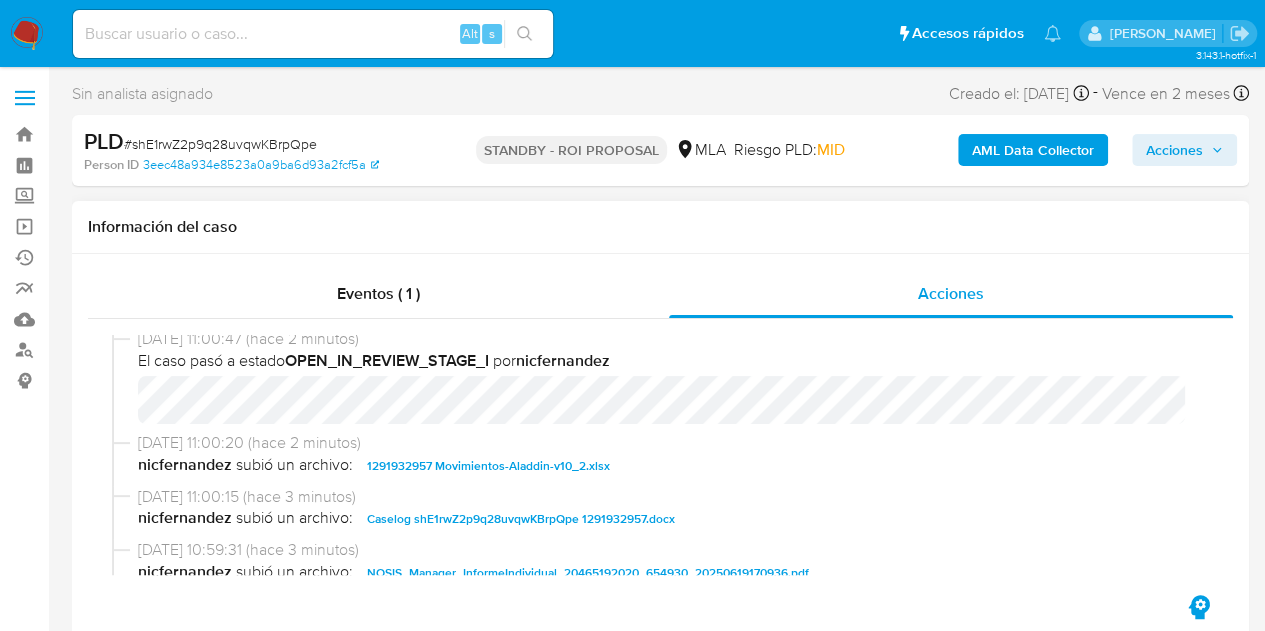 scroll, scrollTop: 0, scrollLeft: 0, axis: both 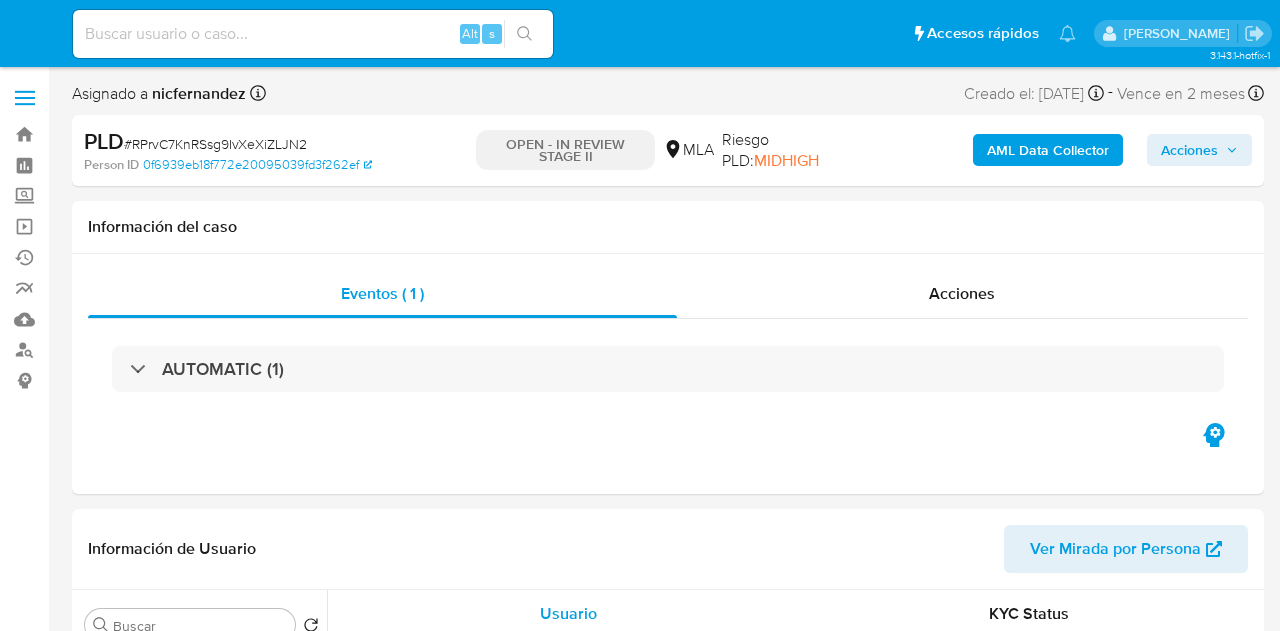 select on "10" 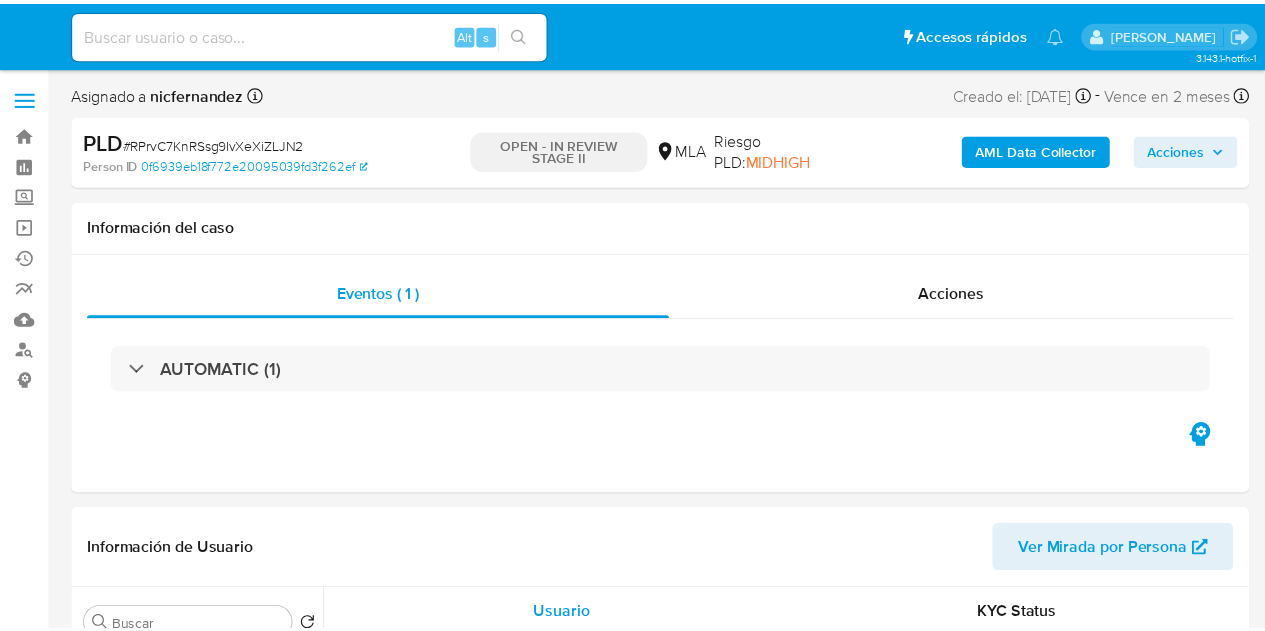 scroll, scrollTop: 0, scrollLeft: 0, axis: both 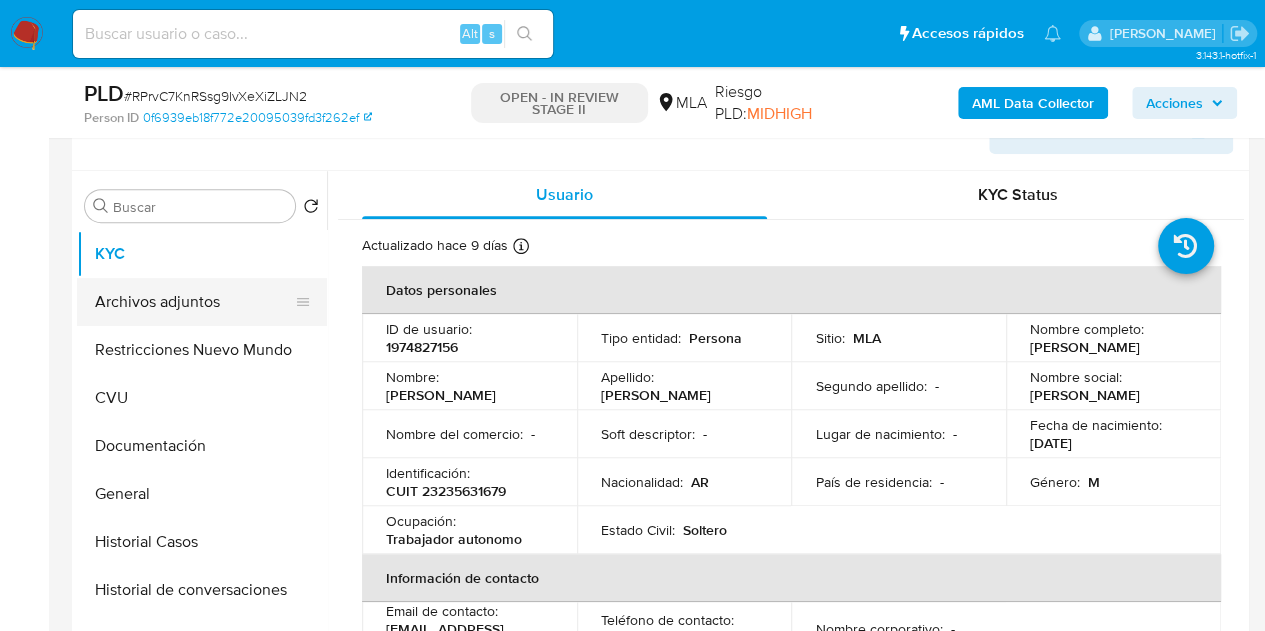 click on "Archivos adjuntos" at bounding box center [194, 302] 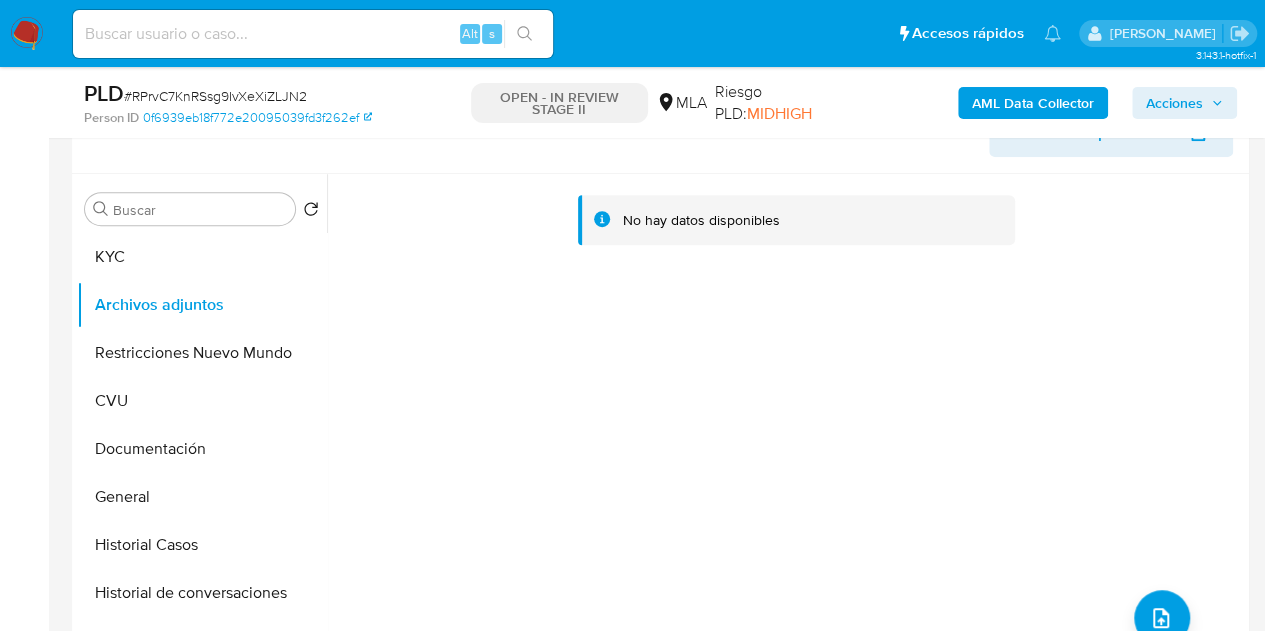 scroll, scrollTop: 302, scrollLeft: 0, axis: vertical 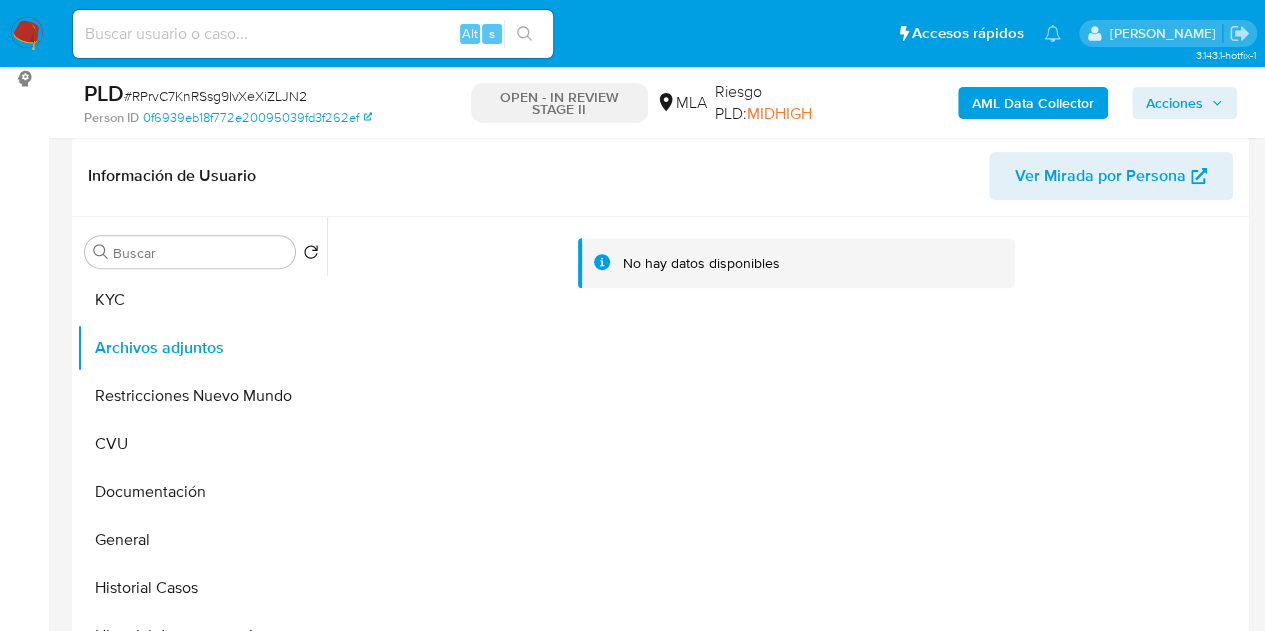 click on "AML Data Collector" at bounding box center [1033, 103] 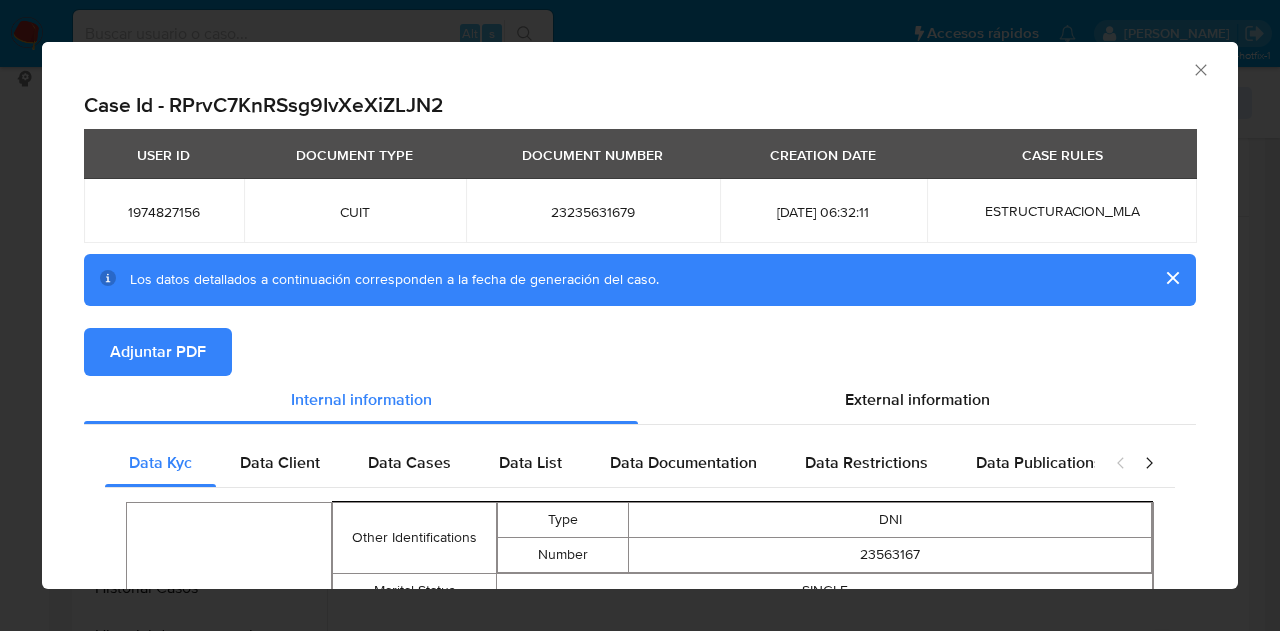 click on "Adjuntar PDF" at bounding box center [158, 352] 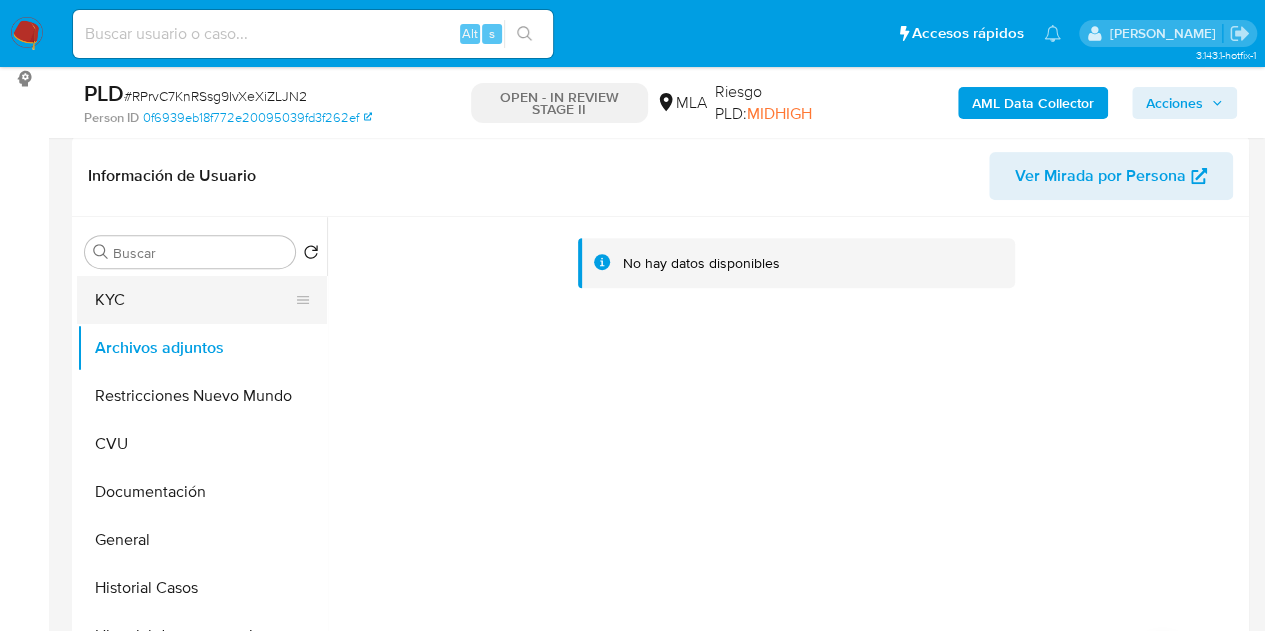 click on "KYC" at bounding box center [194, 300] 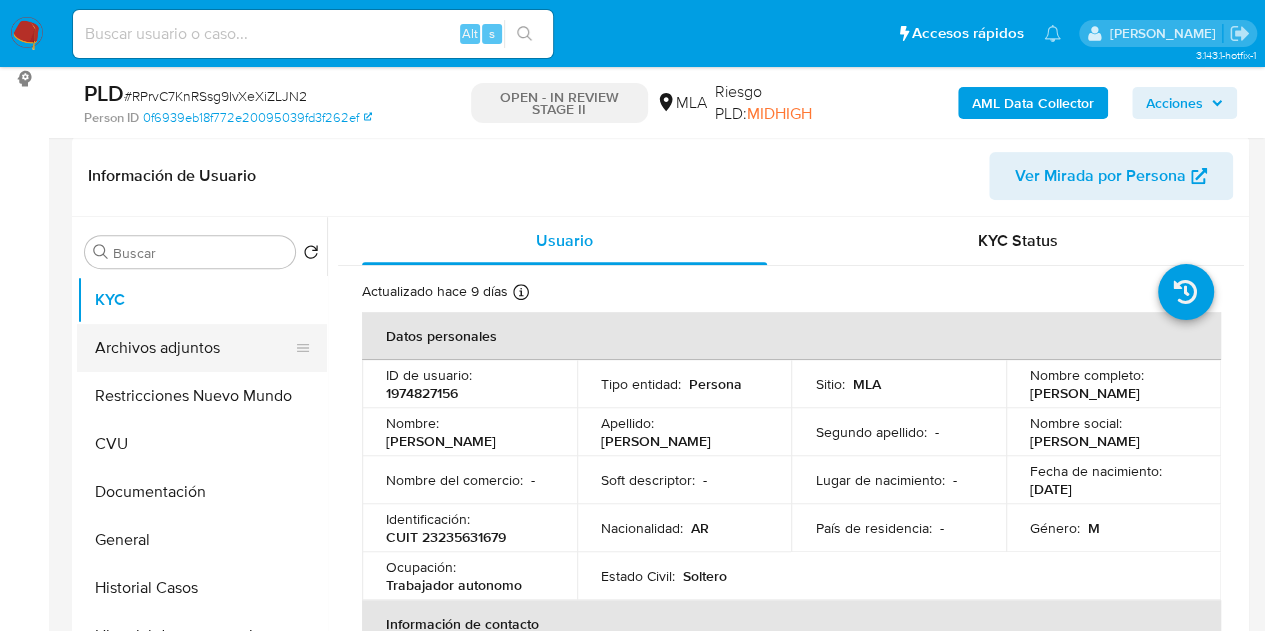 click on "Archivos adjuntos" at bounding box center [194, 348] 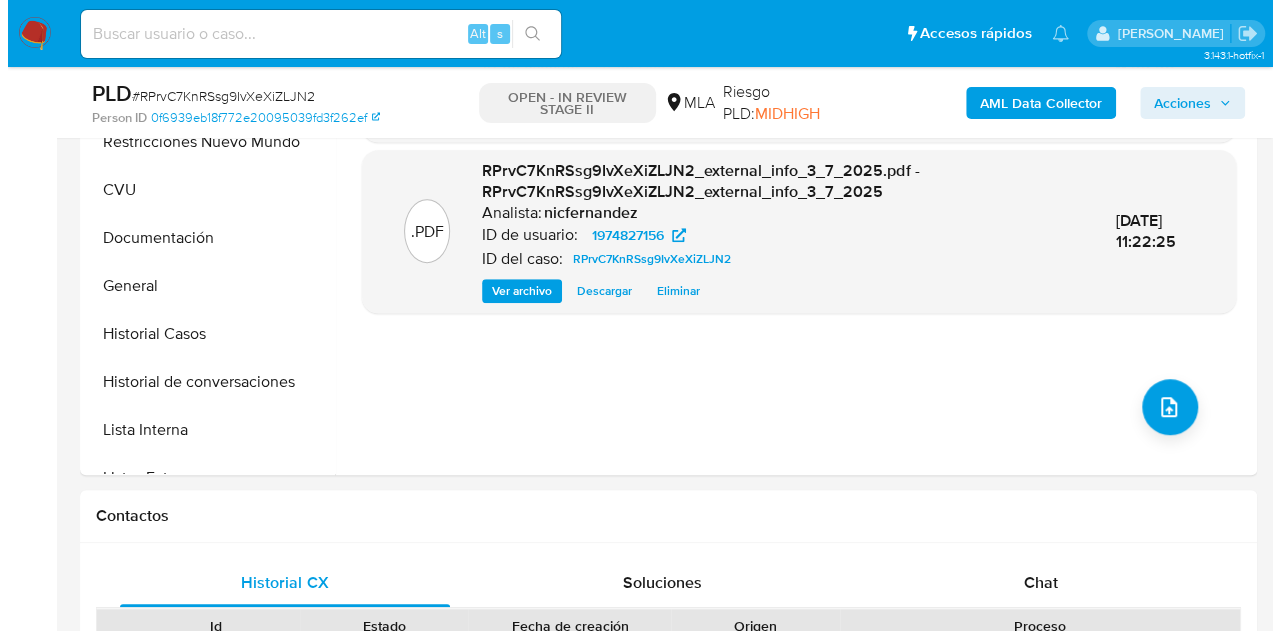 scroll, scrollTop: 371, scrollLeft: 0, axis: vertical 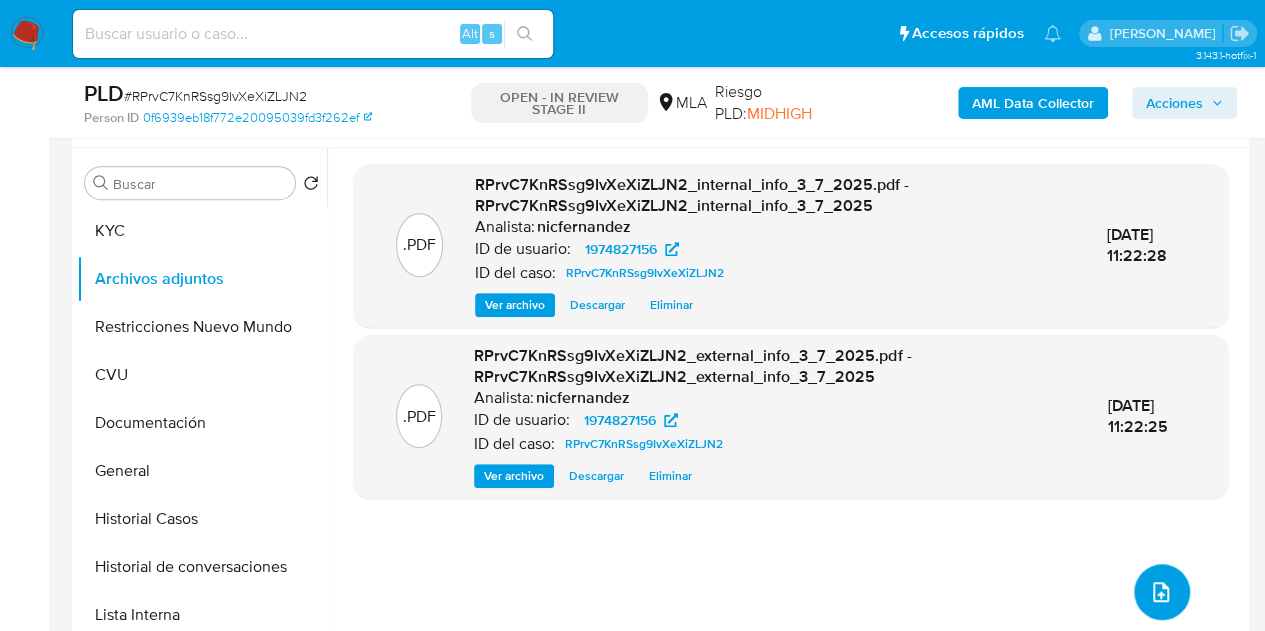 click at bounding box center (1162, 592) 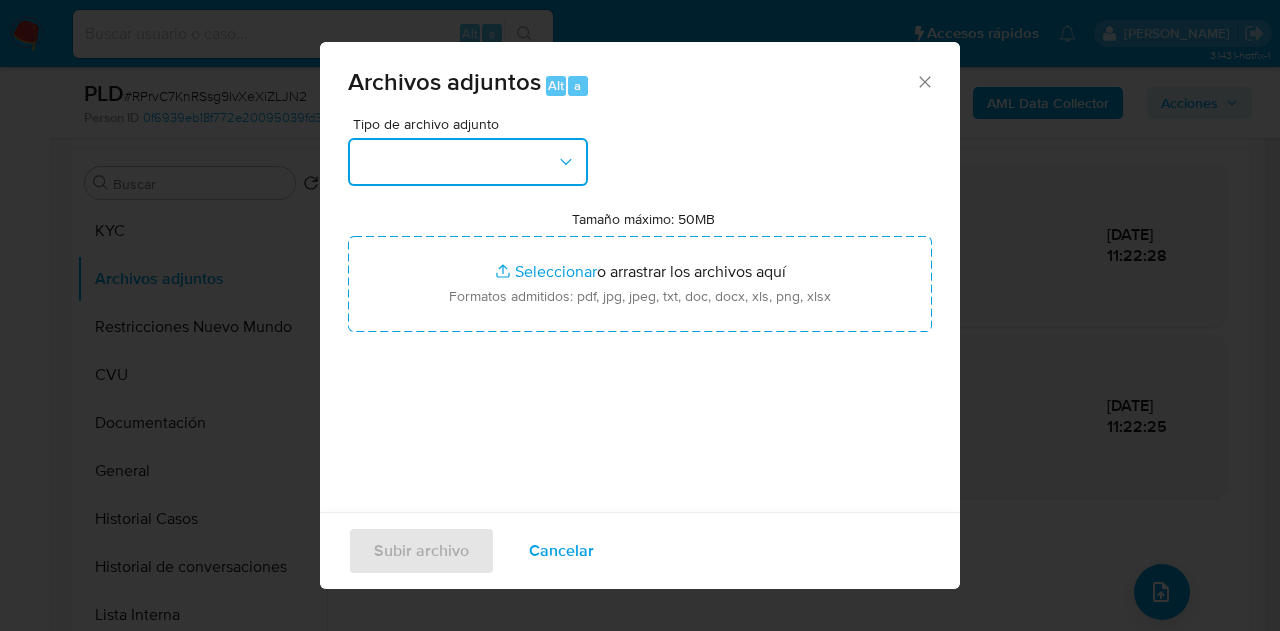 drag, startPoint x: 556, startPoint y: 164, endPoint x: 562, endPoint y: 182, distance: 18.973665 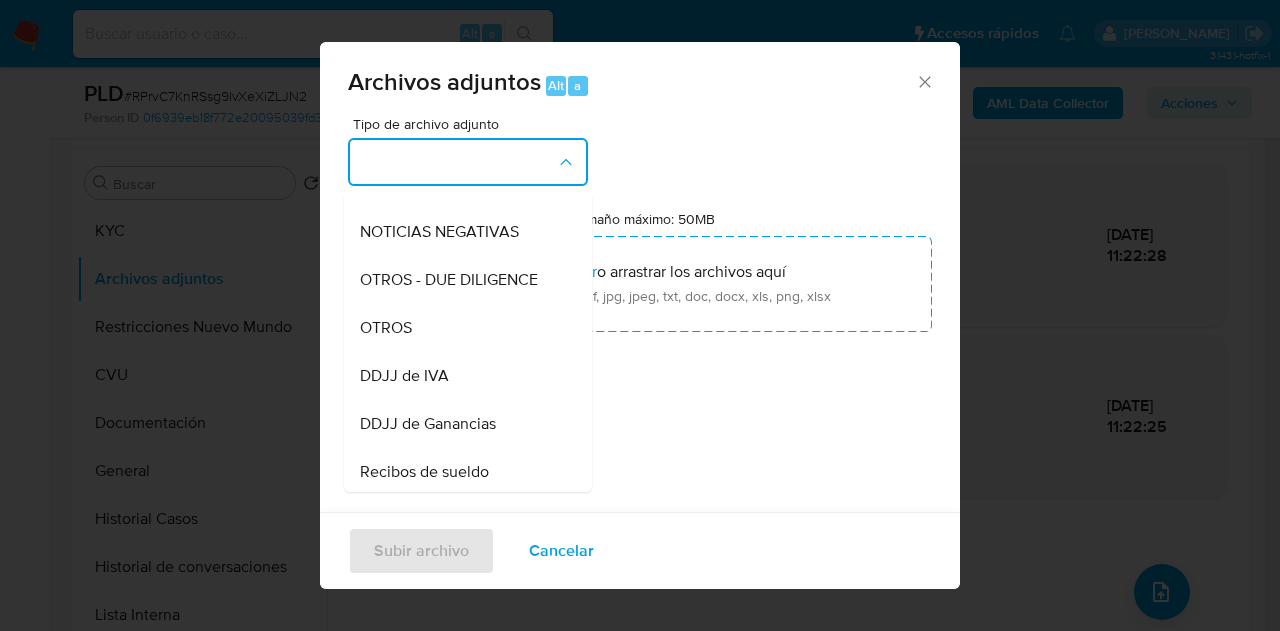 scroll, scrollTop: 336, scrollLeft: 0, axis: vertical 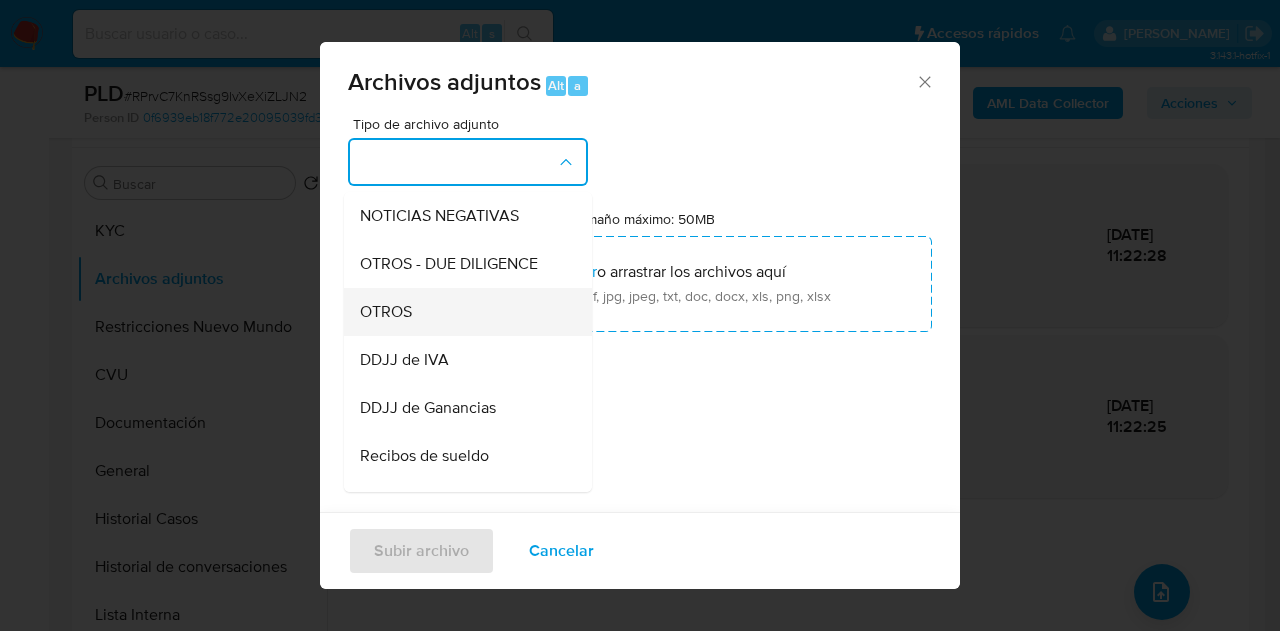 click on "OTROS" at bounding box center (462, 312) 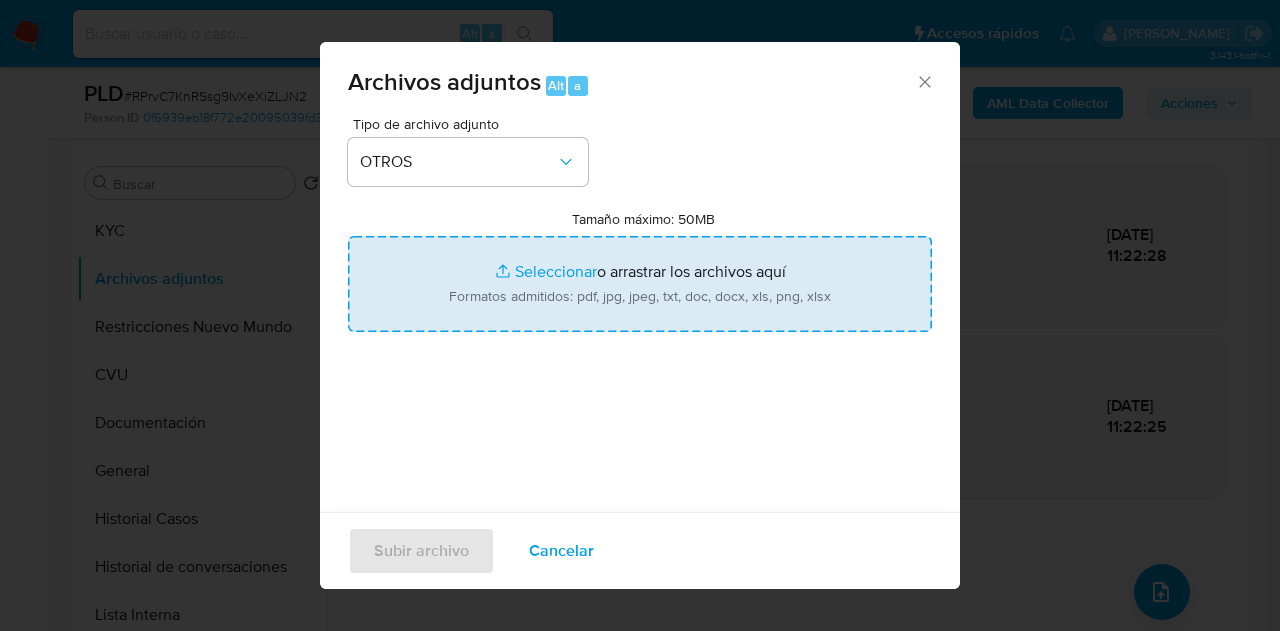 click on "Tamaño máximo: 50MB Seleccionar archivos" at bounding box center [640, 284] 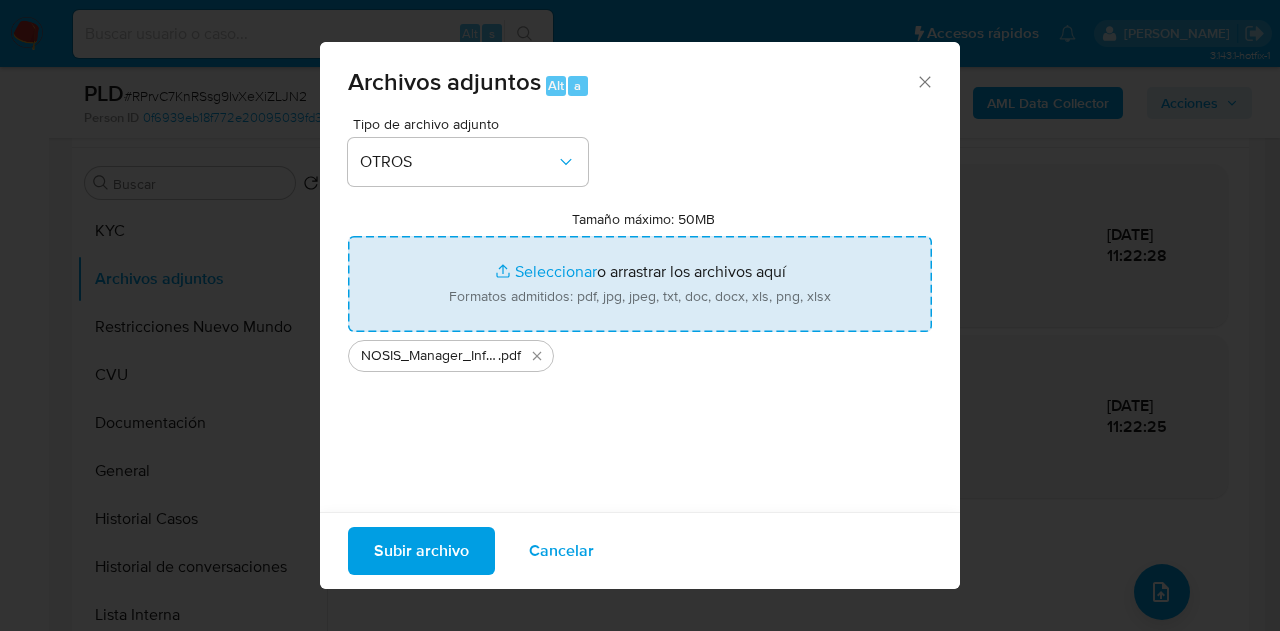 click on "Subir archivo" at bounding box center [421, 551] 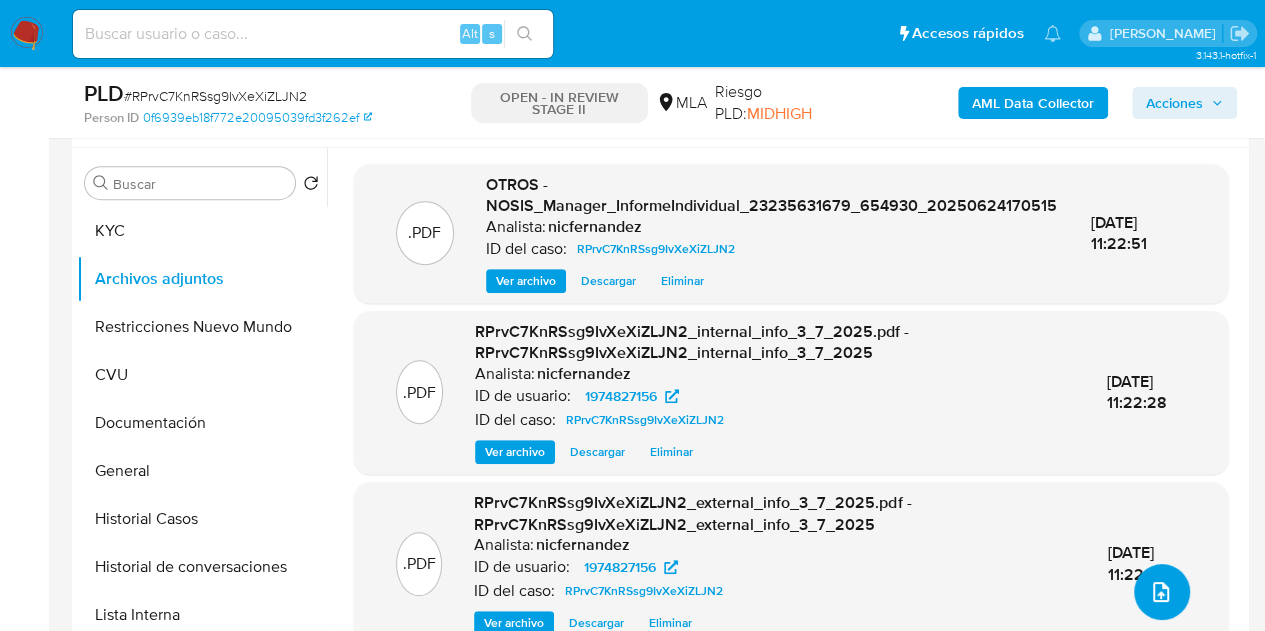 click 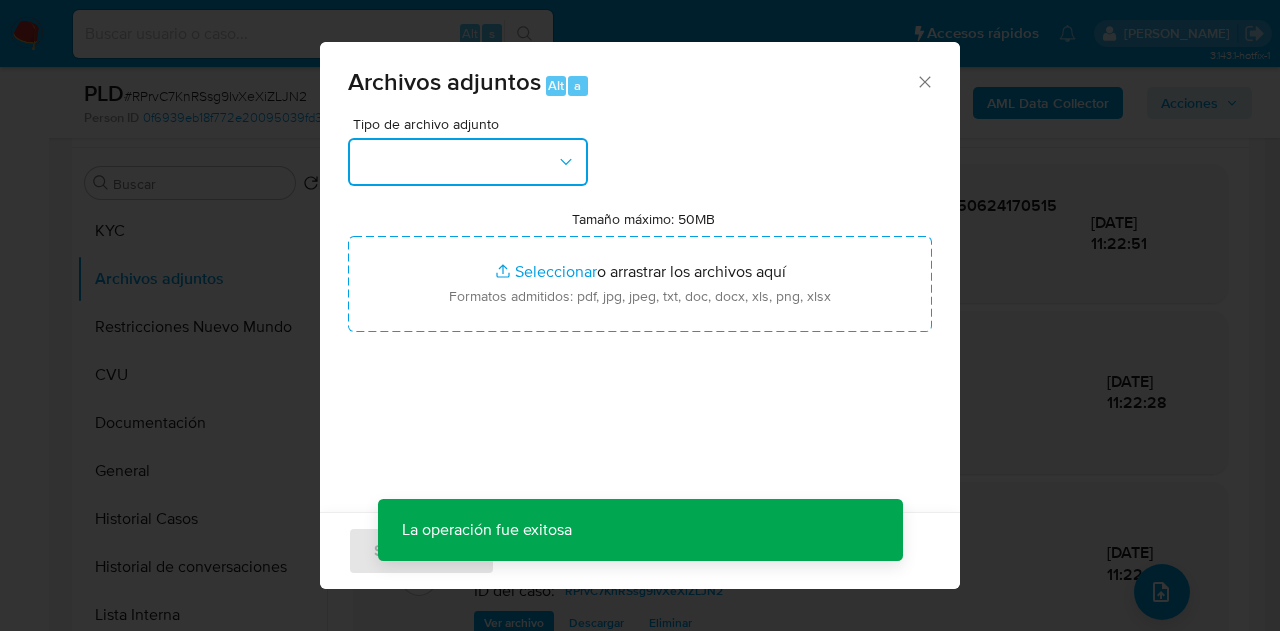 click 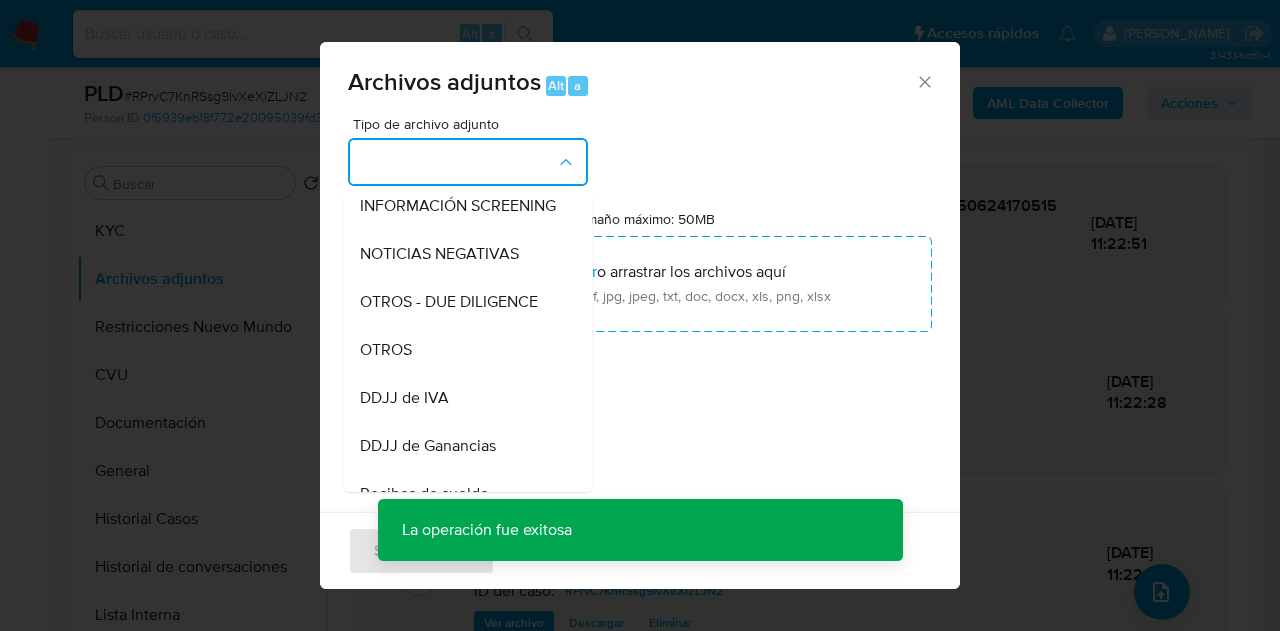 scroll, scrollTop: 340, scrollLeft: 0, axis: vertical 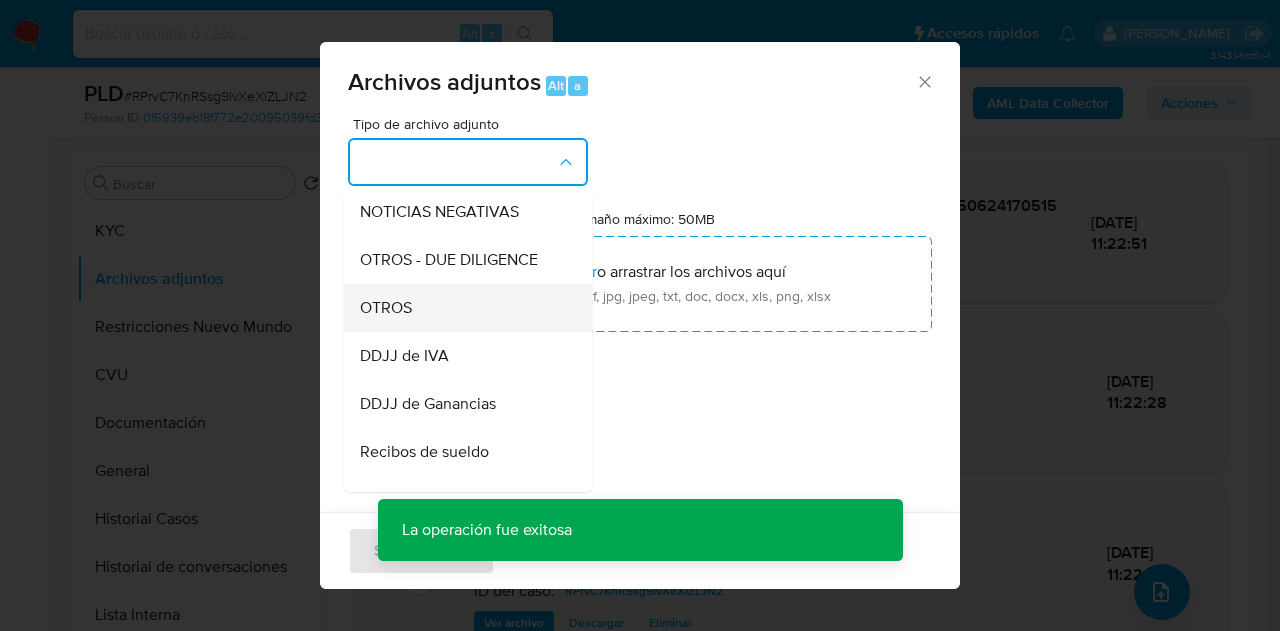 click on "OTROS" at bounding box center [462, 308] 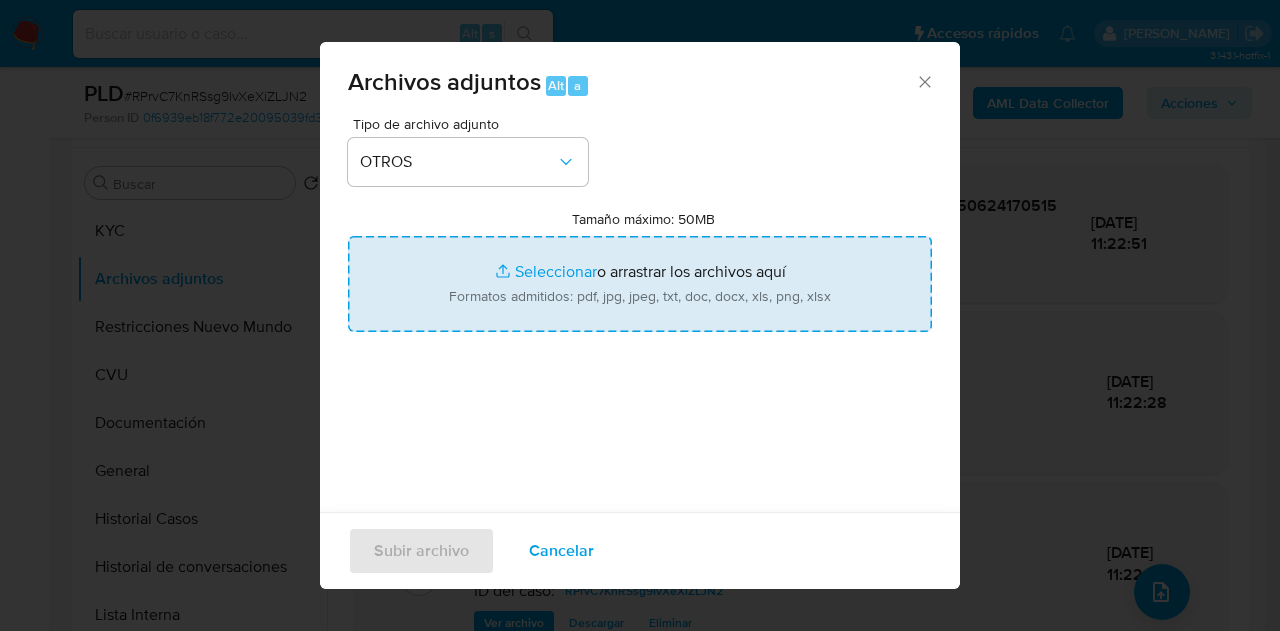 click on "Tamaño máximo: 50MB Seleccionar archivos" at bounding box center [640, 284] 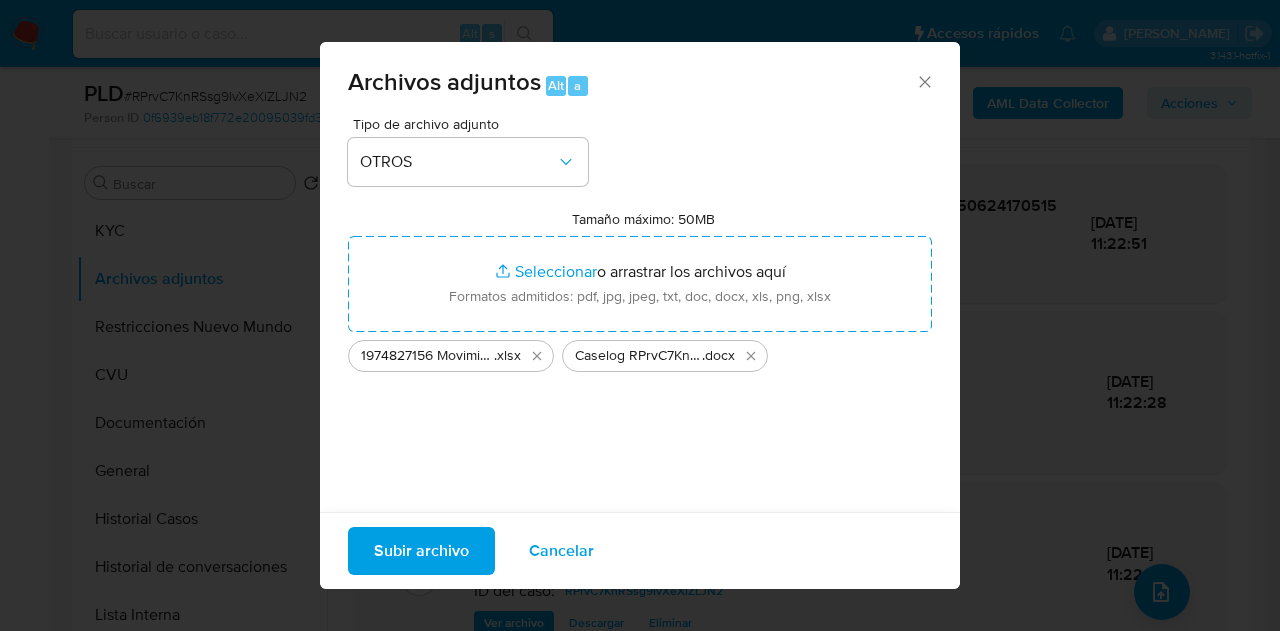click on "Subir archivo" at bounding box center (421, 551) 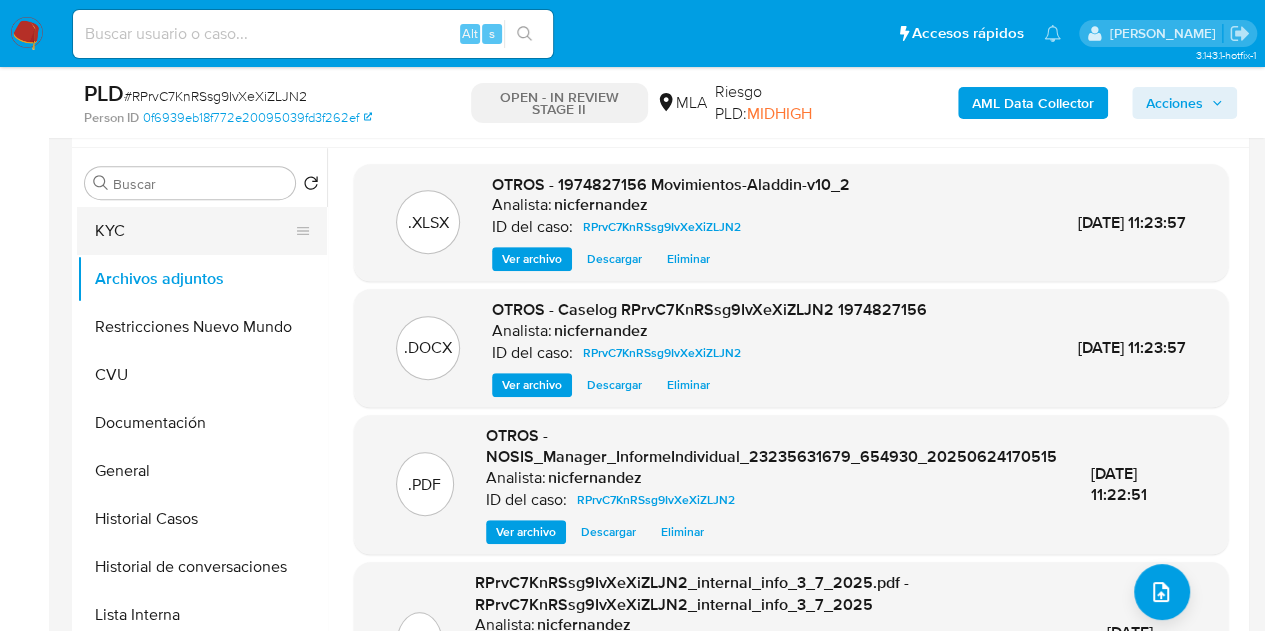 click on "KYC" at bounding box center (194, 231) 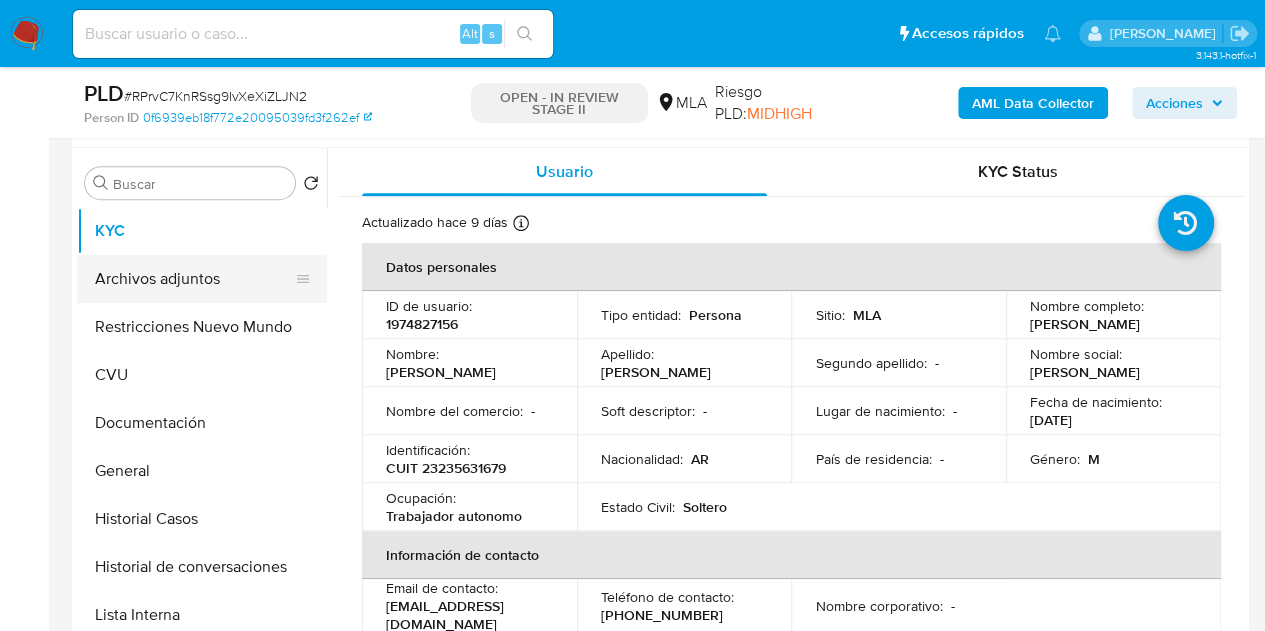 click on "Archivos adjuntos" at bounding box center [194, 279] 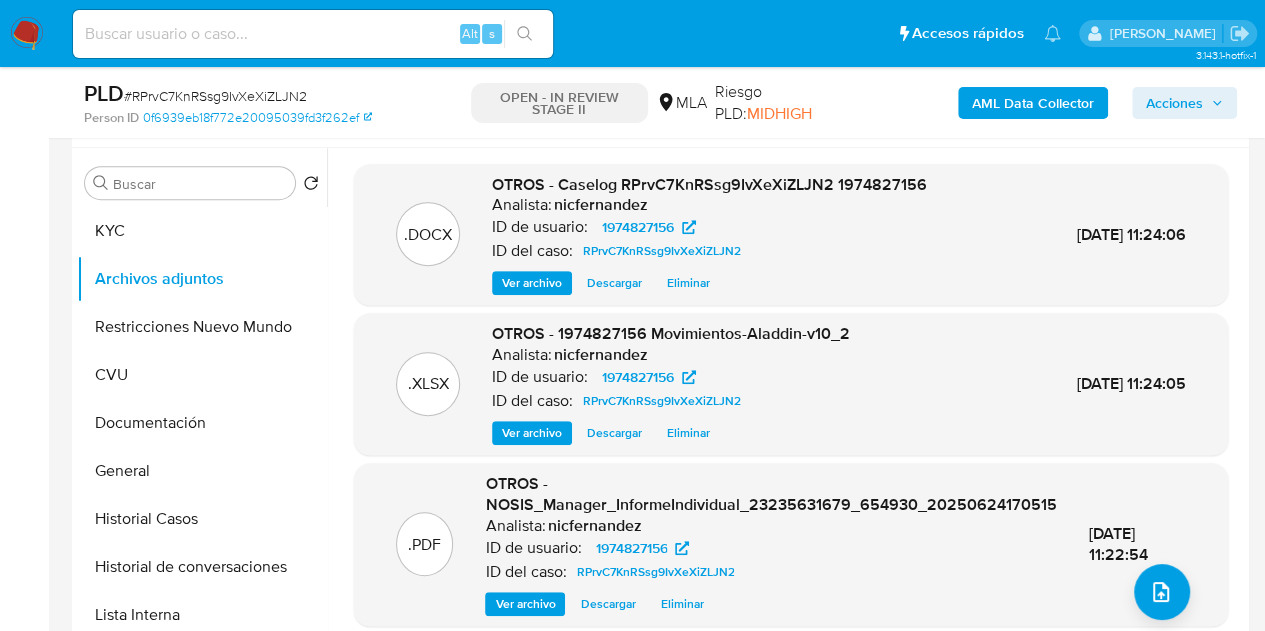click on "Ver archivo" at bounding box center (532, 283) 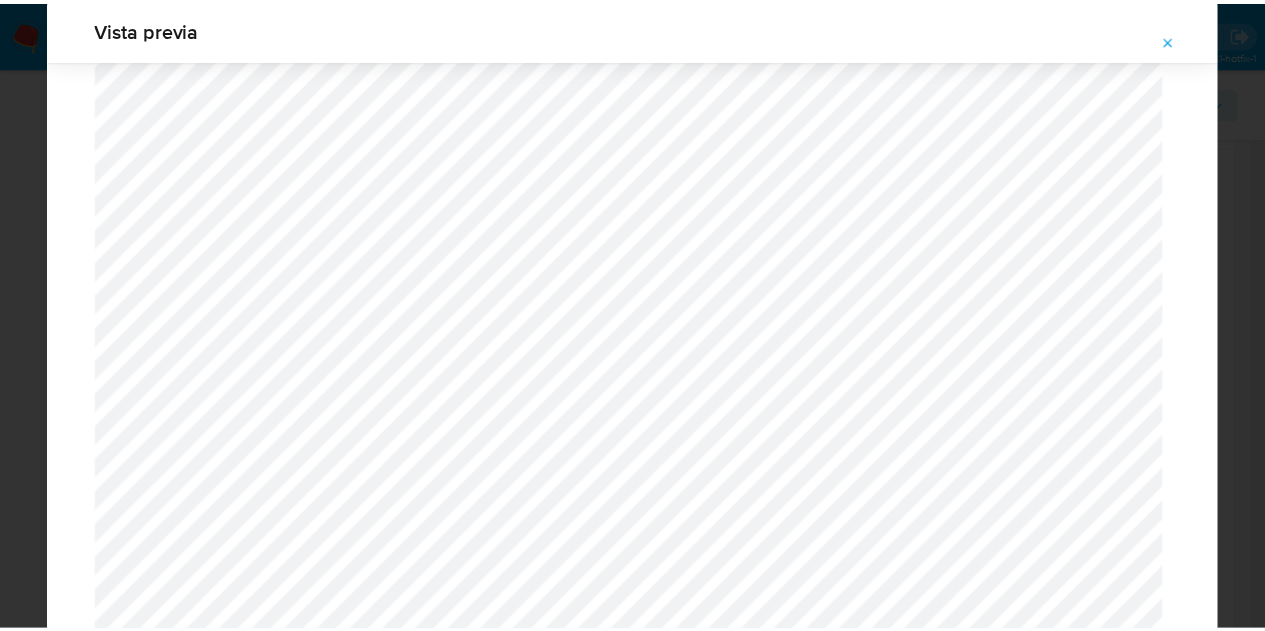 scroll, scrollTop: 0, scrollLeft: 0, axis: both 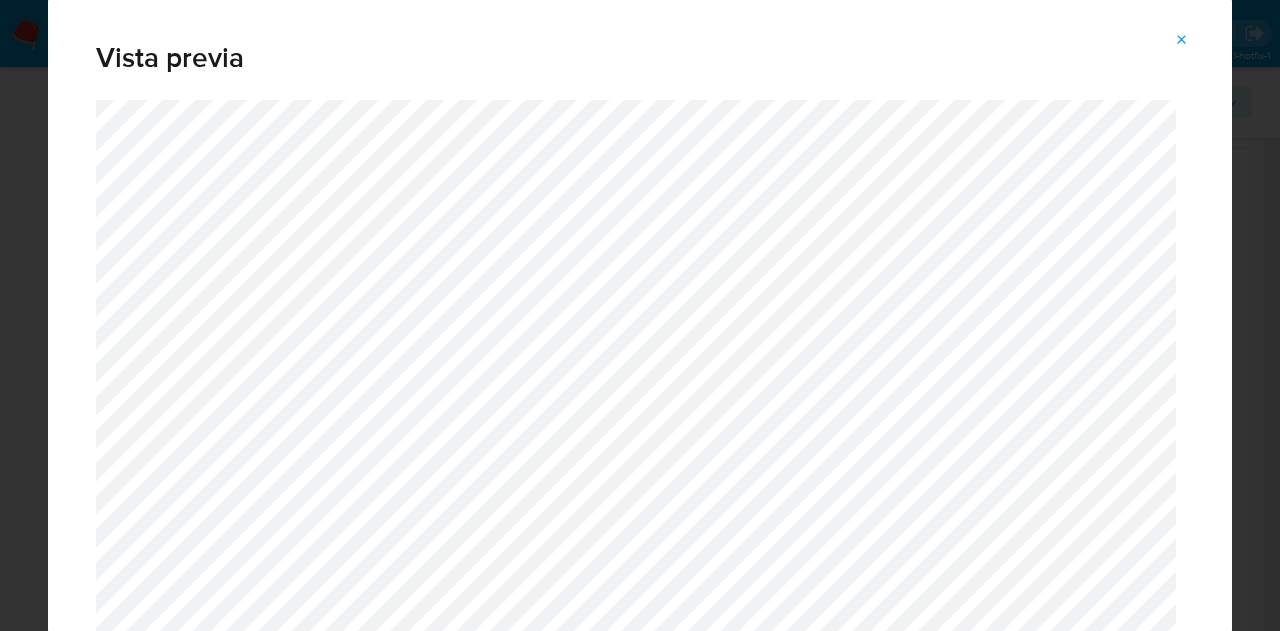 click 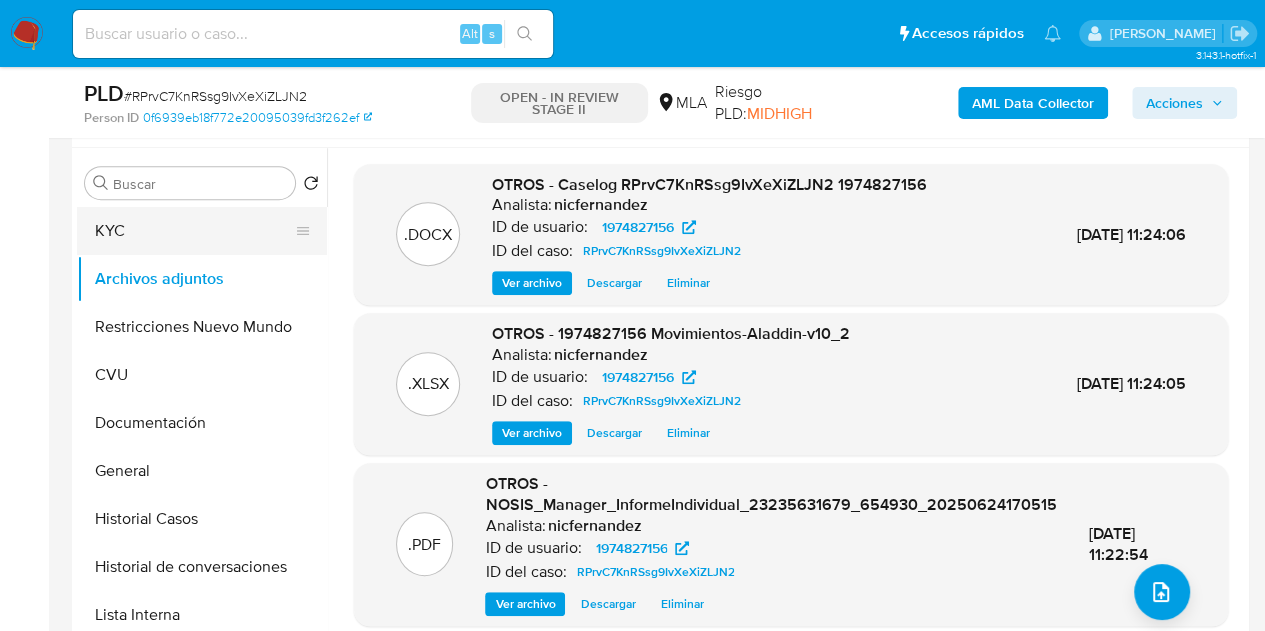 click on "KYC" at bounding box center (194, 231) 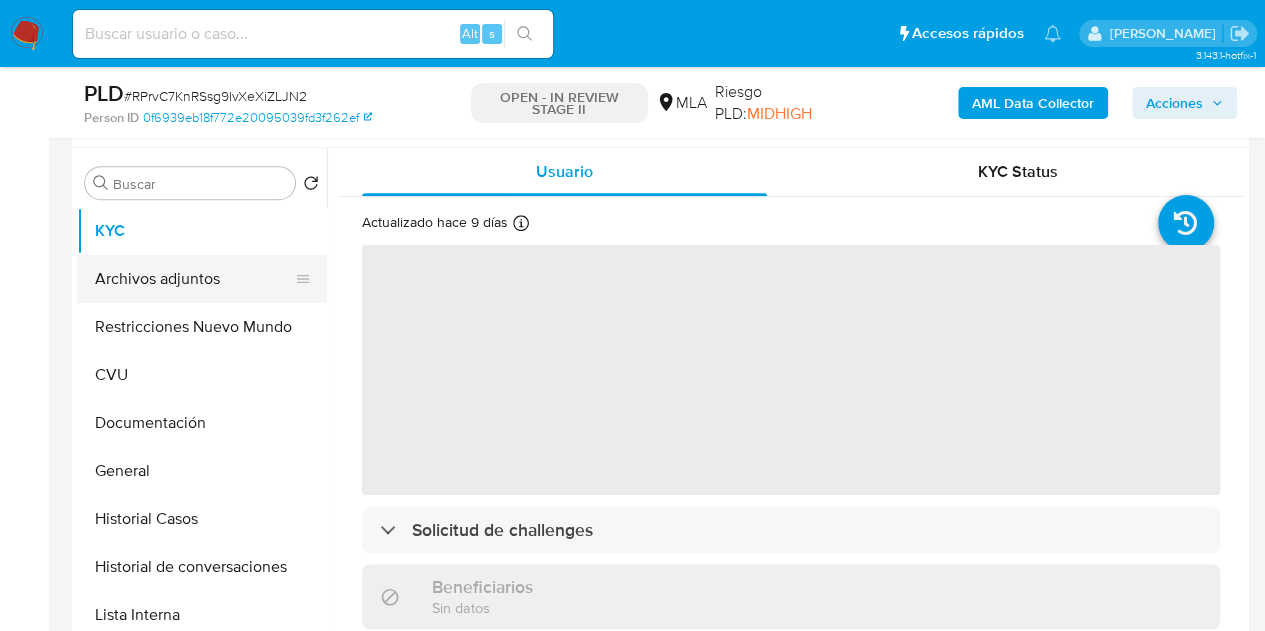 click on "Archivos adjuntos" at bounding box center [194, 279] 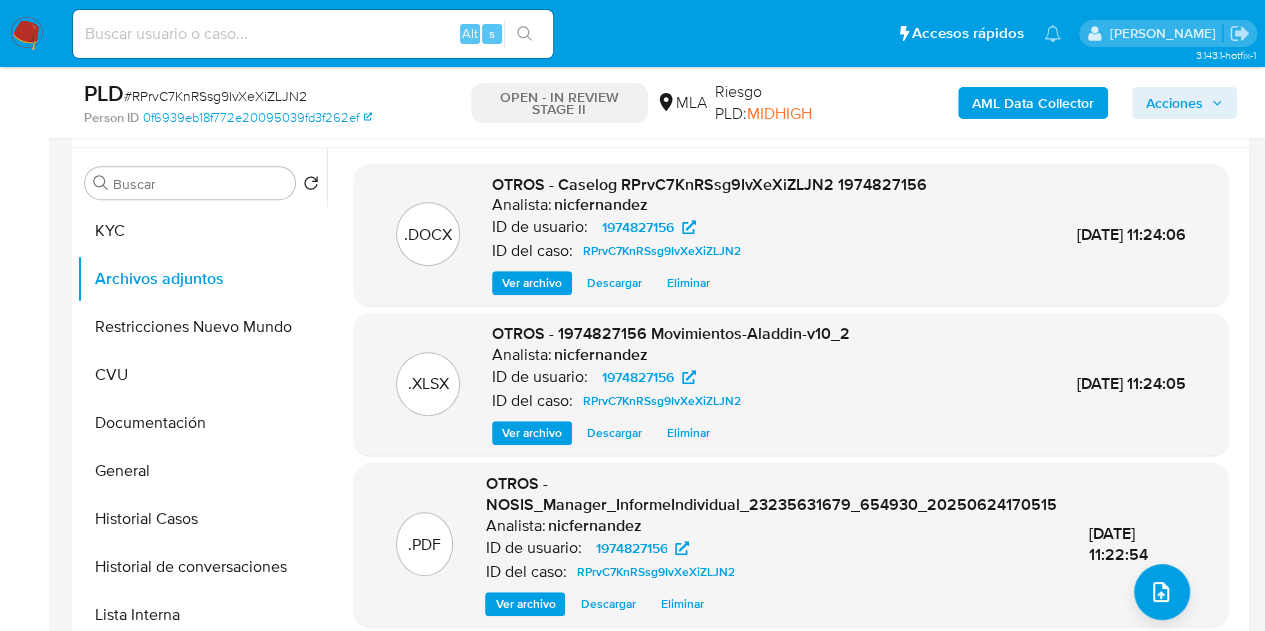 click on "Acciones" at bounding box center [1174, 103] 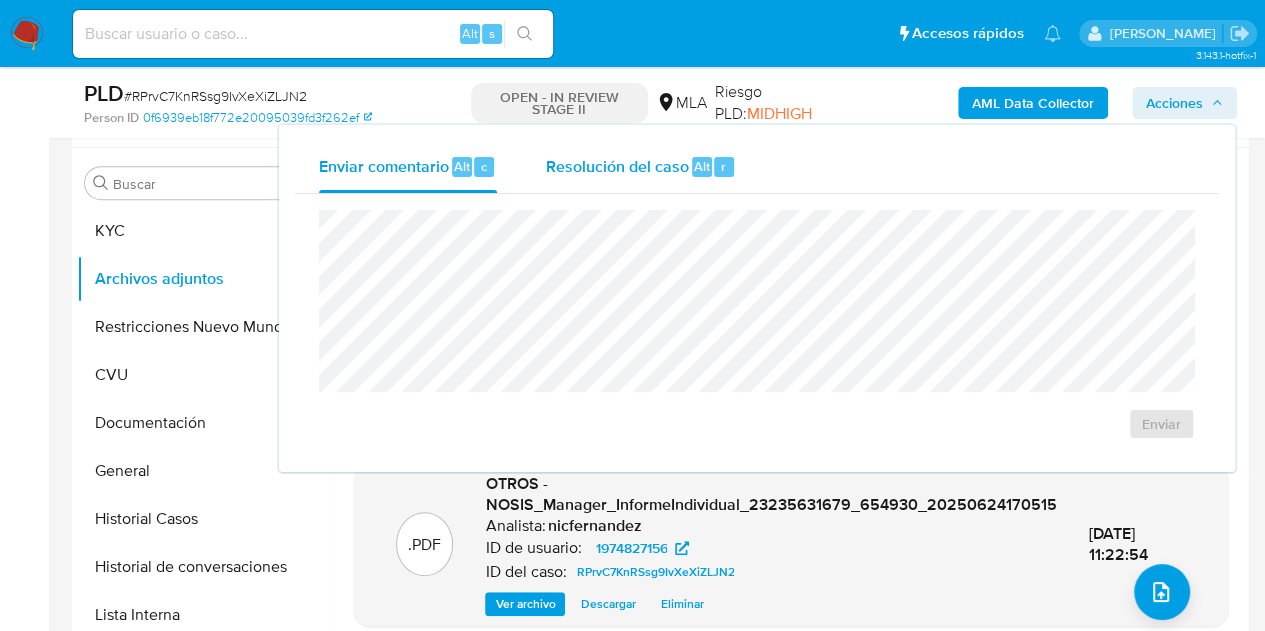 click on "Resolución del caso Alt r" at bounding box center [640, 167] 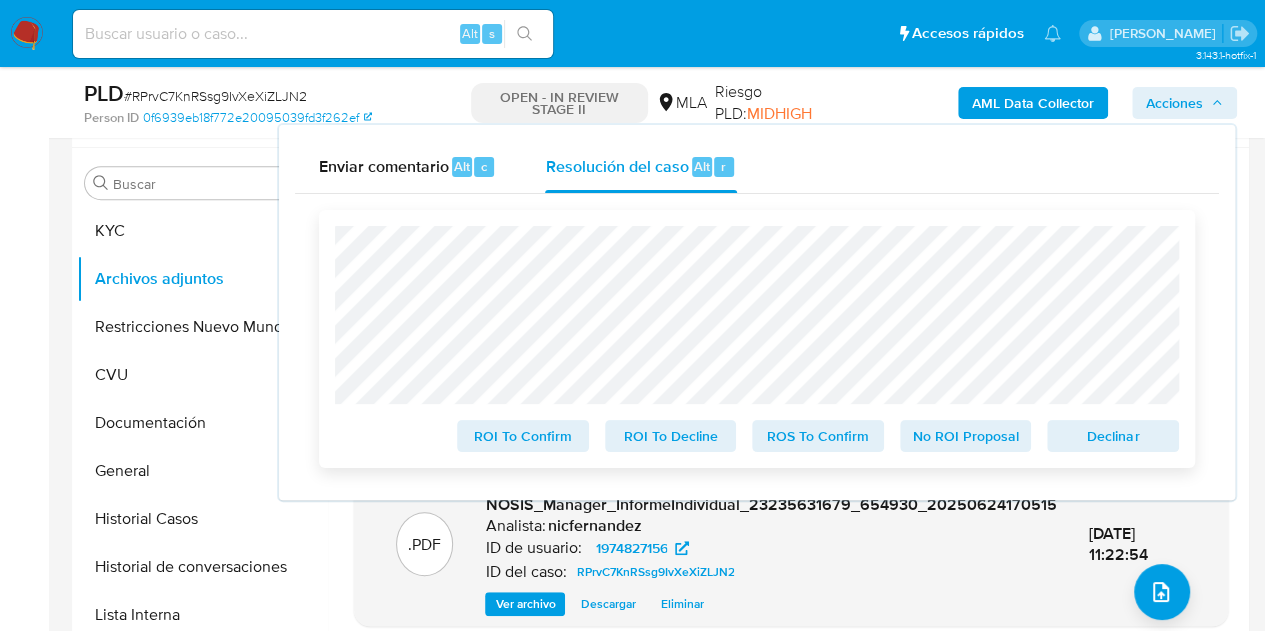 click on "Declinar" at bounding box center [1113, 436] 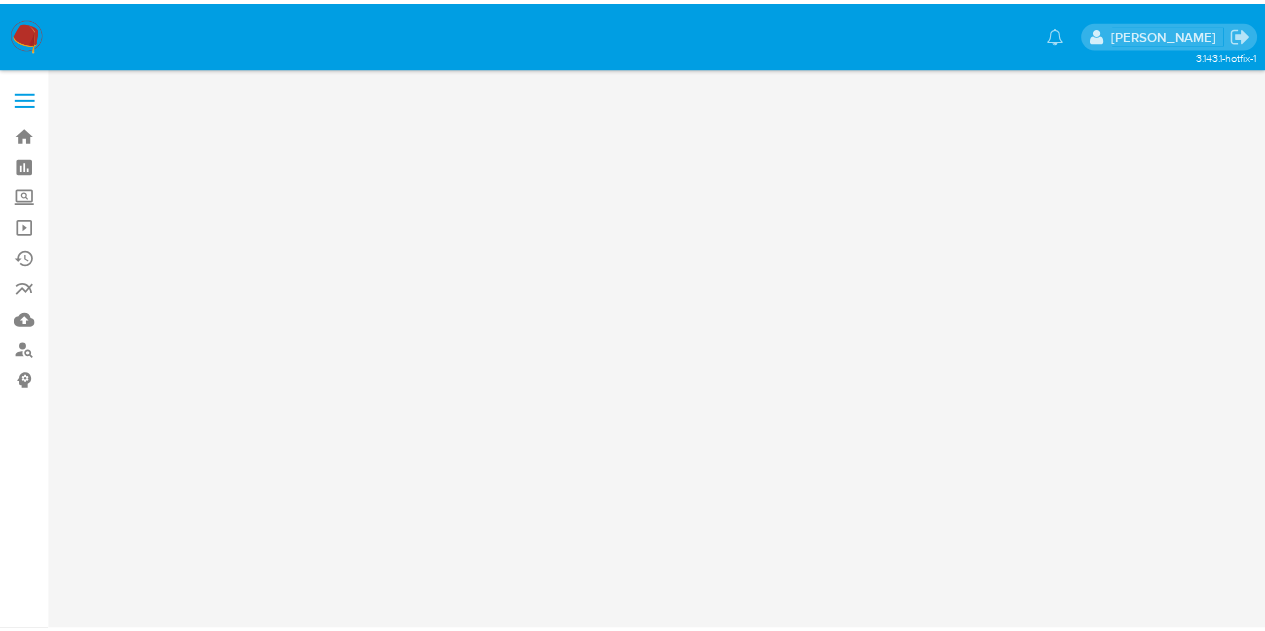 scroll, scrollTop: 0, scrollLeft: 0, axis: both 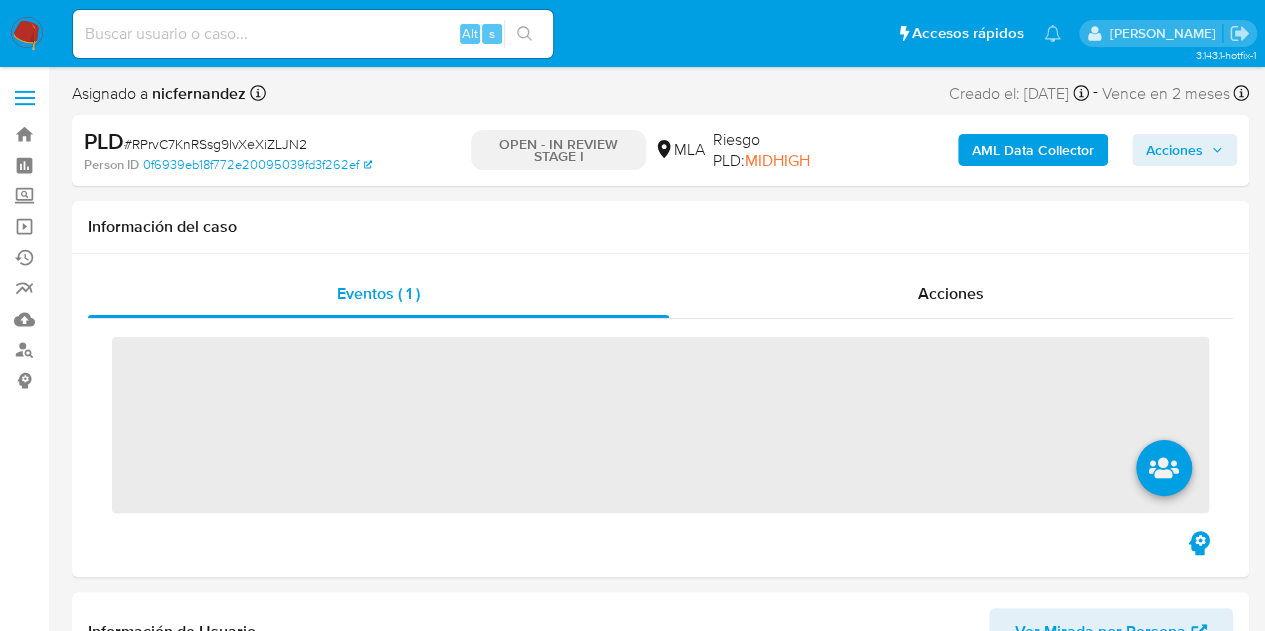 click on "Acciones" at bounding box center (1174, 150) 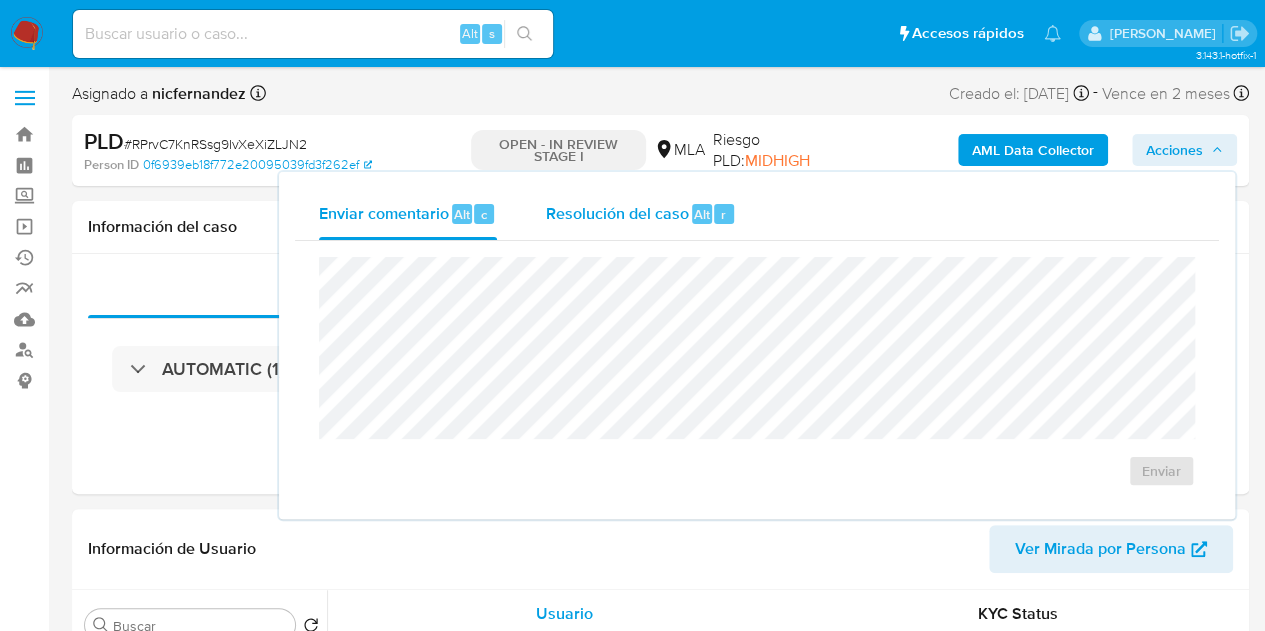 click on "Resolución del caso" at bounding box center [616, 213] 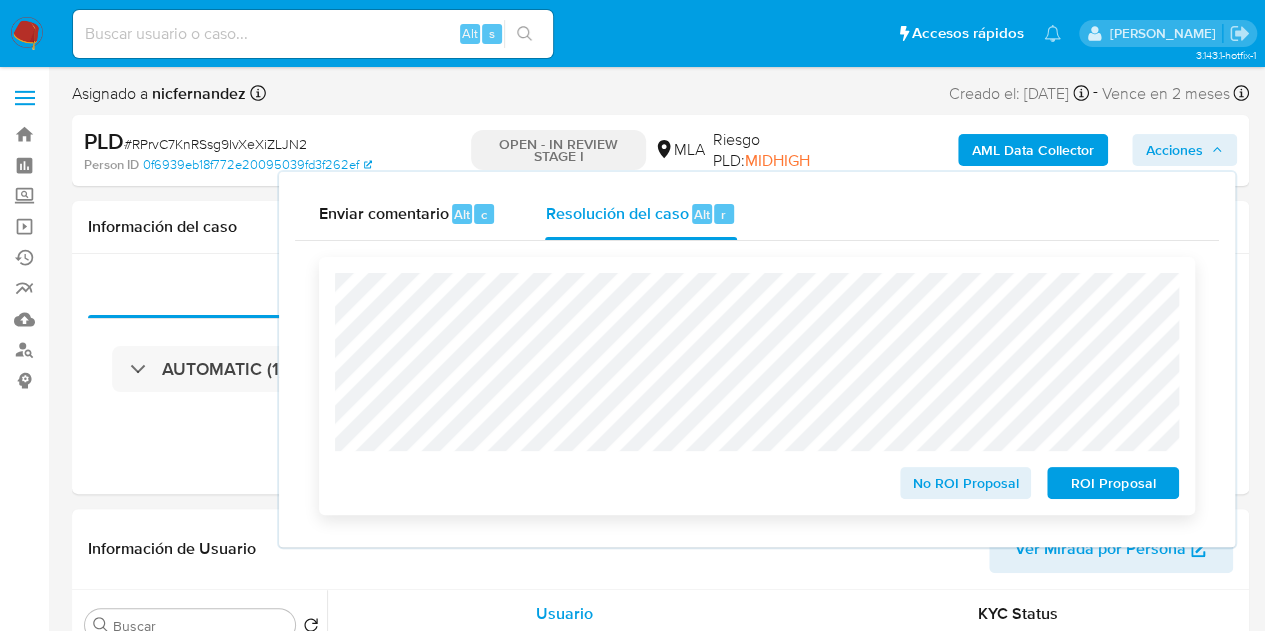 click on "ROI Proposal" at bounding box center (1113, 483) 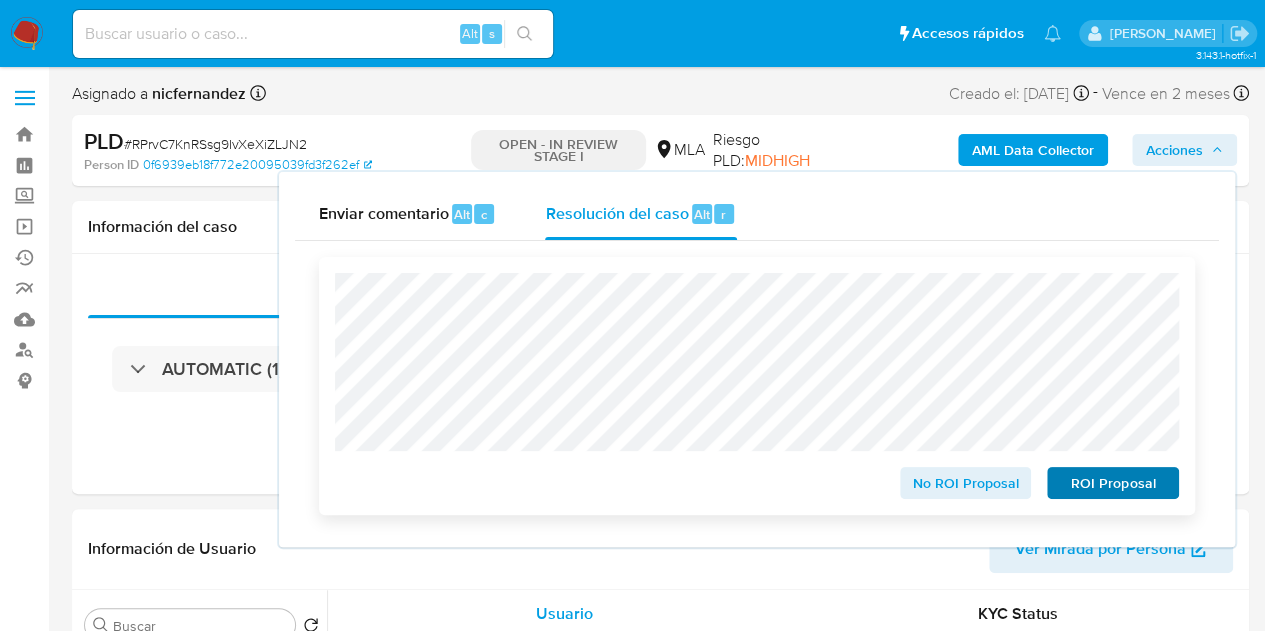 select on "10" 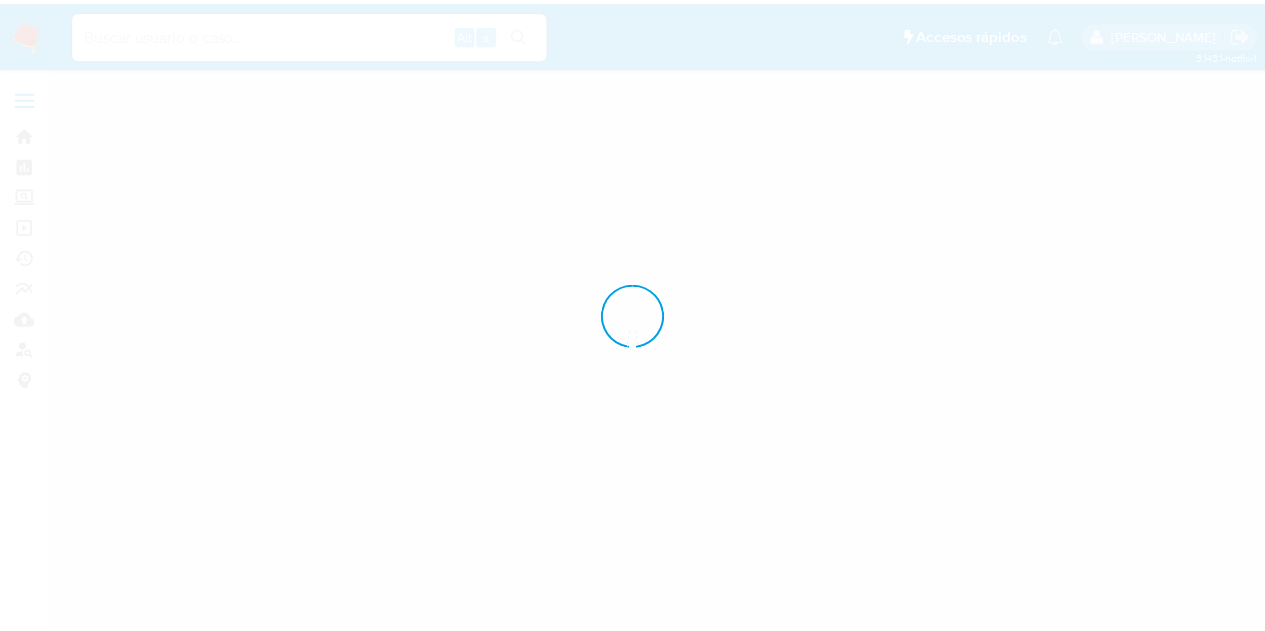 scroll, scrollTop: 0, scrollLeft: 0, axis: both 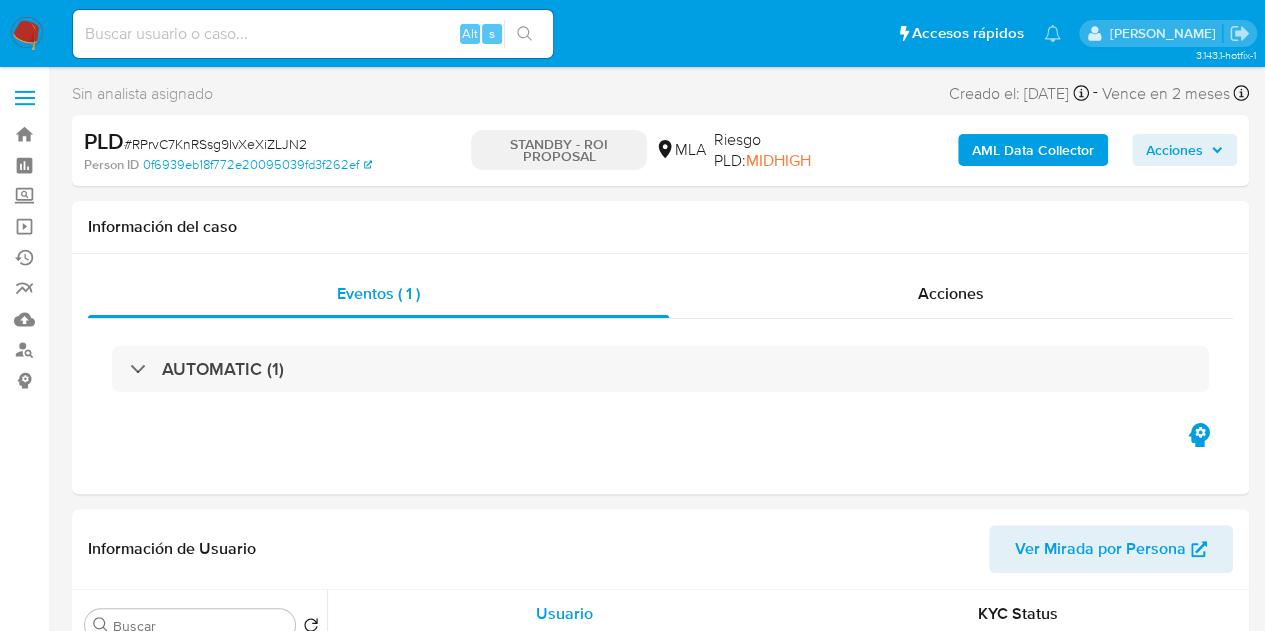 select on "10" 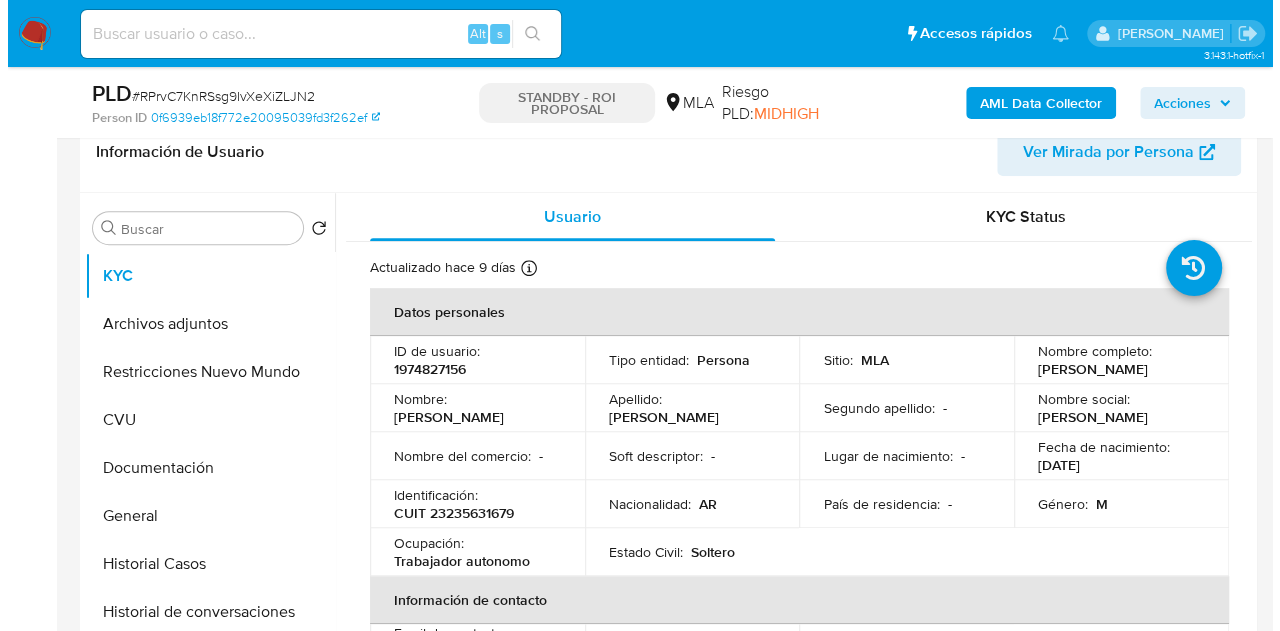 scroll, scrollTop: 364, scrollLeft: 0, axis: vertical 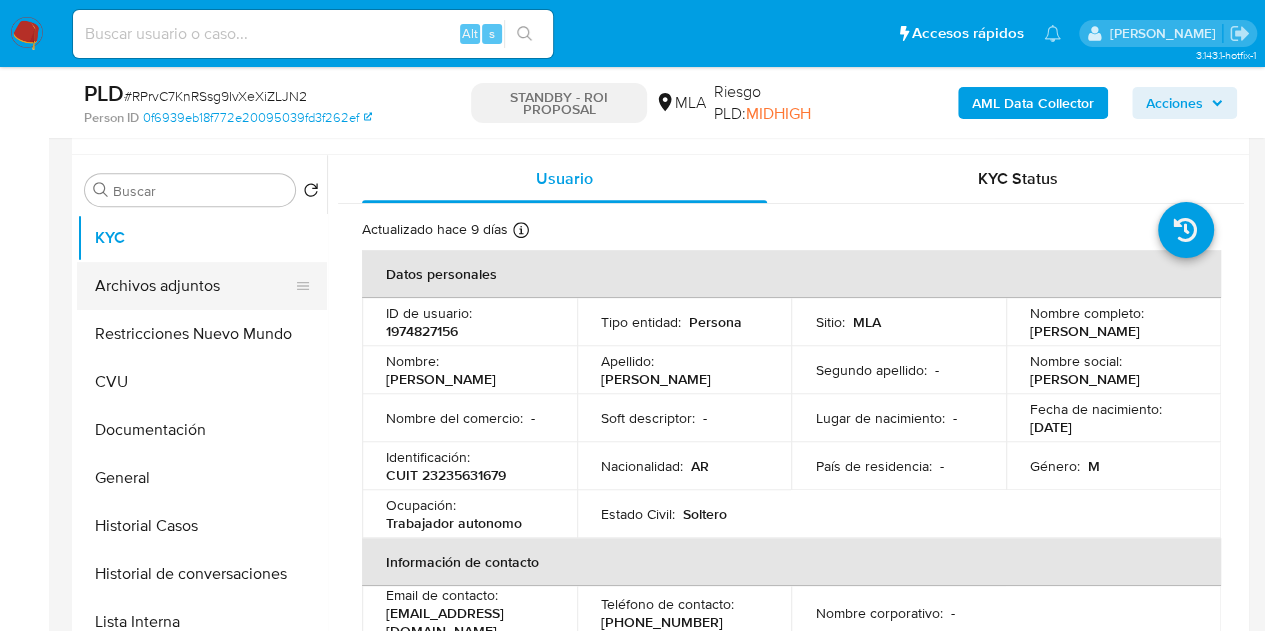 click on "Archivos adjuntos" at bounding box center (194, 286) 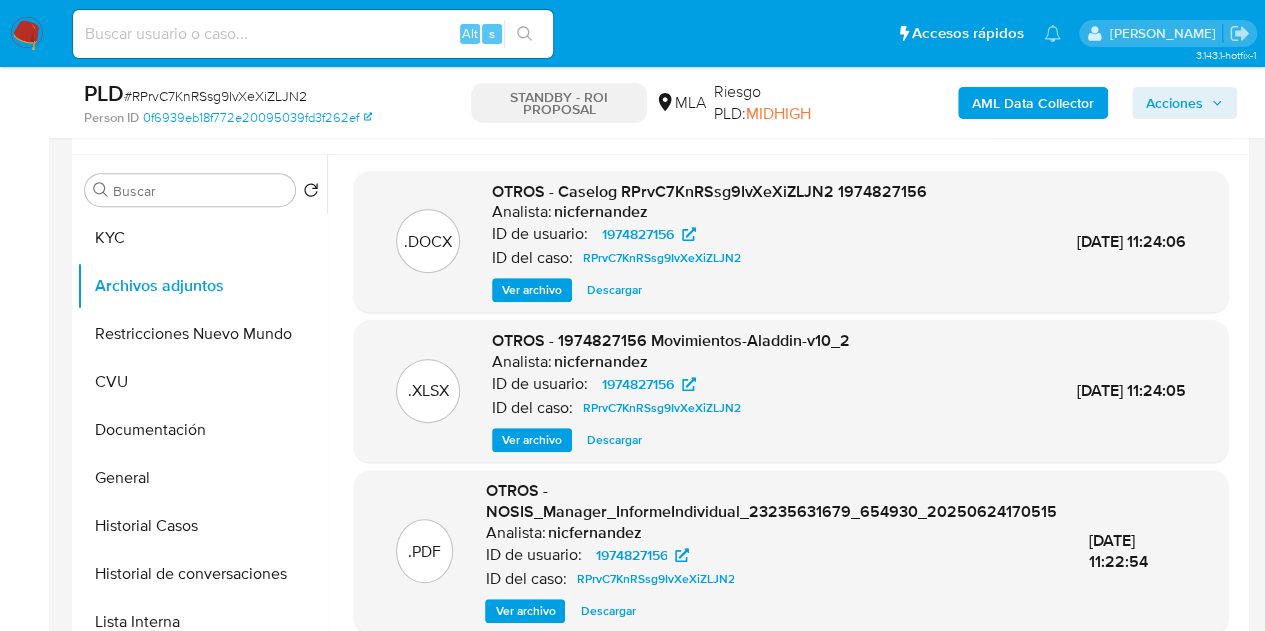 click on ".XLSX OTROS - 1974827156 Movimientos-Aladdin-v10_2 Analista: nicfernandez ID de usuario: 1974827156 ID del caso: RPrvC7KnRSsg9IvXeXiZLJN2 Ver archivo Descargar [DATE] 11:24:05" at bounding box center [791, 391] 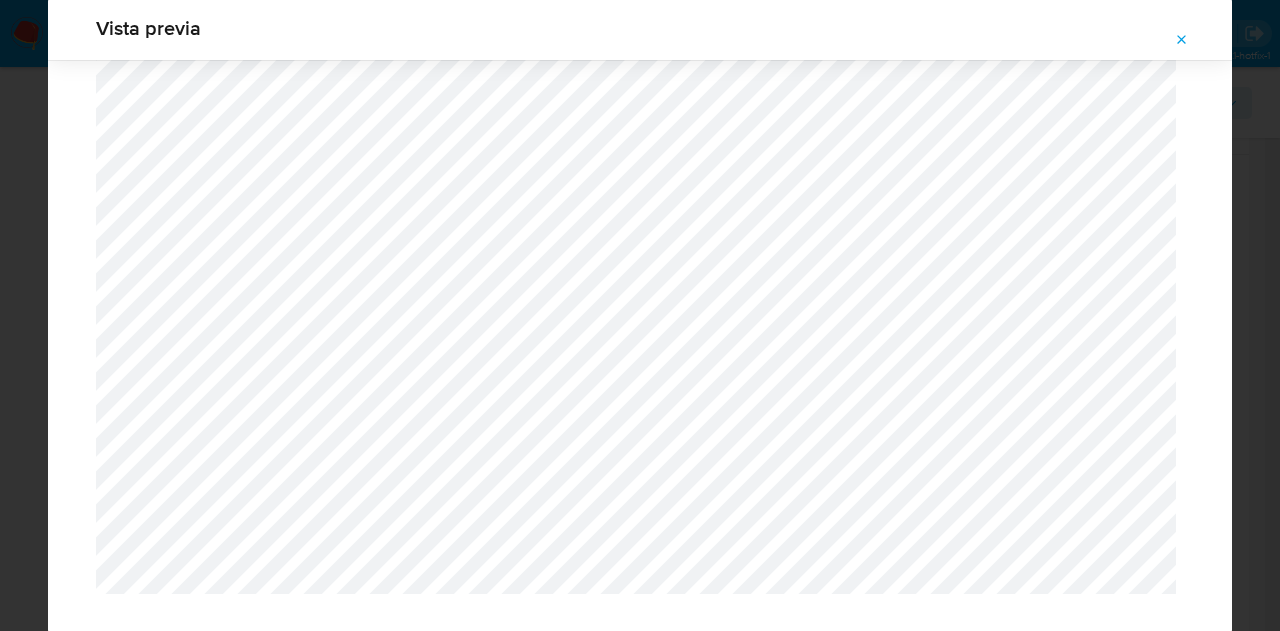 scroll, scrollTop: 2070, scrollLeft: 0, axis: vertical 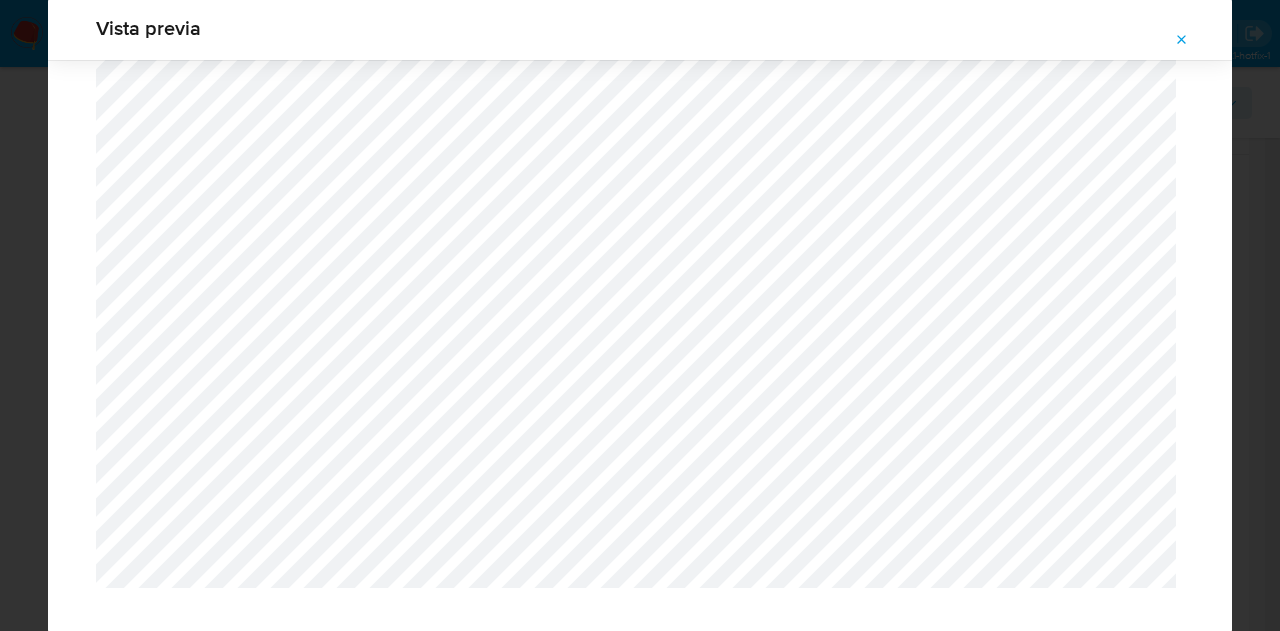 click 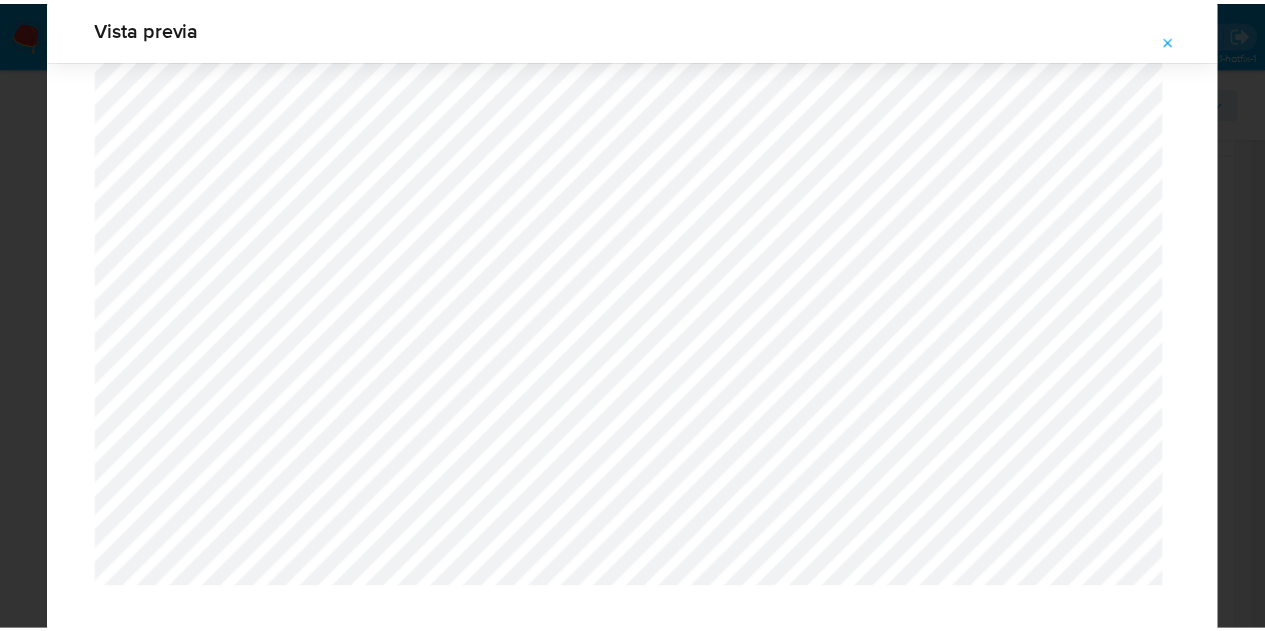 scroll, scrollTop: 64, scrollLeft: 0, axis: vertical 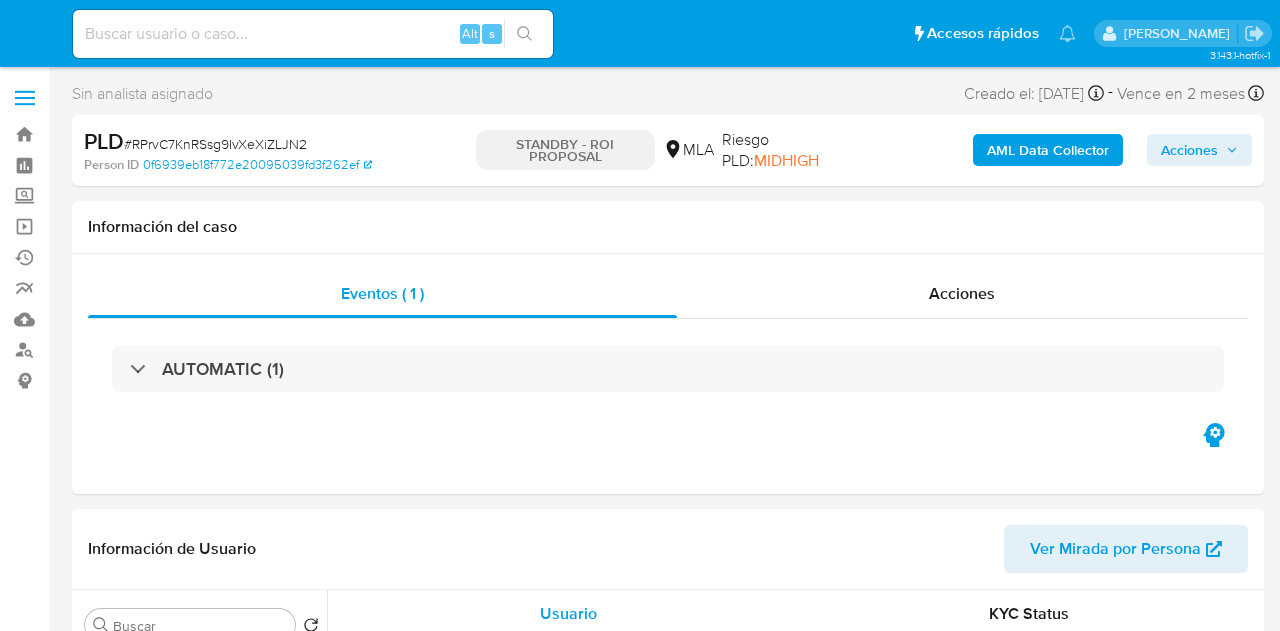 select on "10" 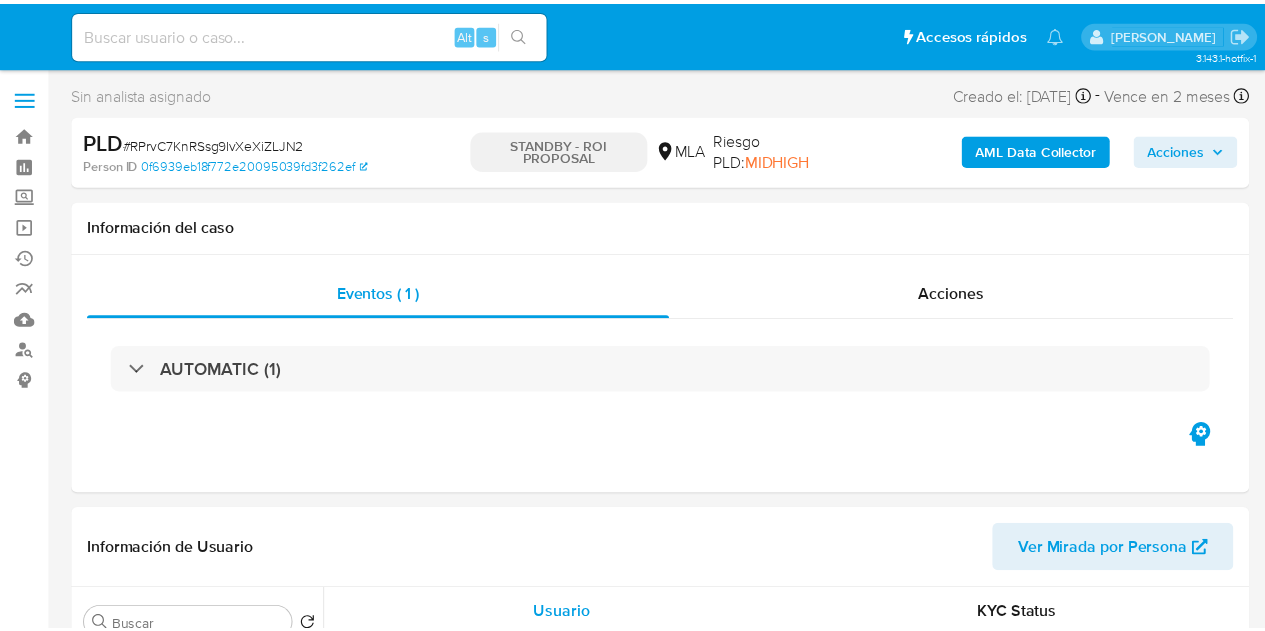 scroll, scrollTop: 0, scrollLeft: 0, axis: both 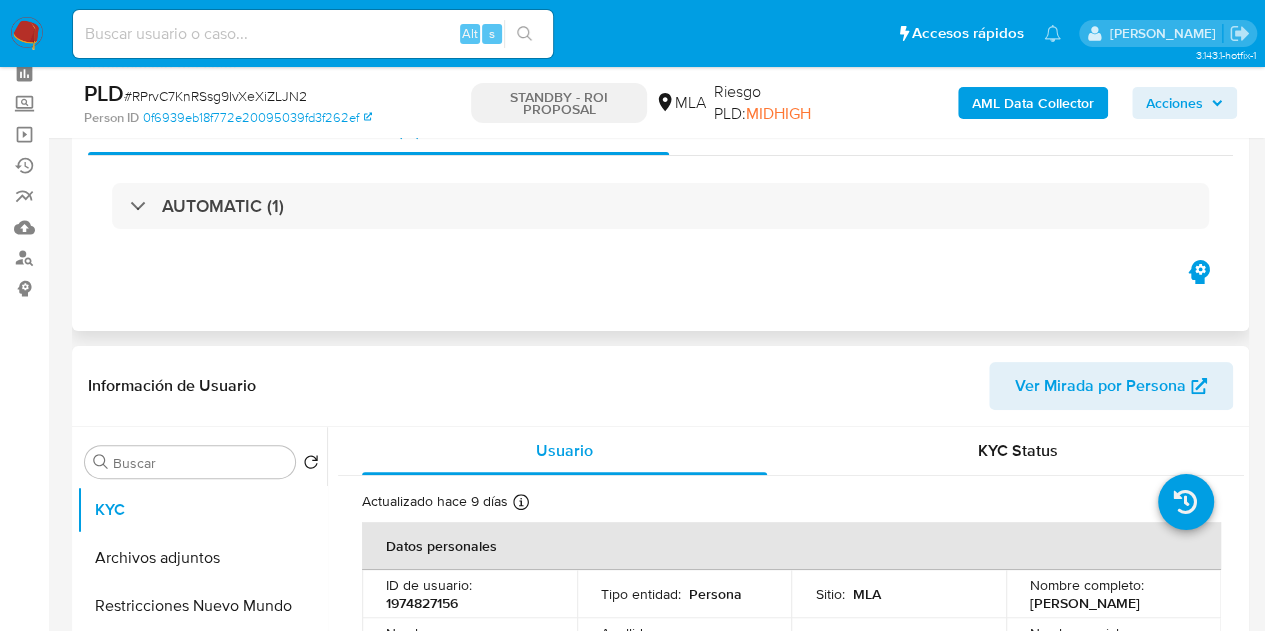 click on "Acciones" at bounding box center [951, 131] 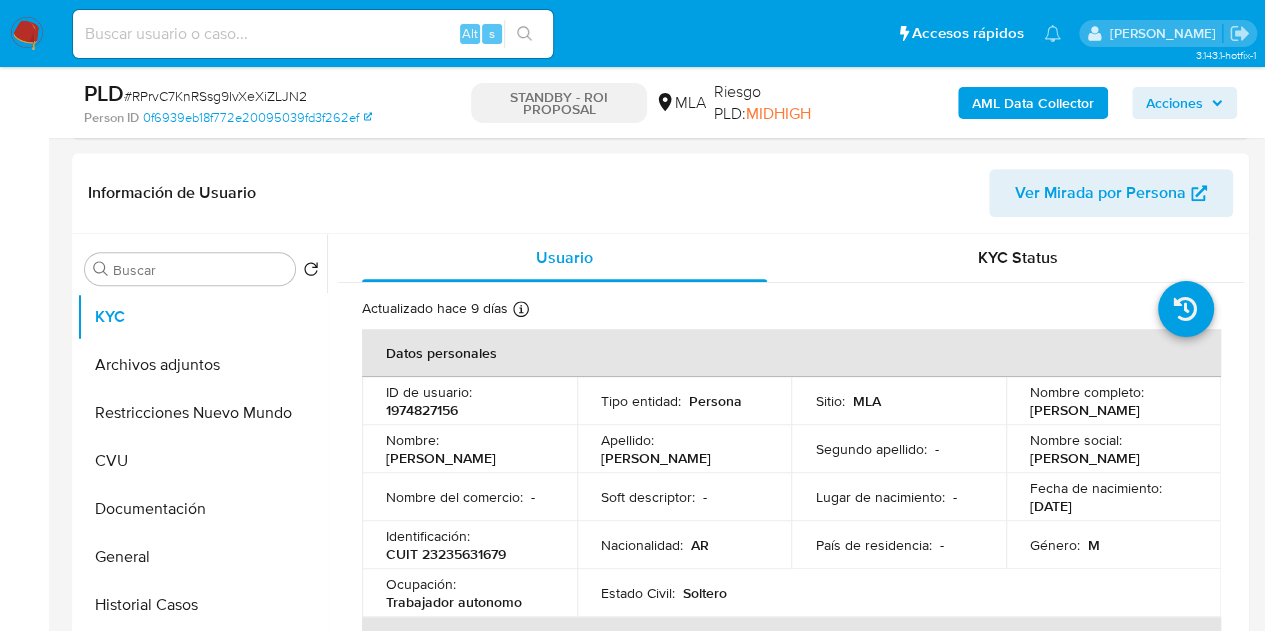 scroll, scrollTop: 450, scrollLeft: 0, axis: vertical 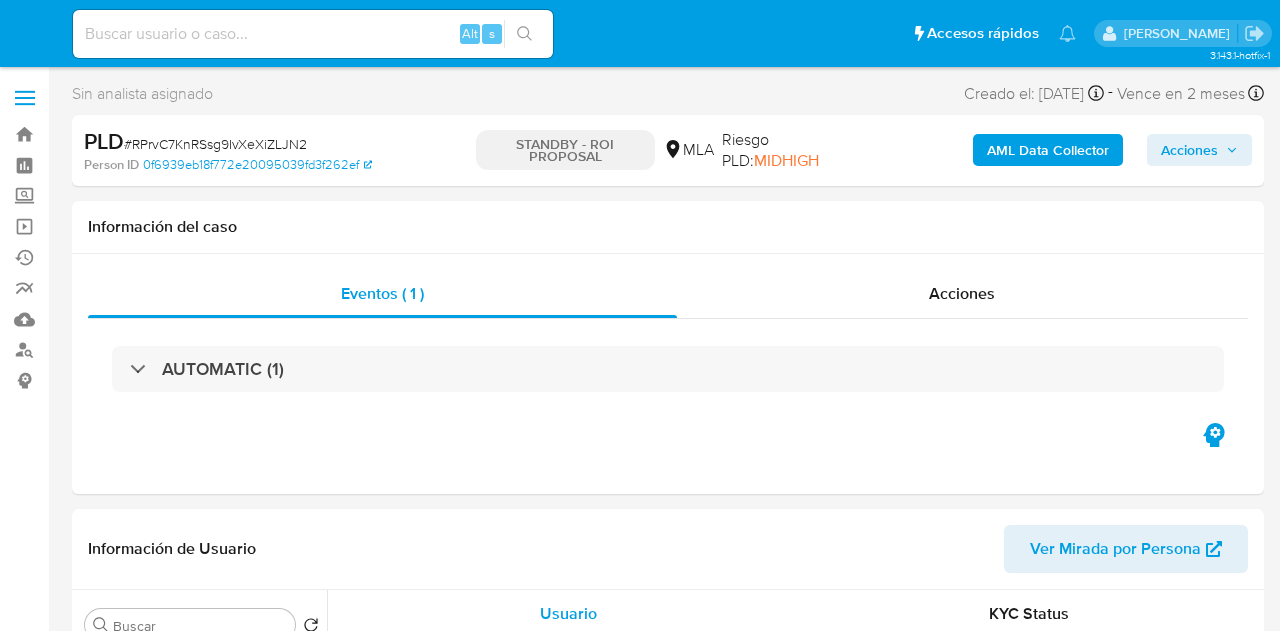 select on "10" 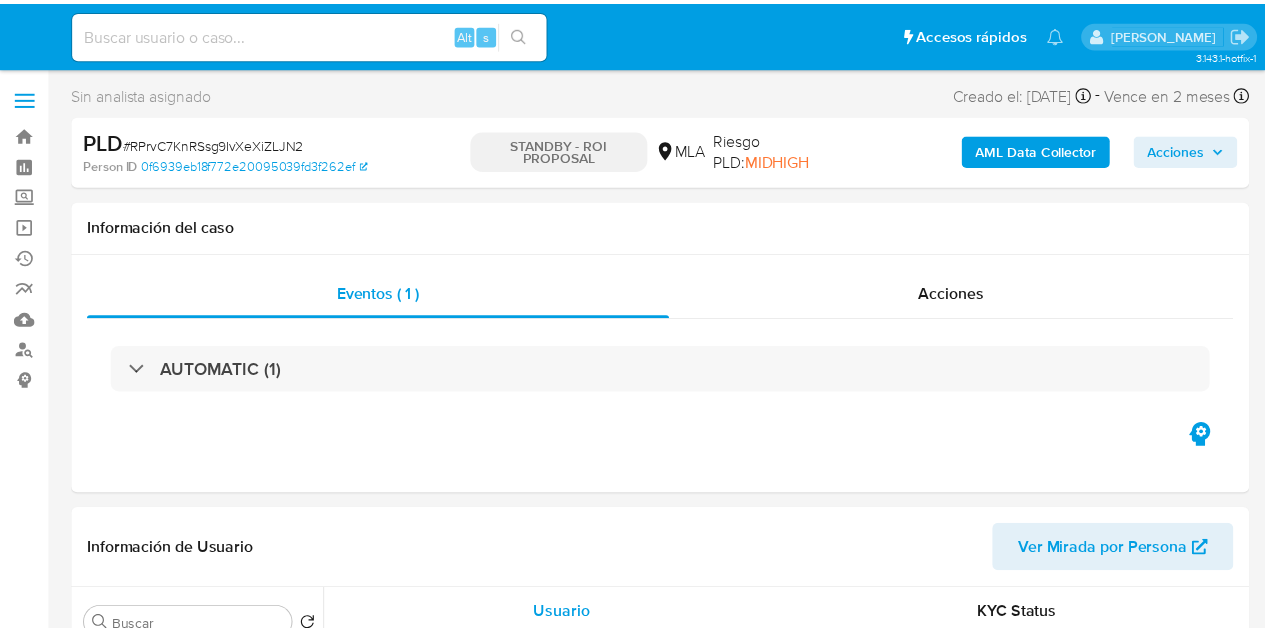 scroll, scrollTop: 0, scrollLeft: 0, axis: both 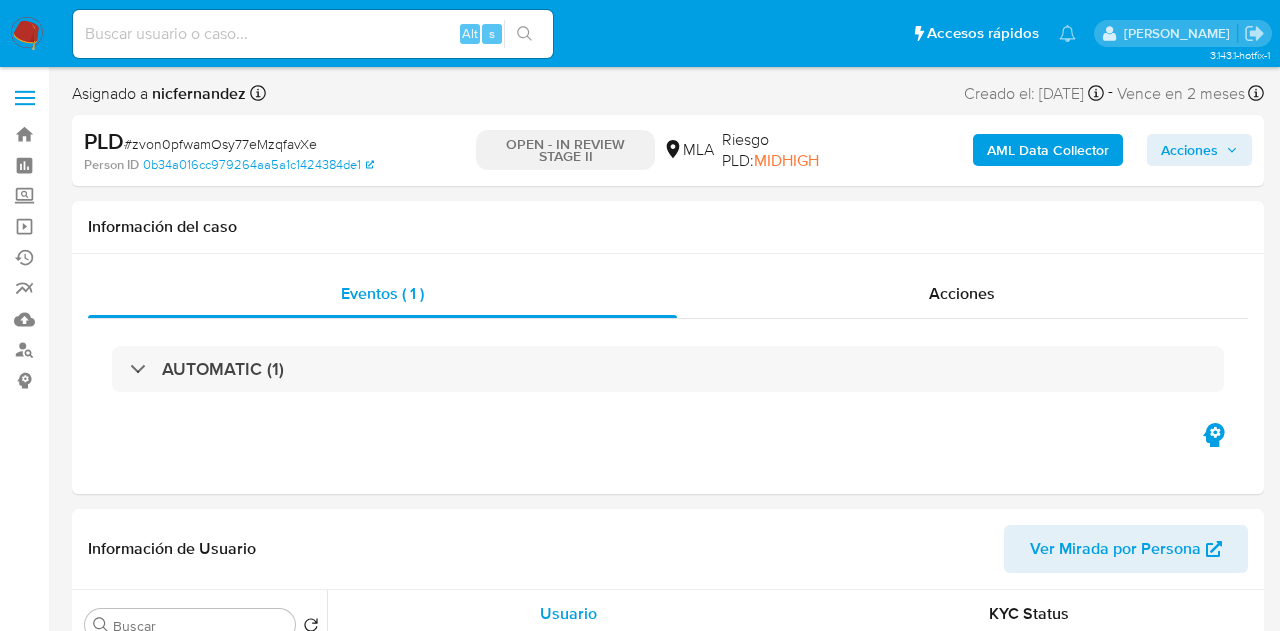 select on "10" 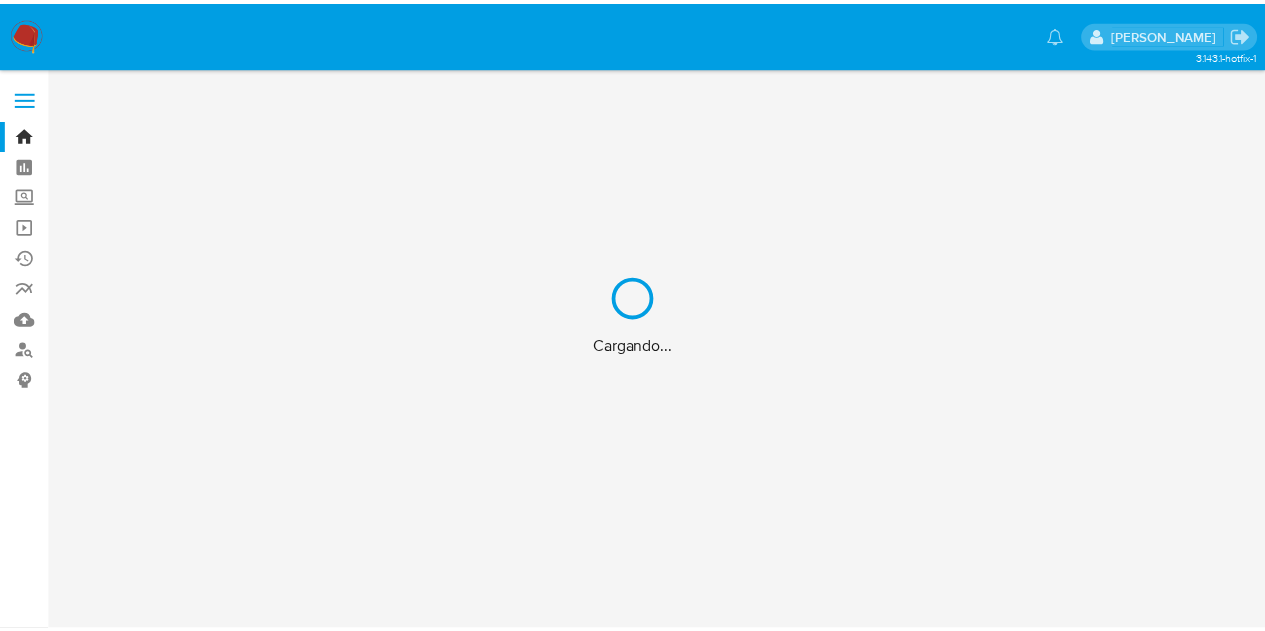 scroll, scrollTop: 0, scrollLeft: 0, axis: both 